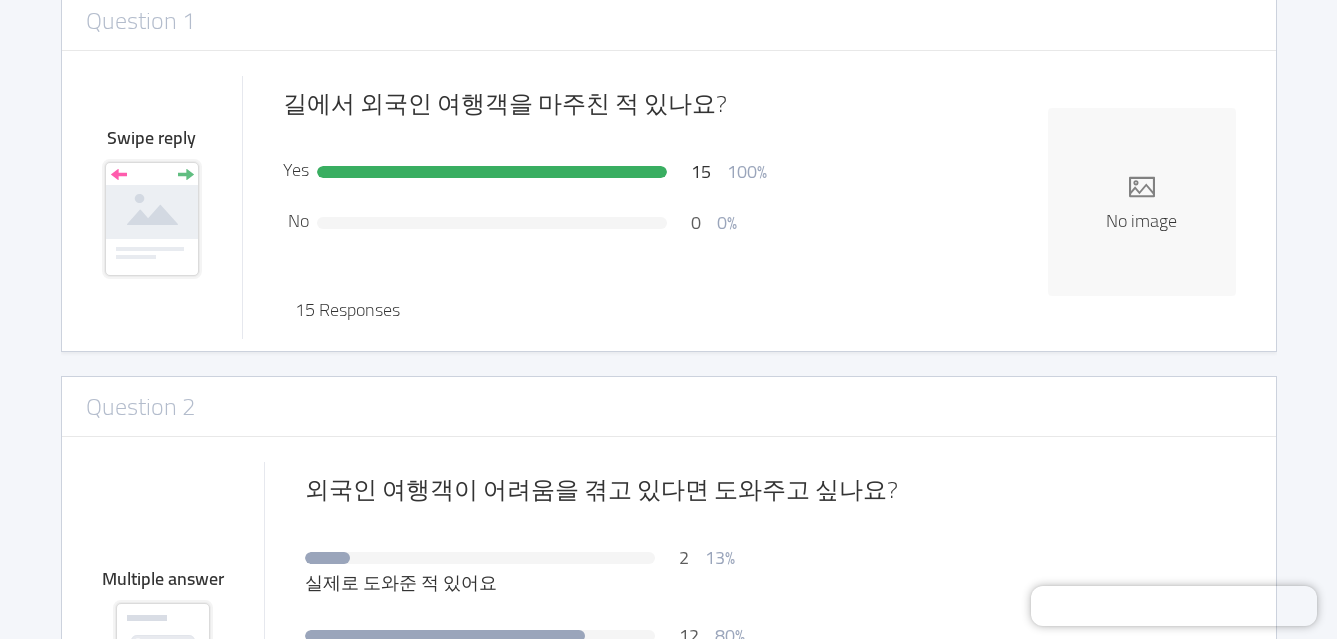 scroll, scrollTop: 0, scrollLeft: 0, axis: both 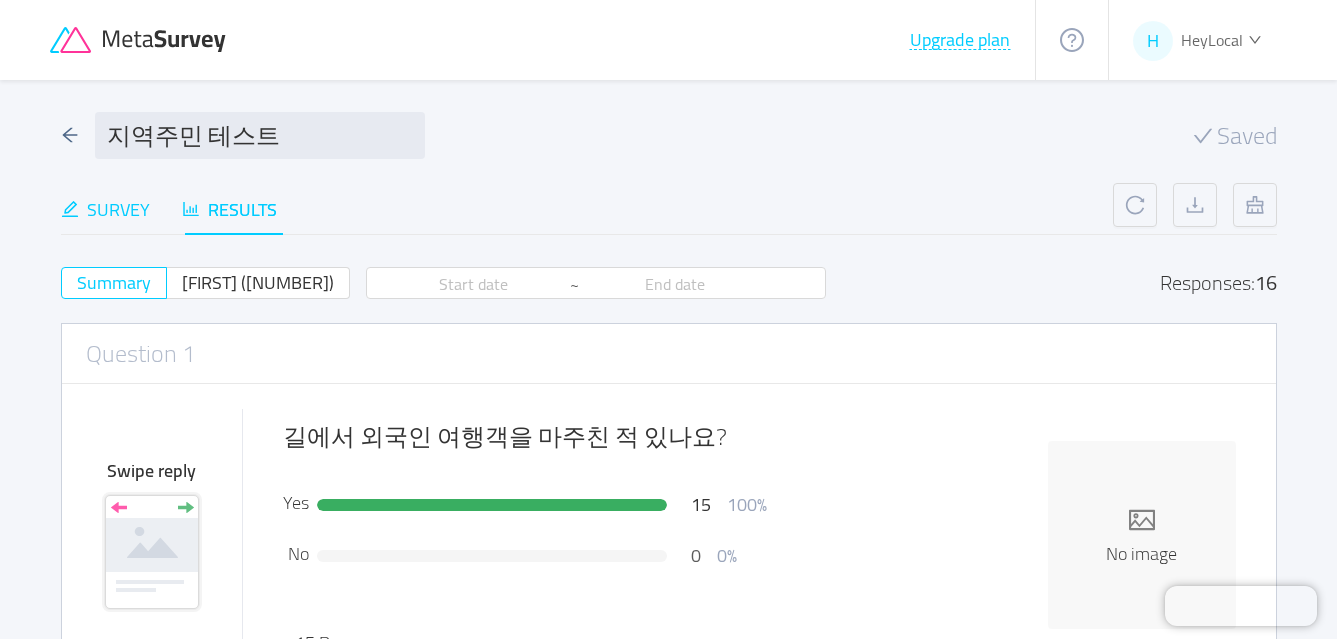 click on "Survey" at bounding box center [105, 209] 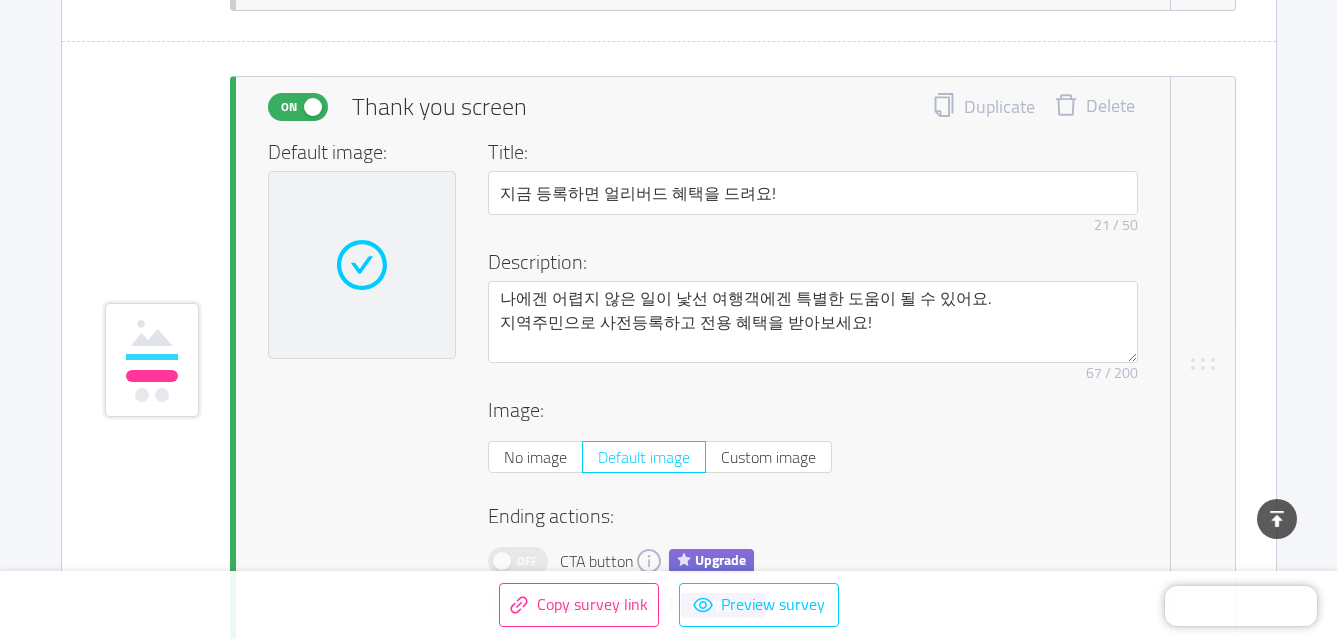 scroll, scrollTop: 4530, scrollLeft: 0, axis: vertical 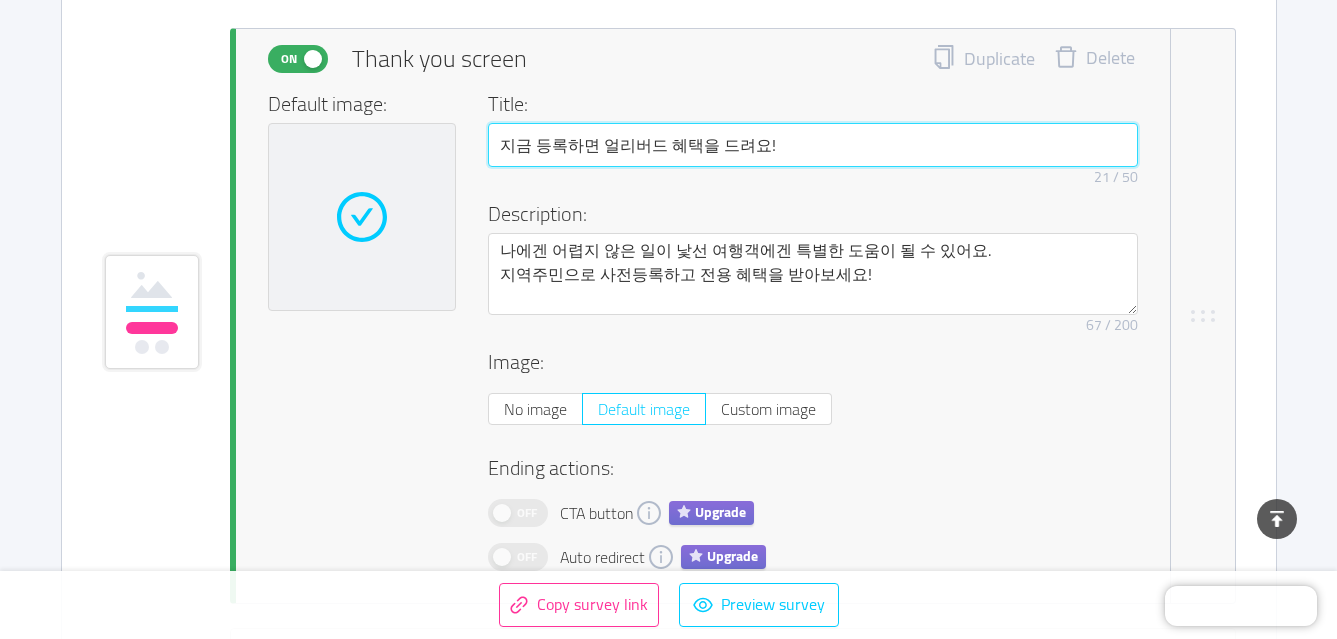 click on "지금 등록하면 얼리버드 혜택을 드려요!" at bounding box center [813, 145] 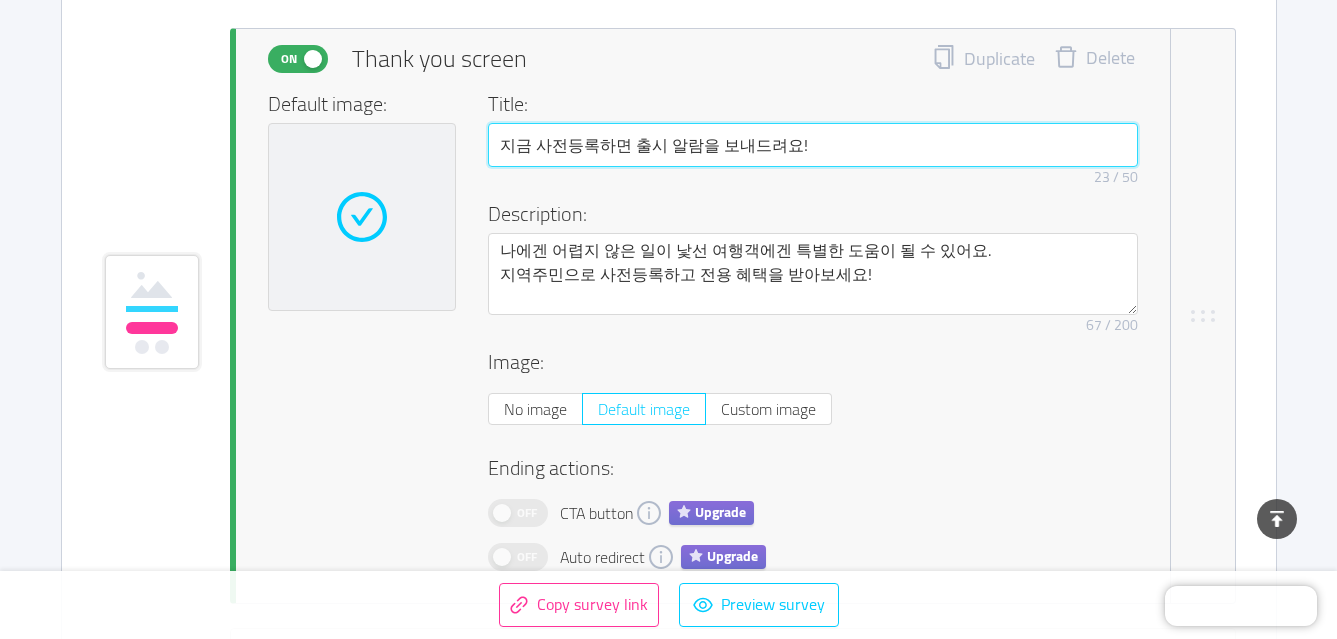 click on "지금 사전등록하면 출시 알람을 보내드려요!" at bounding box center [813, 145] 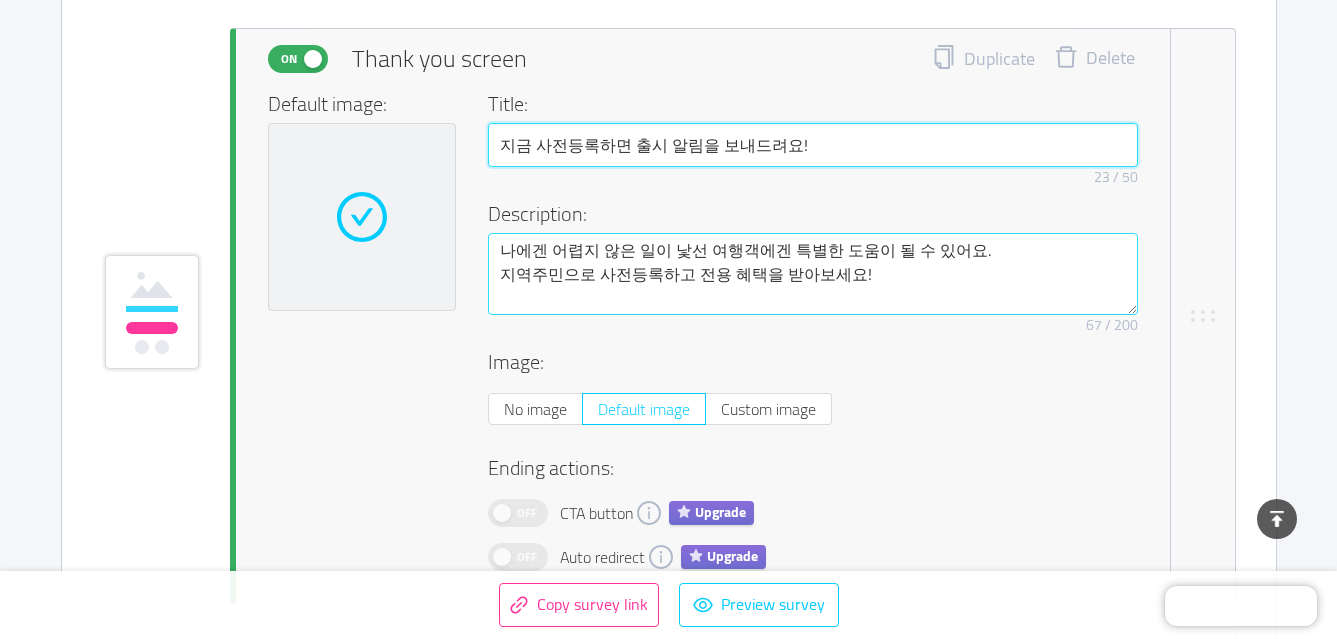 type on "지금 사전등록하면 출시 알림을 보내드려요!" 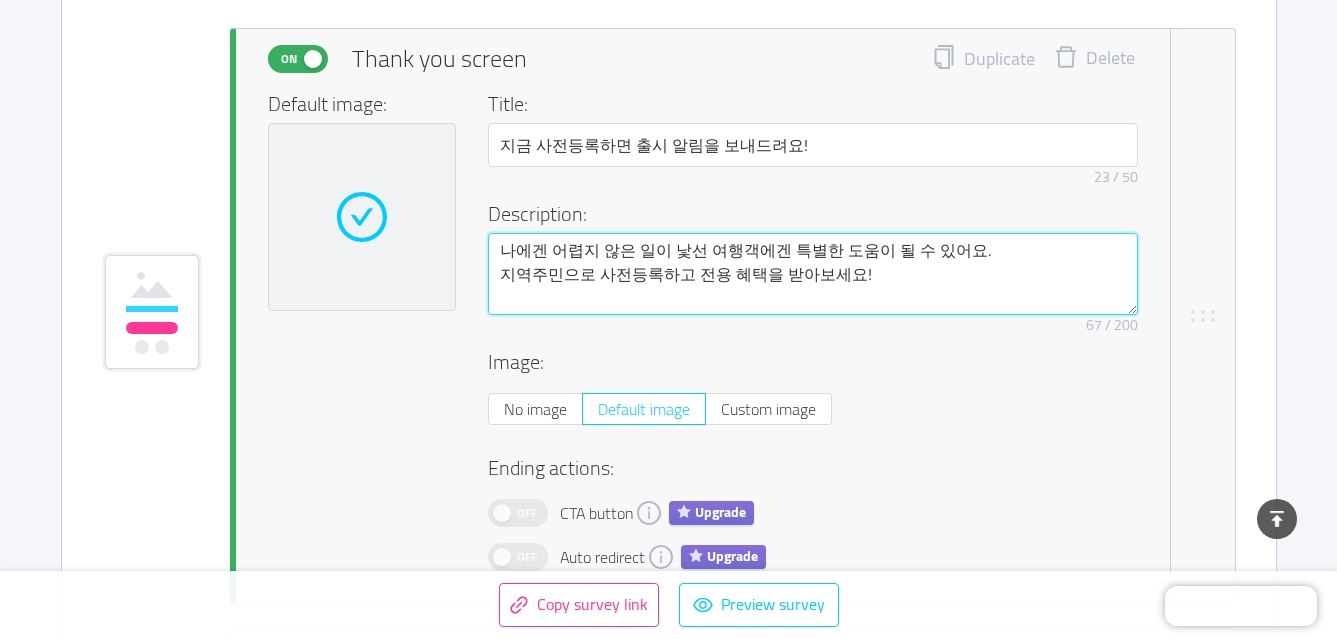 click on "나에겐 어렵지 않은 일이 낯선 여행객에겐 특별한 도움이 될 수 있어요.
지역주민으로 사전등록하고 전용 혜택을 받아보세요!" at bounding box center (813, 274) 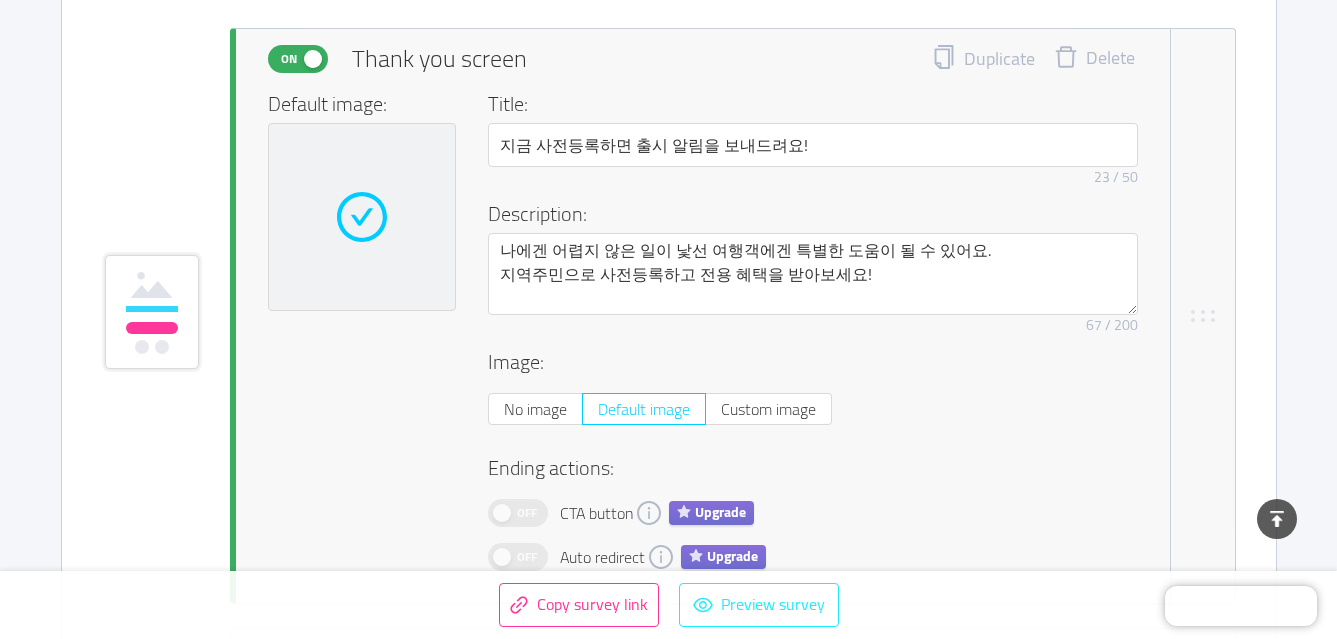 click on "Preview survey" at bounding box center [759, 605] 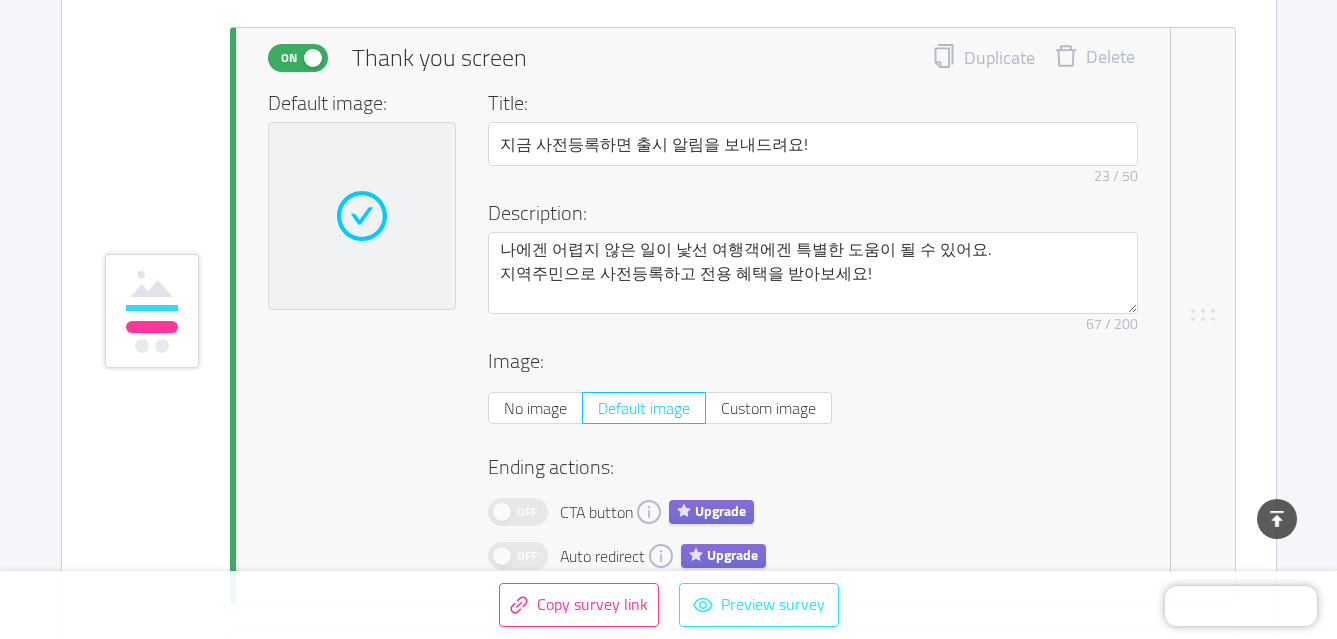 scroll, scrollTop: 4534, scrollLeft: 0, axis: vertical 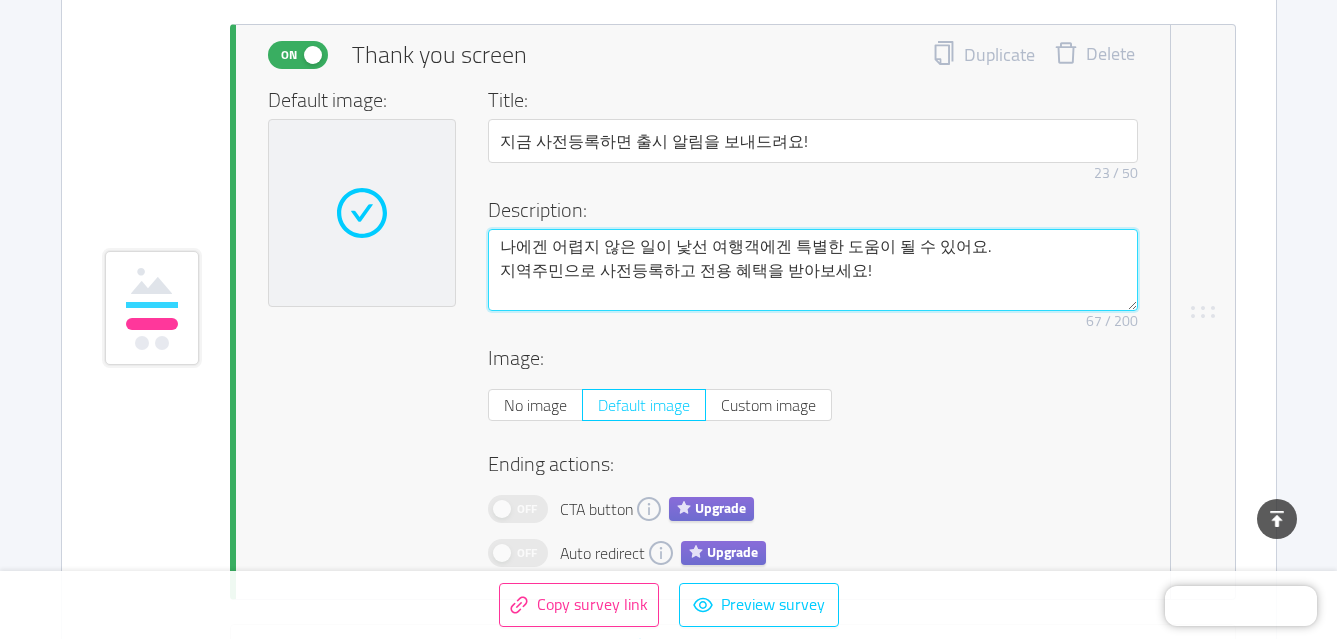 click on "나에겐 어렵지 않은 일이 낯선 여행객에겐 특별한 도움이 될 수 있어요.
지역주민으로 사전등록하고 전용 혜택을 받아보세요!" at bounding box center [813, 270] 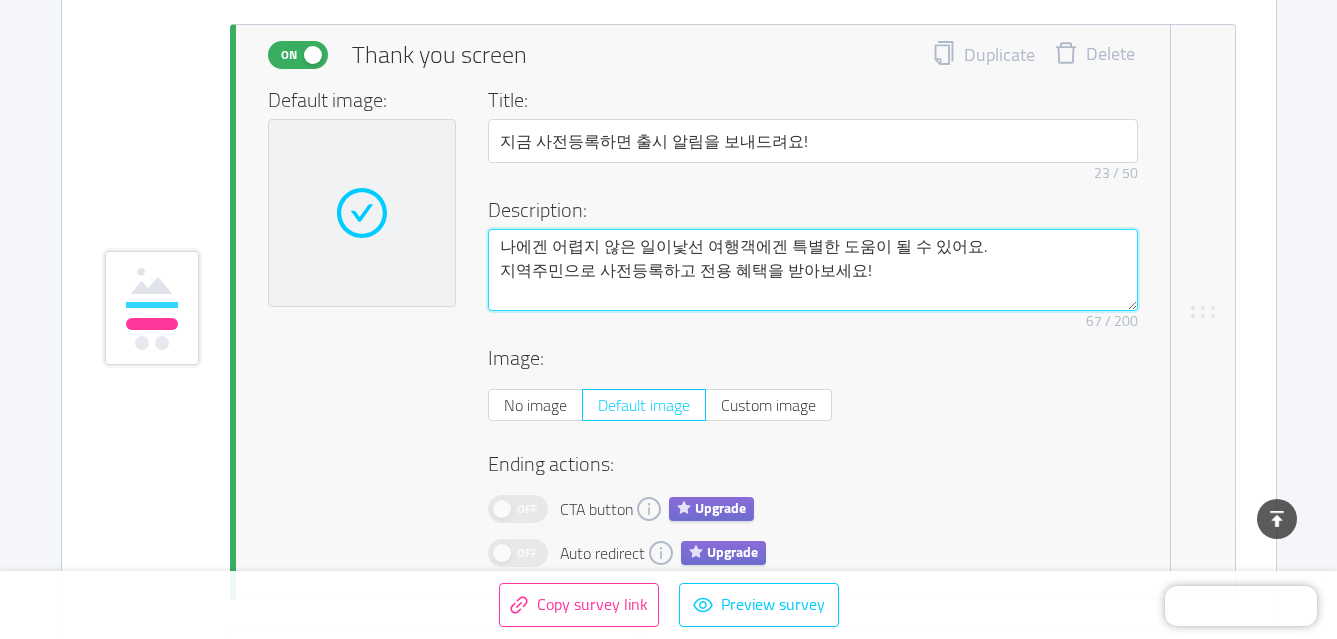 type on "나에겐 어렵지 않은 일이
낯선 여행객에겐 특별한 도움이 될 수 있어요.
지역주민으로 사전등록하고 전용 혜택을 받아보세요!" 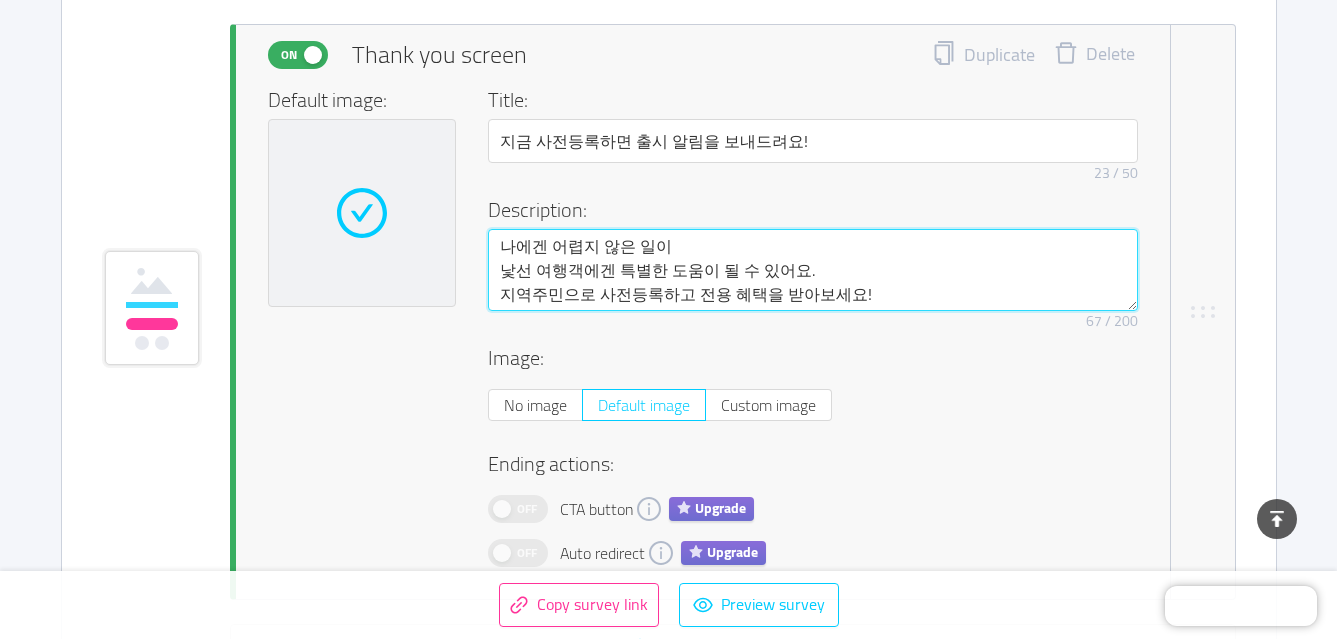 click on "나에겐 어렵지 않은 일이
낯선 여행객에겐 특별한 도움이 될 수 있어요.
지역주민으로 사전등록하고 전용 혜택을 받아보세요!" at bounding box center [813, 270] 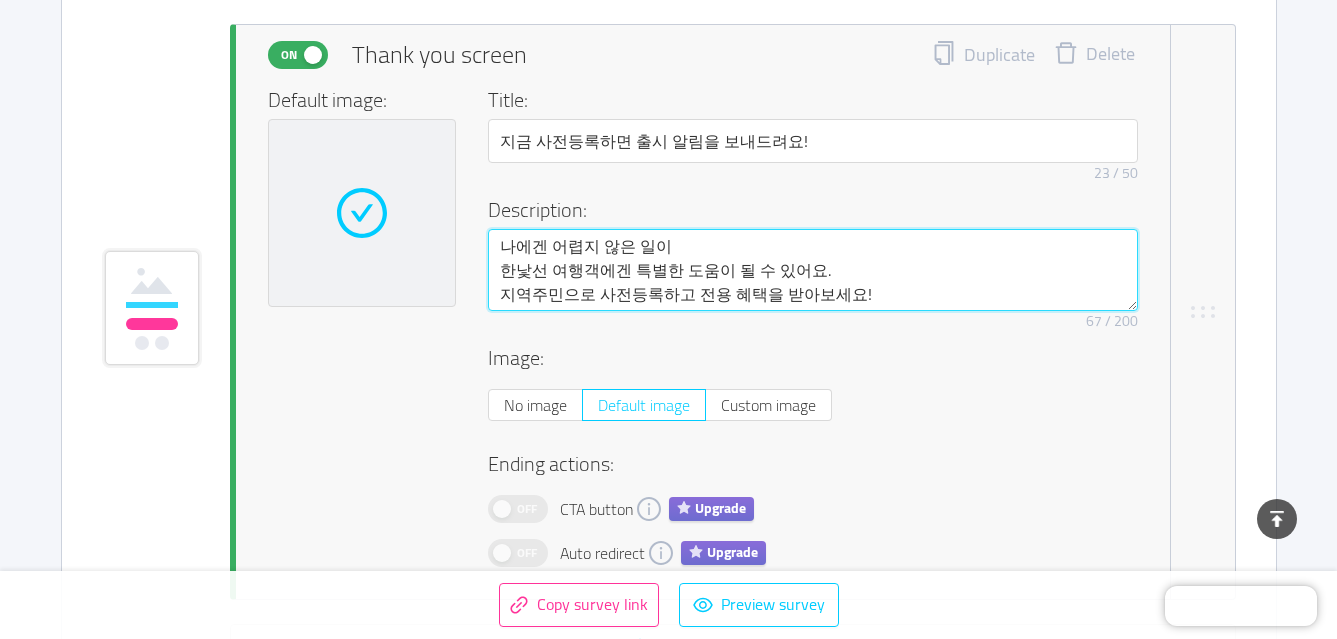 type on "나에겐 어렵지 않은 일이
한ㄱ낯선 여행객에겐 특별한 도움이 될 수 있어요.
지역주민으로 사전등록하고 전용 혜택을 받아보세요!" 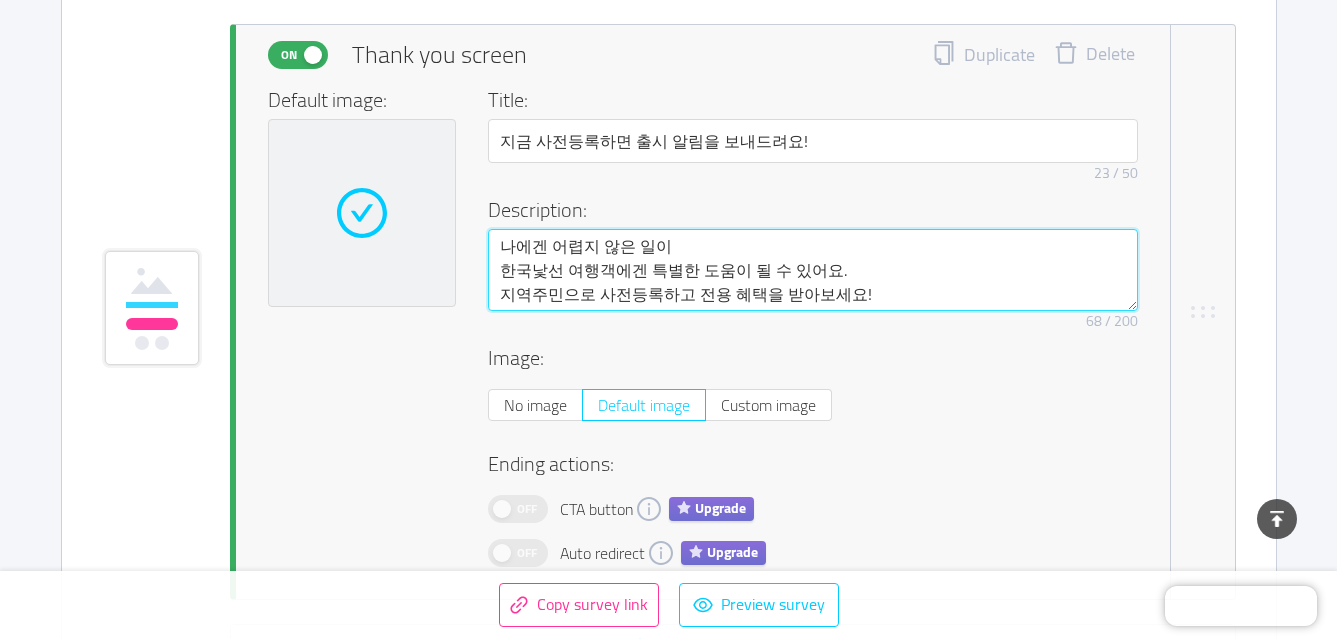 type on "나에겐 어렵지 않은 일이
[COUNTRY]ㅇ낯선 여행객에겐 특별한 도움이 될 수 있어요.
지역주민으로 사전등록하고 전용 혜택을 받아보세요!" 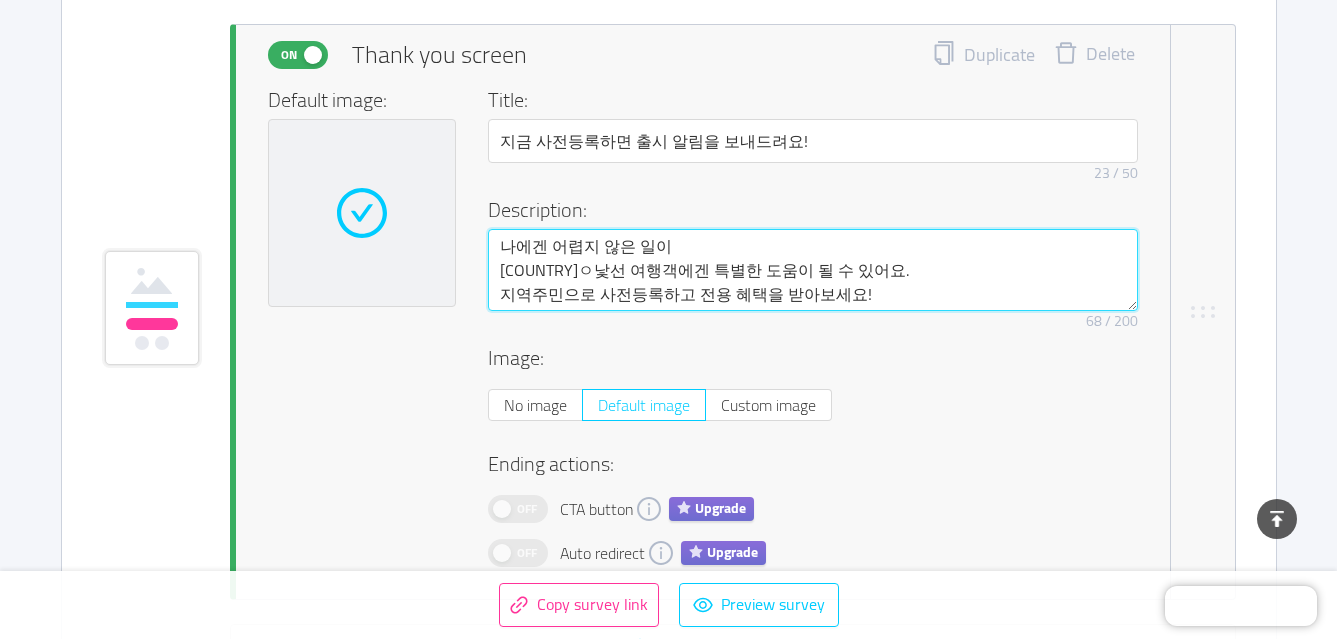 type 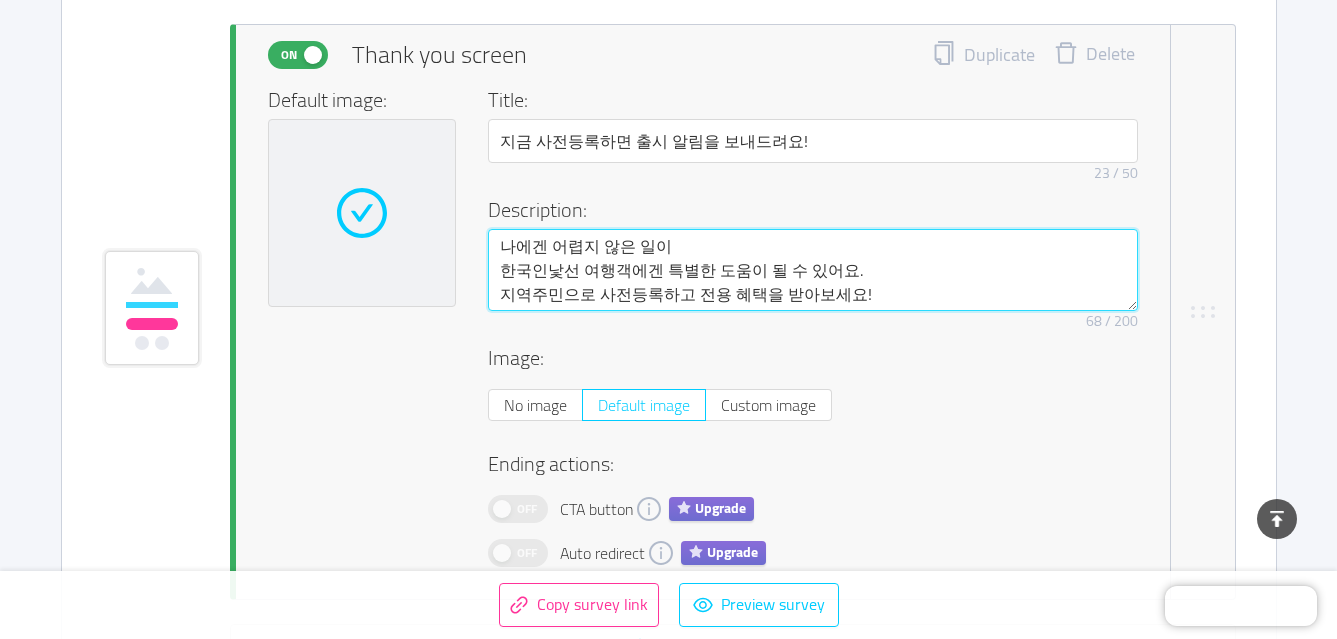type on "나에겐 어렵지 않은 일이
[COUNTRY]인 낯선 여행객에겐 특별한 도움이 될 수 있어요.
지역주민으로 사전등록하고 전용 혜택을 받아보세요!" 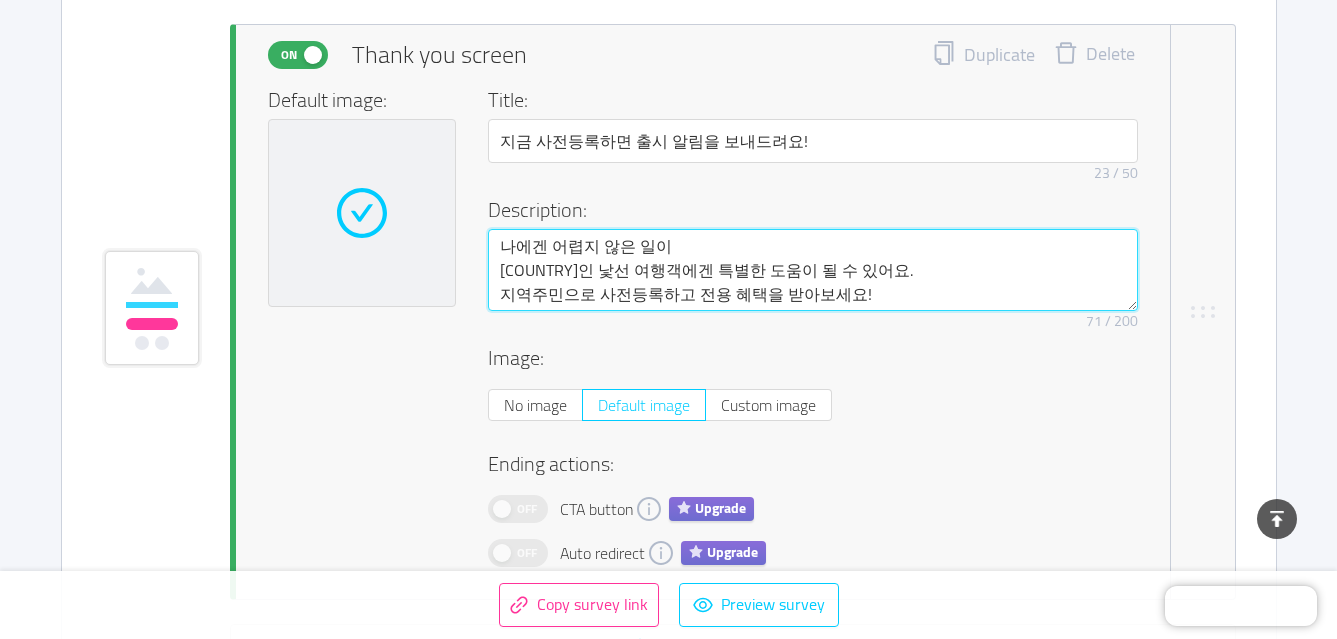 type on "나에겐 어렵지 않은 일이
한국인낯선 여행객에겐 특별한 도움이 될 수 있어요.
지역주민으로 사전등록하고 전용 혜택을 받아보세요!" 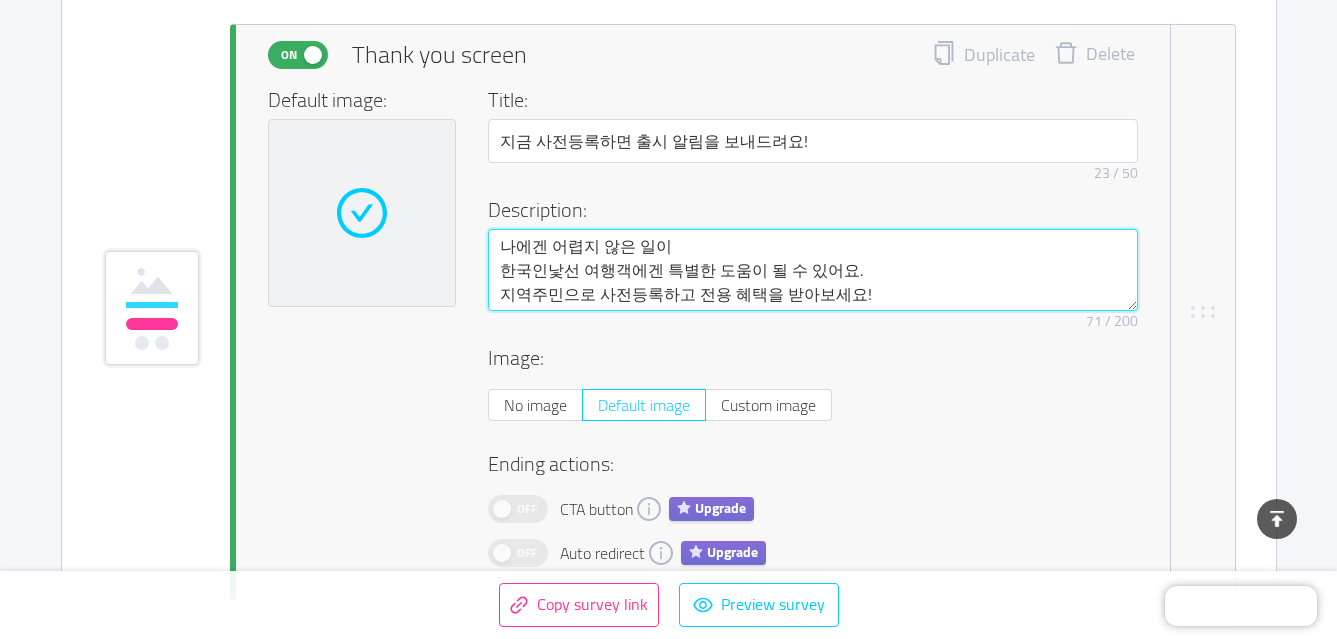 type on "나에겐 어렵지 않은 일이
한국낯선 여행객에겐 특별한 도움이 될 수 있어요.
지역주민으로 사전등록하고 전용 혜택을 받아보세요!" 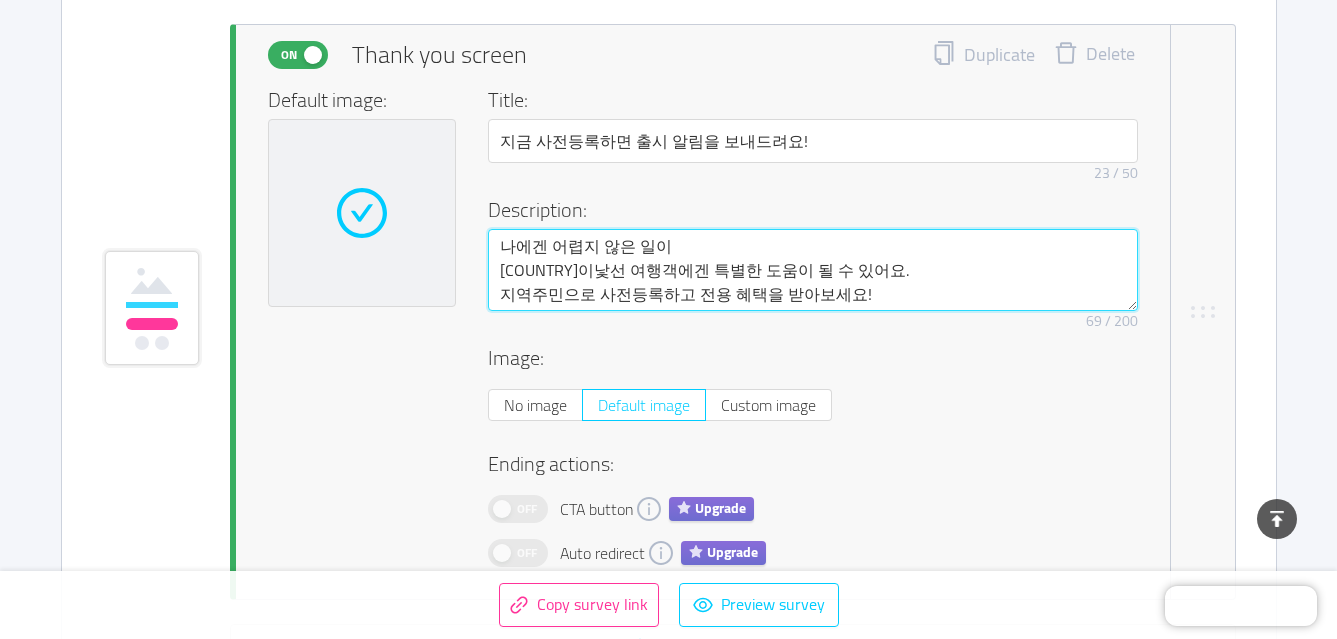type on "나에겐 어렵지 않은 일이
한국이 낯선 여행객에겐 특별한 도움이 될 수 있어요.
지역주민으로 사전등록하고 전용 혜택을 받아보세요!" 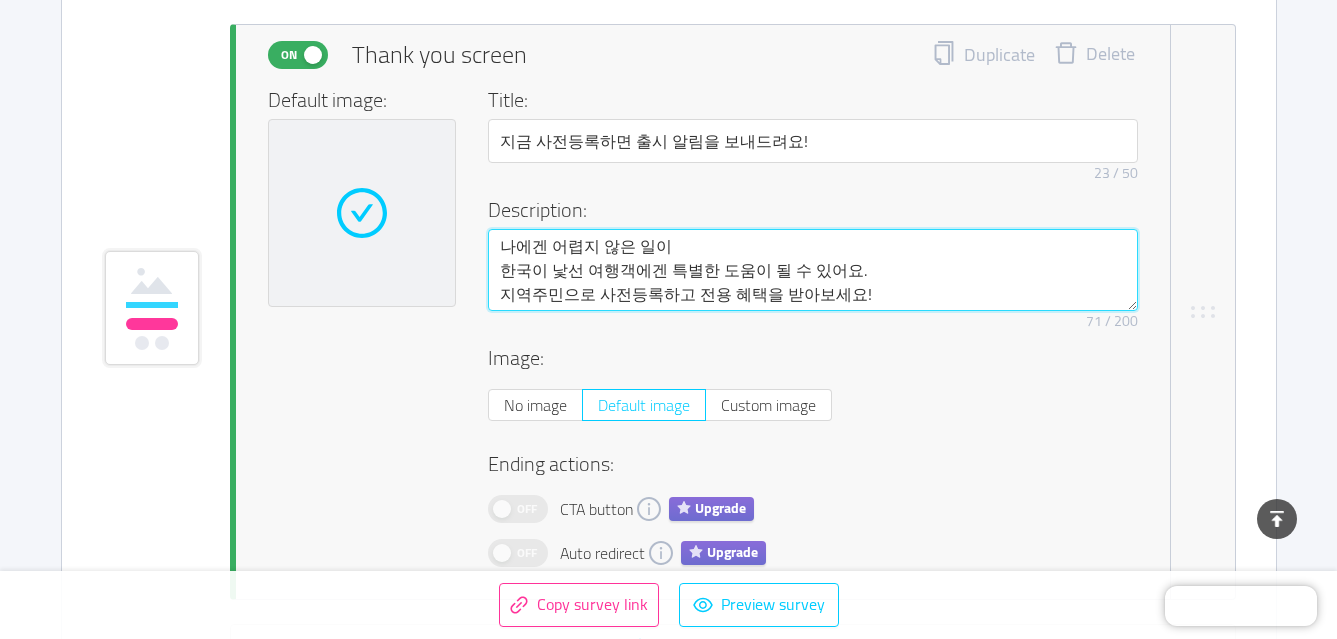 click on "나에겐 어렵지 않은 일이
한국이 낯선 여행객에겐 특별한 도움이 될 수 있어요.
지역주민으로 사전등록하고 전용 혜택을 받아보세요!" at bounding box center (813, 270) 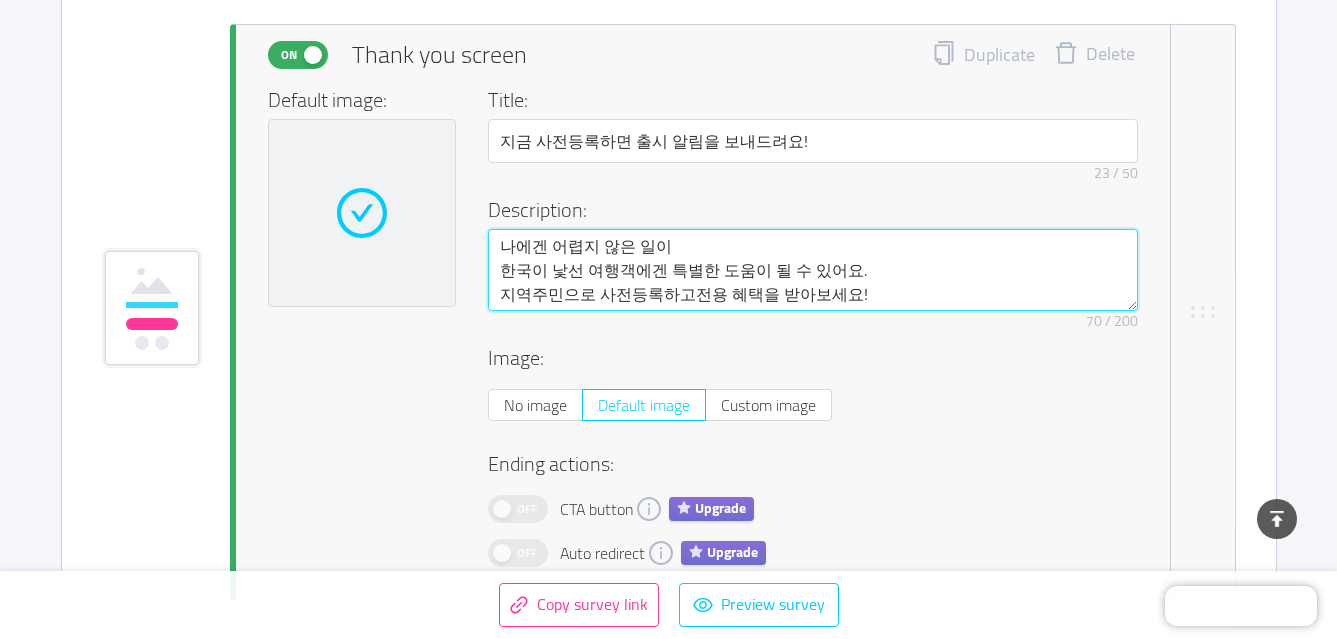 type on "나에겐 어렵지 않은 일이
[COUNTRY]이 낯선 여행객에겐 특별한 도움이 될 수 있어요.
지역주민으로 사전등록하고
전용 혜택을 받아보세요!" 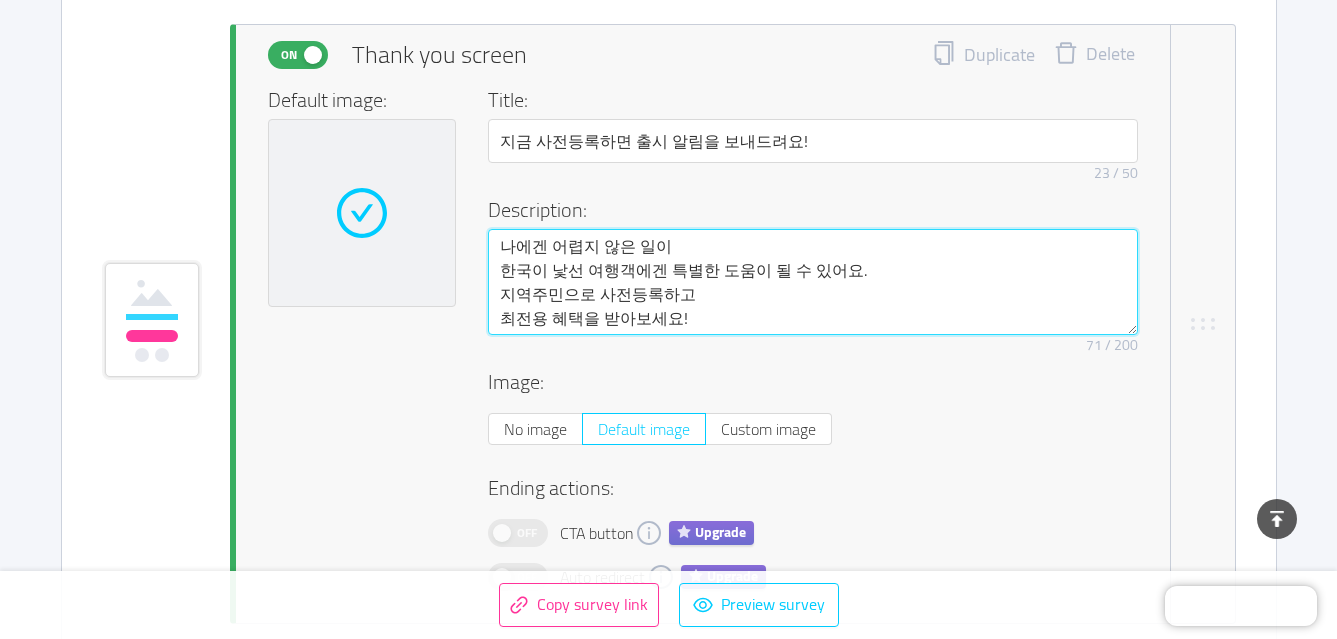 type on "나에겐 어렵지 않은 일이
[COUNTRY]이 낯선 여행객에겐 특별한 도움이 될 수 있어요.
지역주민으로 사전등록하고
최 전용 혜택을 받아보세요!" 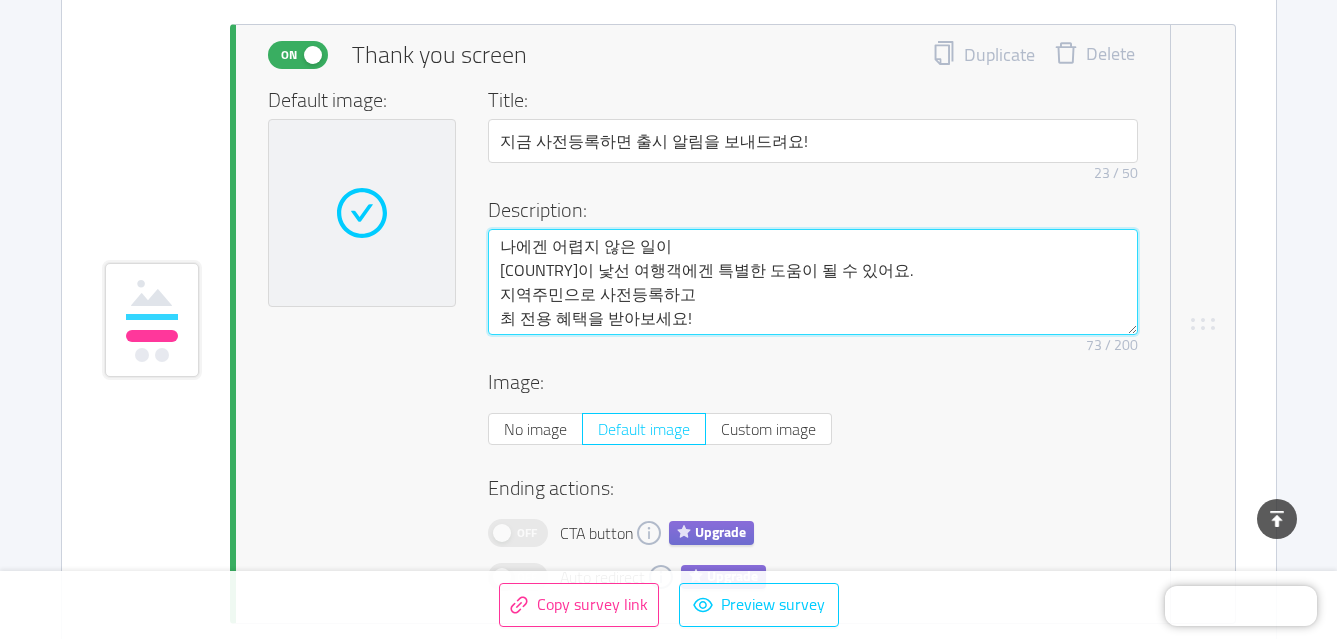 type on "나에겐 어렵지 않은 일이
한국이 낯선 여행객에겐 특별한 도움이 될 수 있어요.
지역주민으로 사전등록하고
최전용 혜택을 받아보세요!" 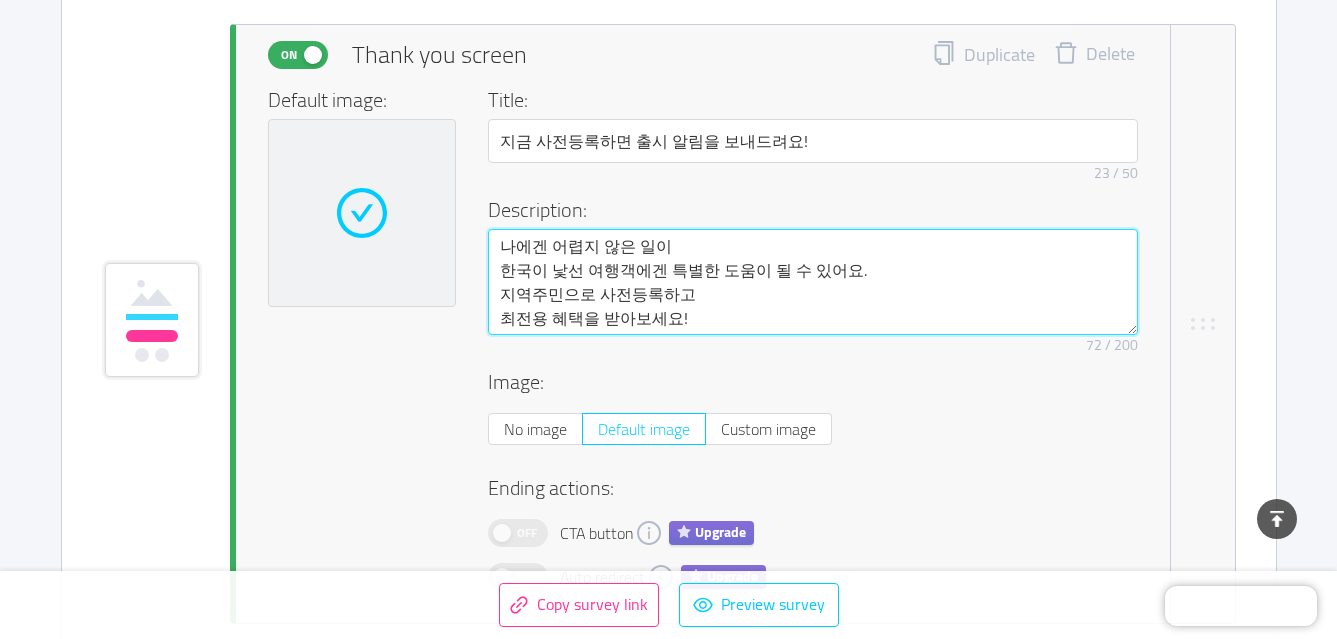 type on "나에겐 어렵지 않은 일이
[COUNTRY]이 낯선 여행객에겐 특별한 도움이 될 수 있어요.
지역주민으로 사전등록하고
전용 혜택을 받아보세요!" 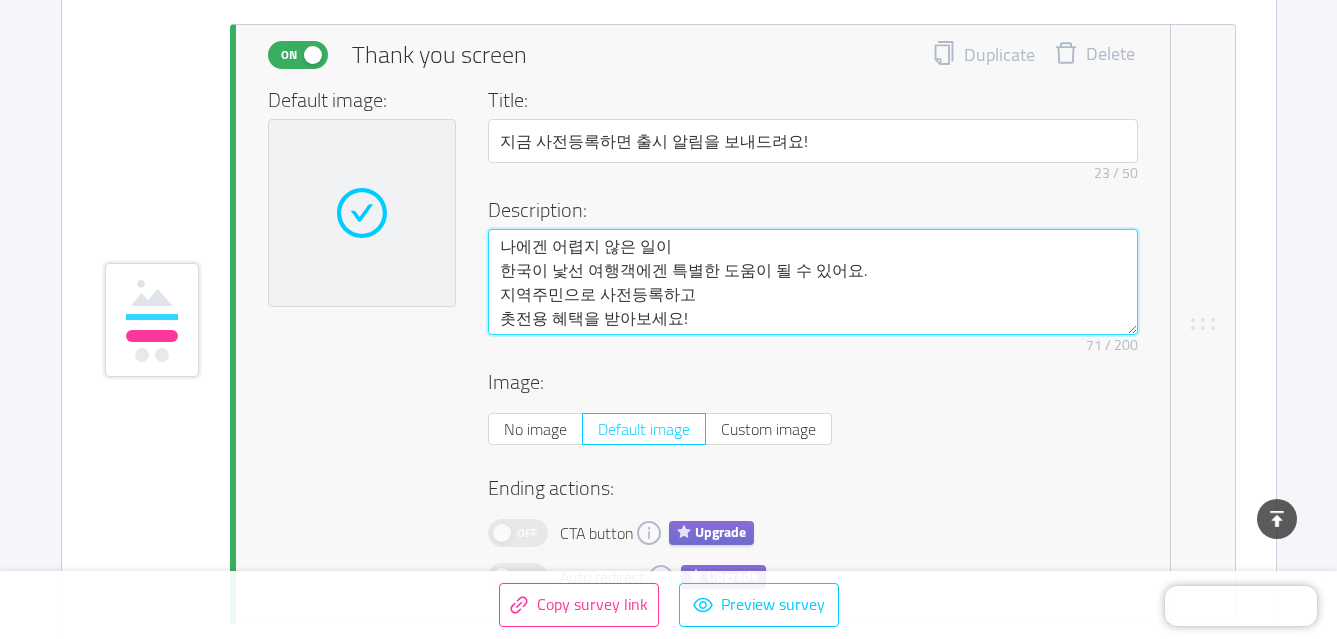 type on "나에겐 어렵지 않은 일이
한국이 낯선 여행객에겐 특별한 도움이 될 수 있어요.
지역주민으로 사전등록하고
초시전용 혜택을 받아보세요!" 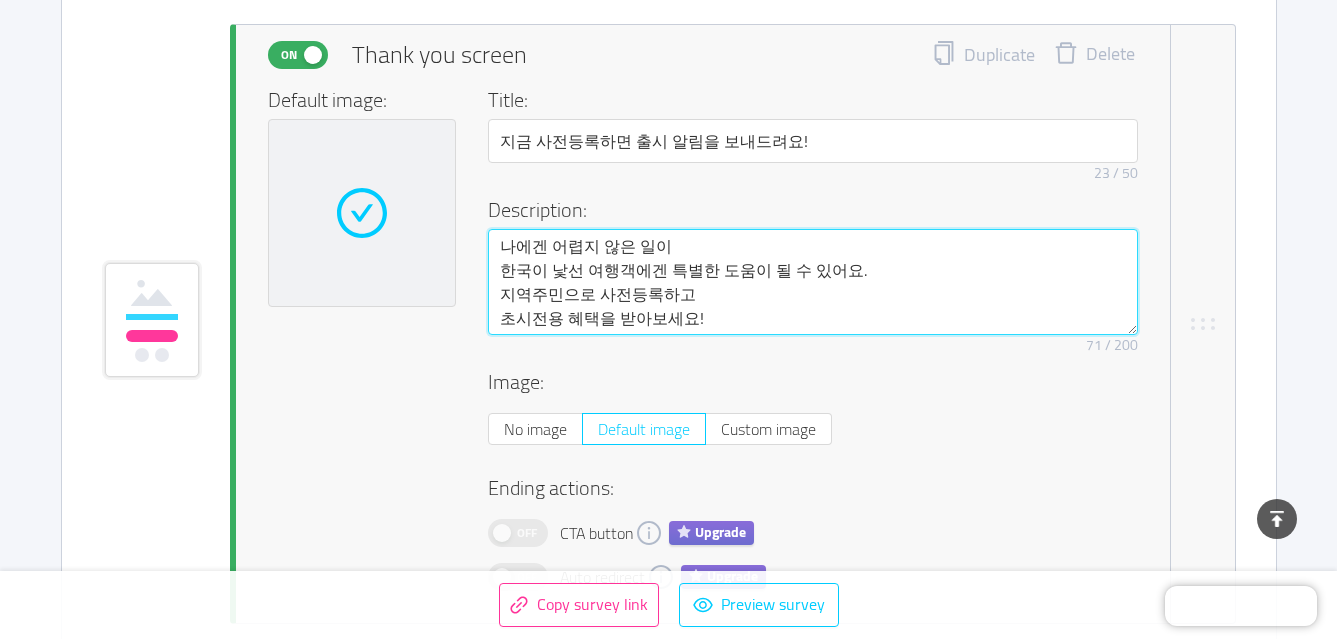 type on "나에겐 어렵지 않은 일이
한국이 낯선 여행객에겐 특별한 도움이 될 수 있어요.
지역주민으로 사전등록하고
초시 전용 혜택을 받아보세요!" 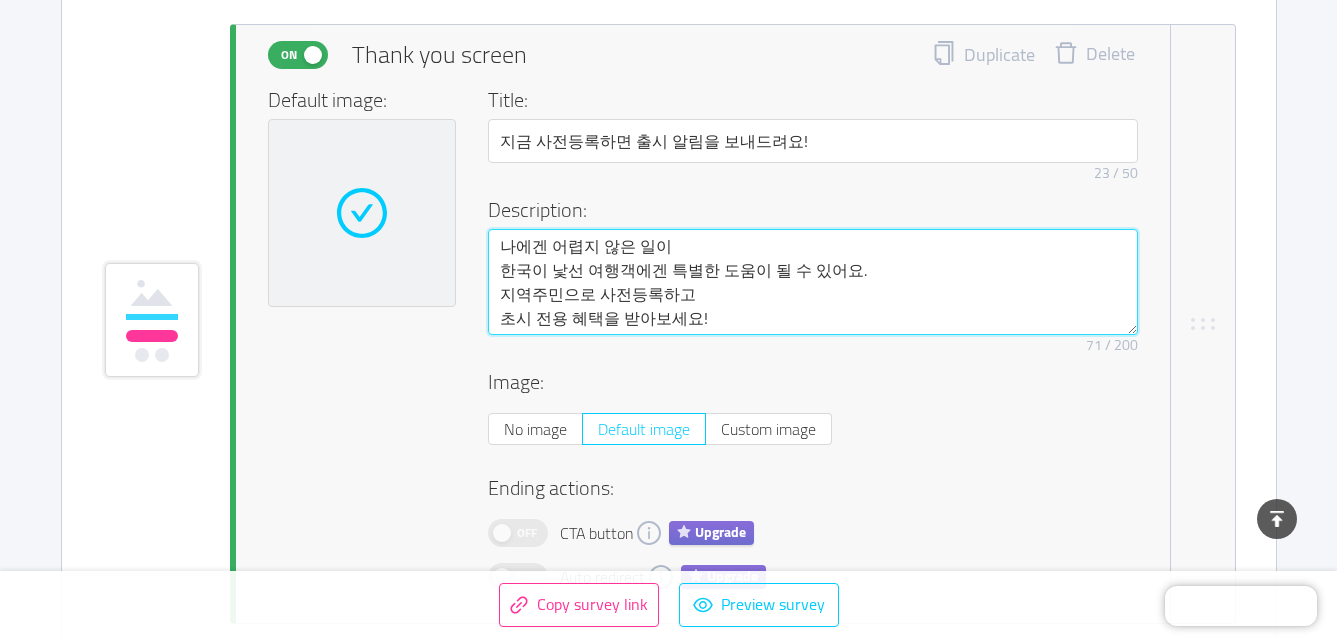 type 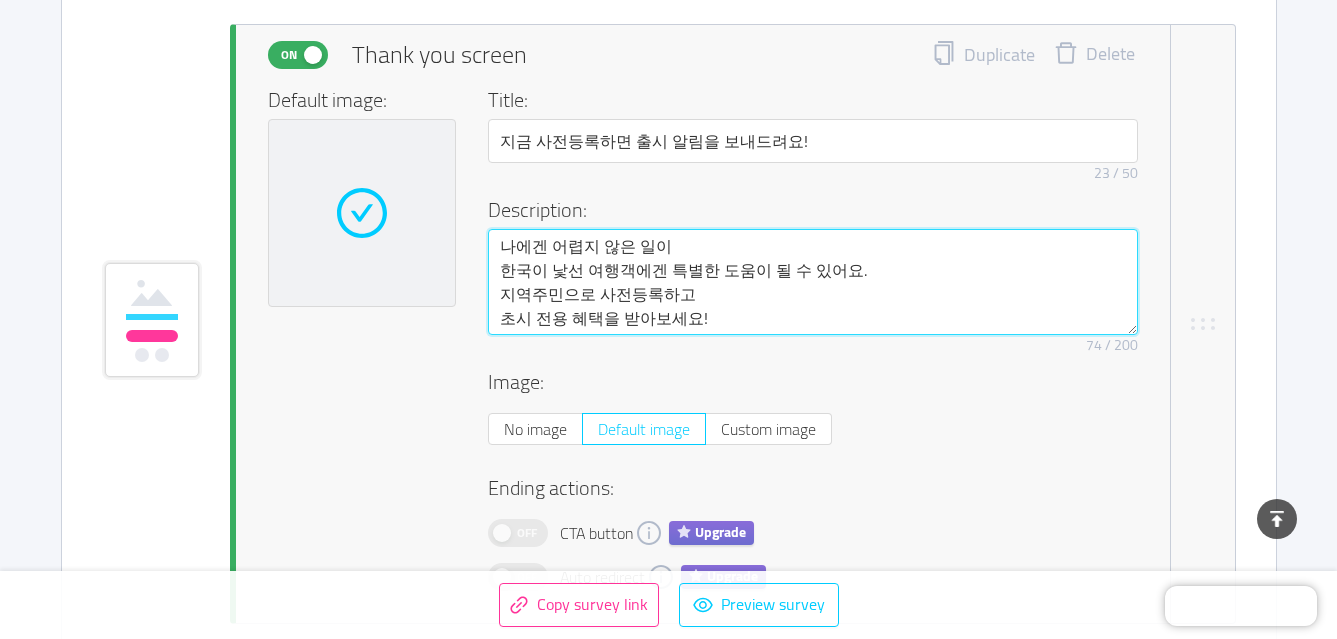 type on "나에겐 어렵지 않은 일이
한국이 낯선 여행객에겐 특별한 도움이 될 수 있어요.
지역주민으로 사전등록하고
초시전용 혜택을 받아보세요!" 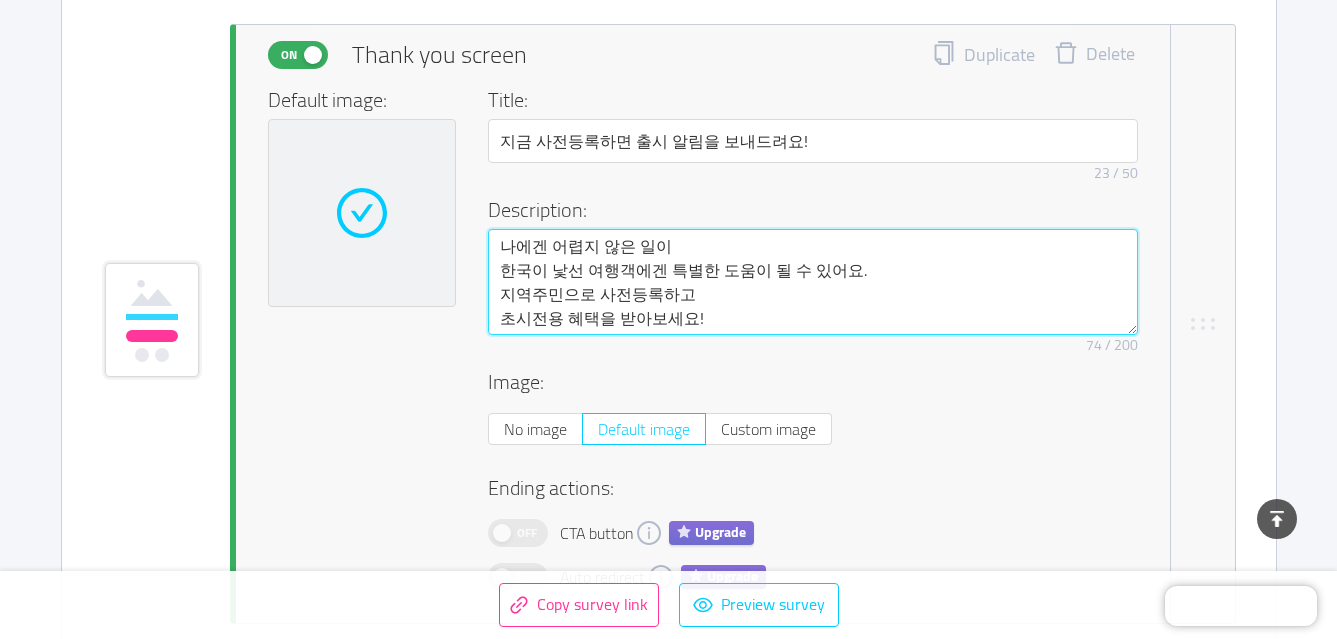 type on "나에겐 어렵지 않은 일이
[COUNTRY]이 낯선 여행객에겐 특별한 도움이 될 수 있어요.
지역주민으로 사전등록하고
초전용 혜택을 받아보세요!" 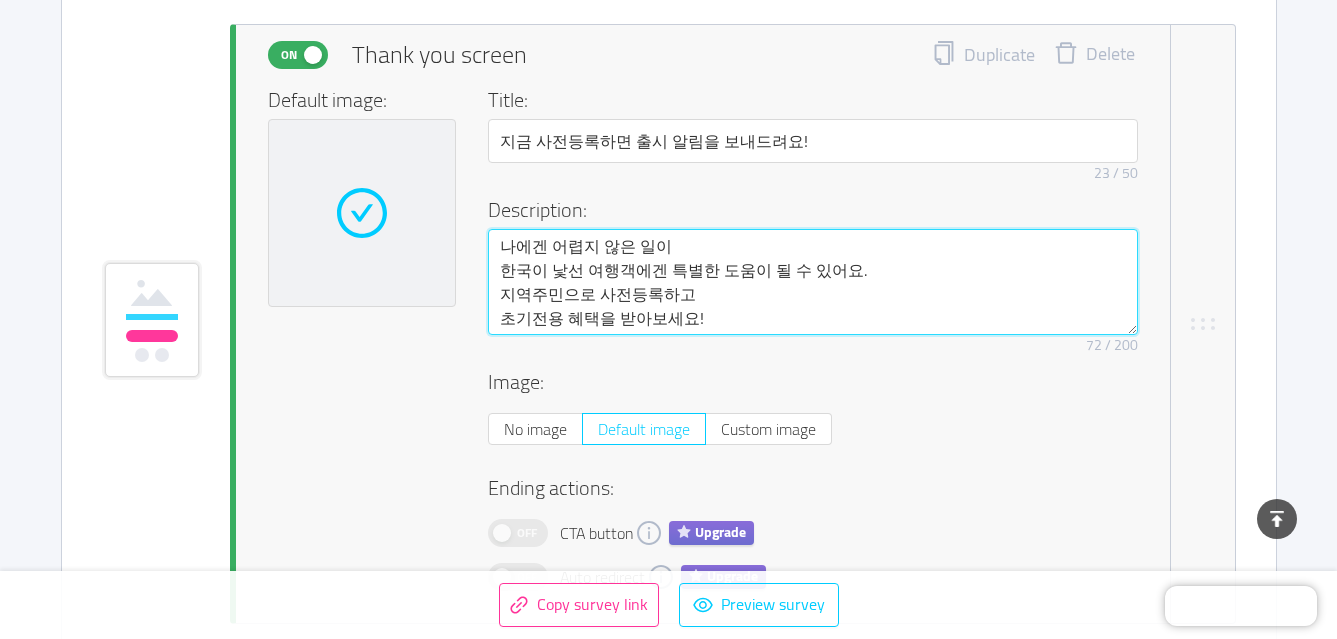 type on "나에겐 어렵지 않은 일이
한국이 낯선 여행객에겐 특별한 도움이 될 수 있어요.
지역주민으로 사전등록하고
초기 전용 혜택을 받아보세요!" 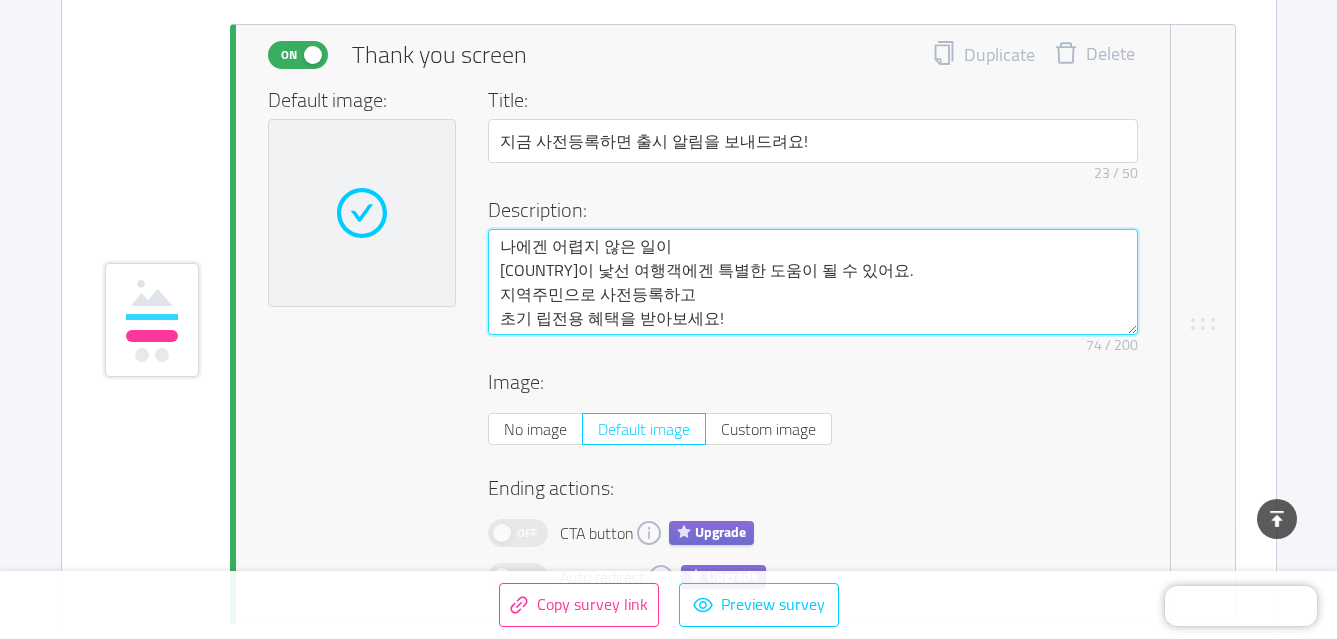 type on "나에겐 어렵지 않은 일이
한국이 낯선 여행객에겐 특별한 도움이 될 수 있어요.
지역주민으로 사전등록하고
초기 리뷰전용 혜택을 받아보세요!" 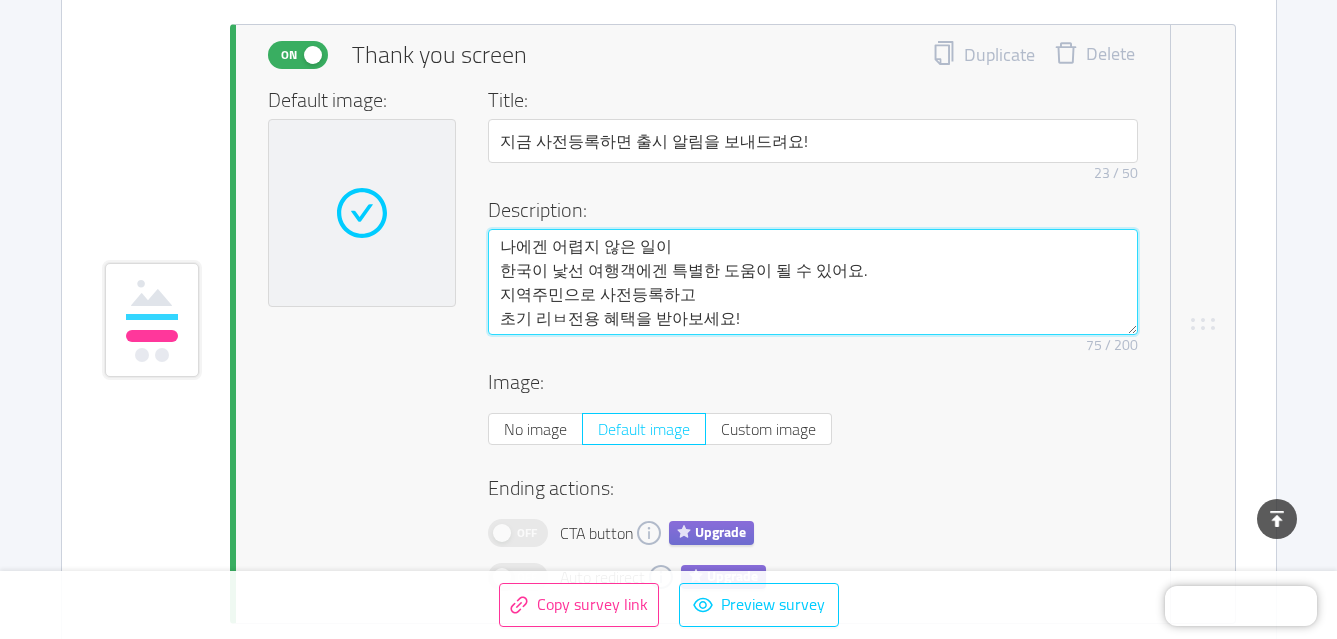 type on "나에겐 어렵지 않은 일이
한국이 낯선 여행객에겐 특별한 도움이 될 수 있어요.
지역주민으로 사전등록하고
초기 리전용 혜택을 받아보세요!" 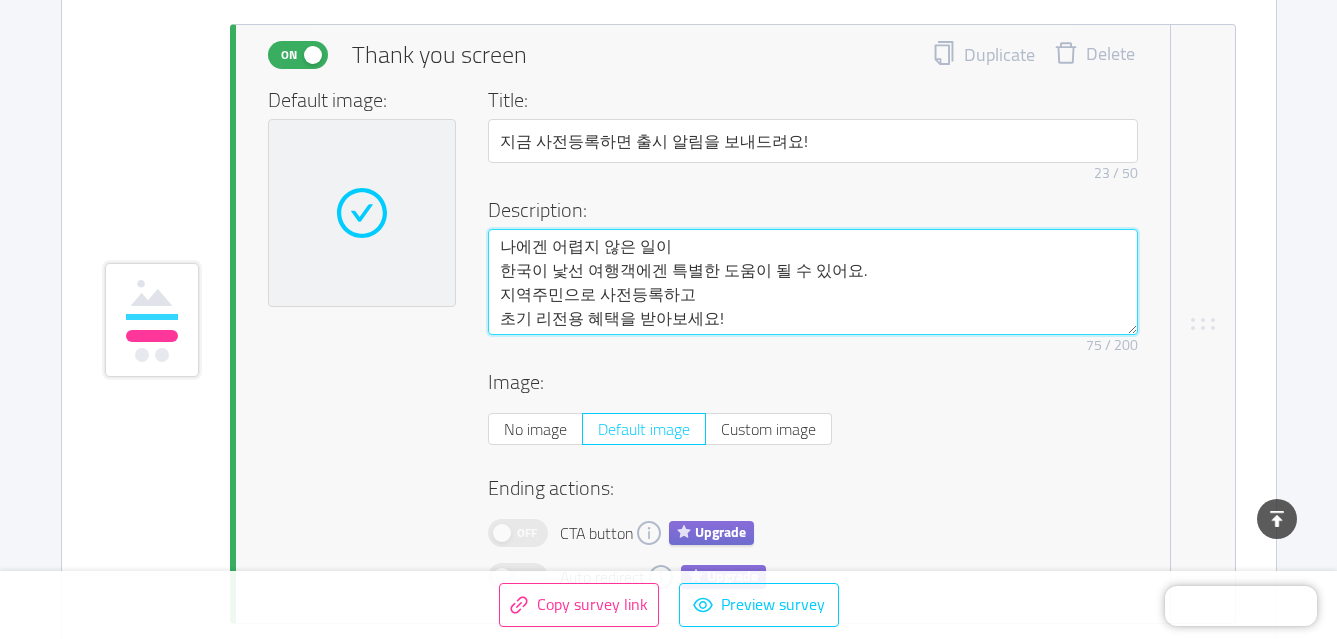 type on "나에겐 어렵지 않은 일이
한국이 낯선 여행객에겐 특별한 도움이 될 수 있어요.
지역주민으로 사전등록하고
초기 전용 혜택을 받아보세요!" 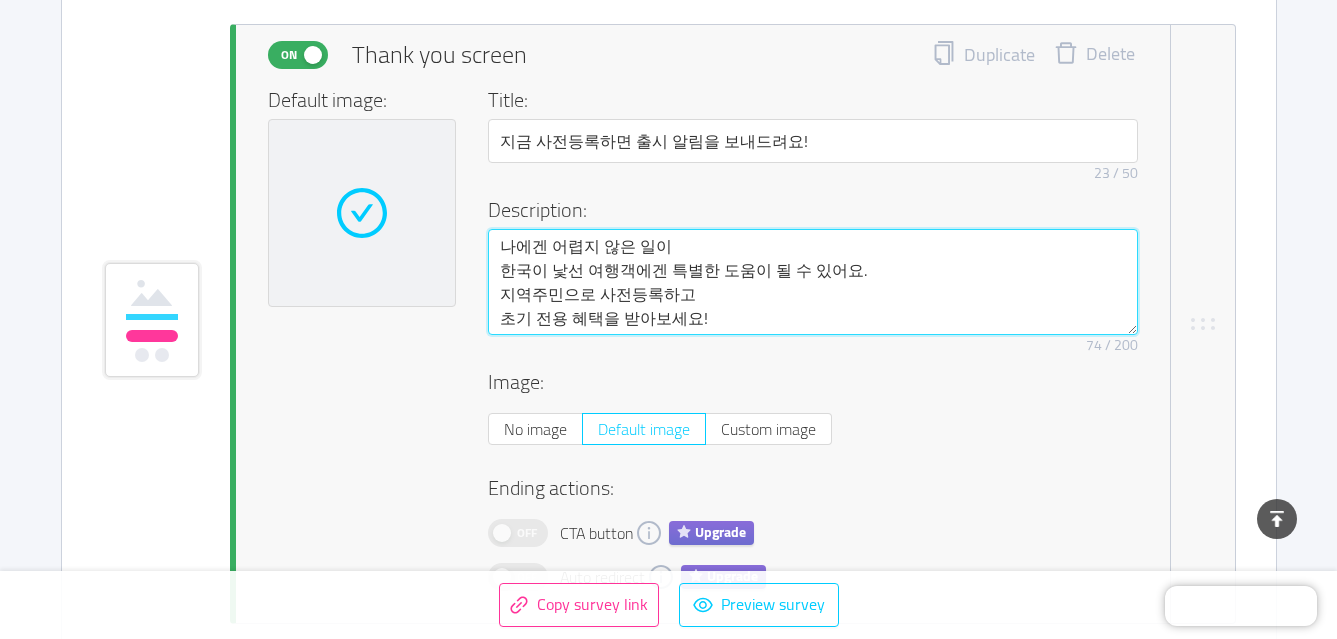 type on "나에겐 어렵지 않은 일이
한국이 낯선 여행객에겐 특별한 도움이 될 수 있어요.
지역주민으로 사전등록하고
초기전용 혜택을 받아보세요!" 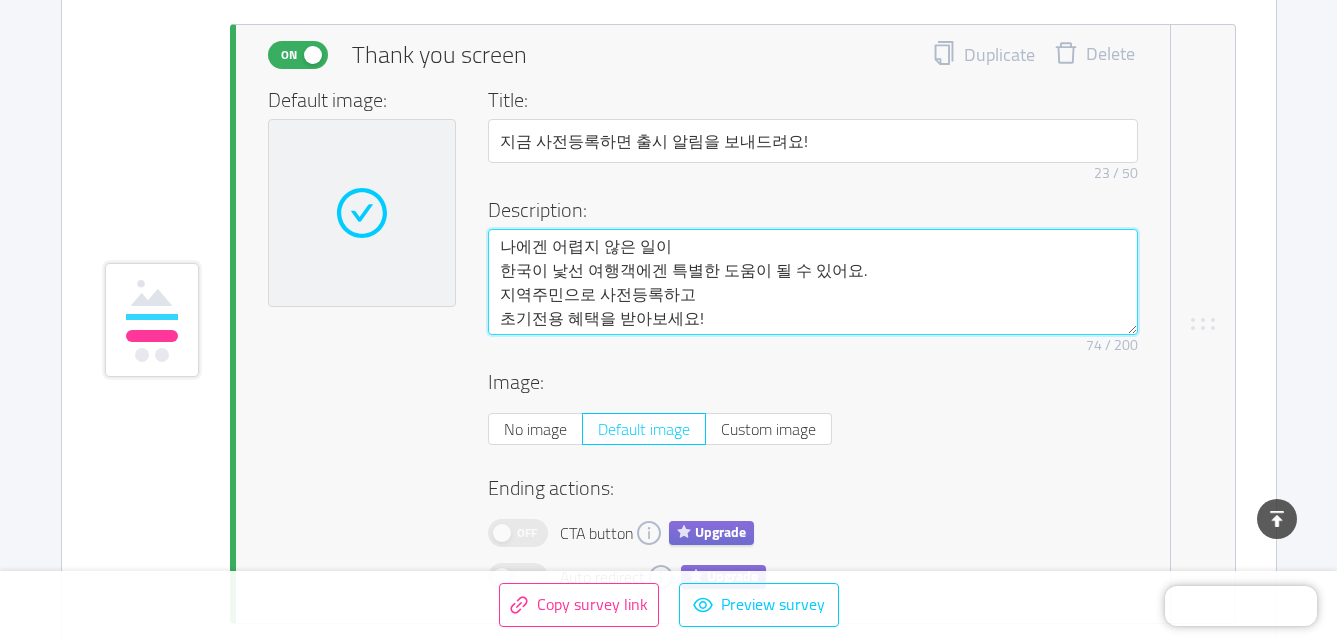 type on "나에겐 어렵지 않은 일이
[COUNTRY]이 낯선 여행객에겐 특별한 도움이 될 수 있어요.
지역주민으로 사전등록하고
초전용 혜택을 받아보세요!" 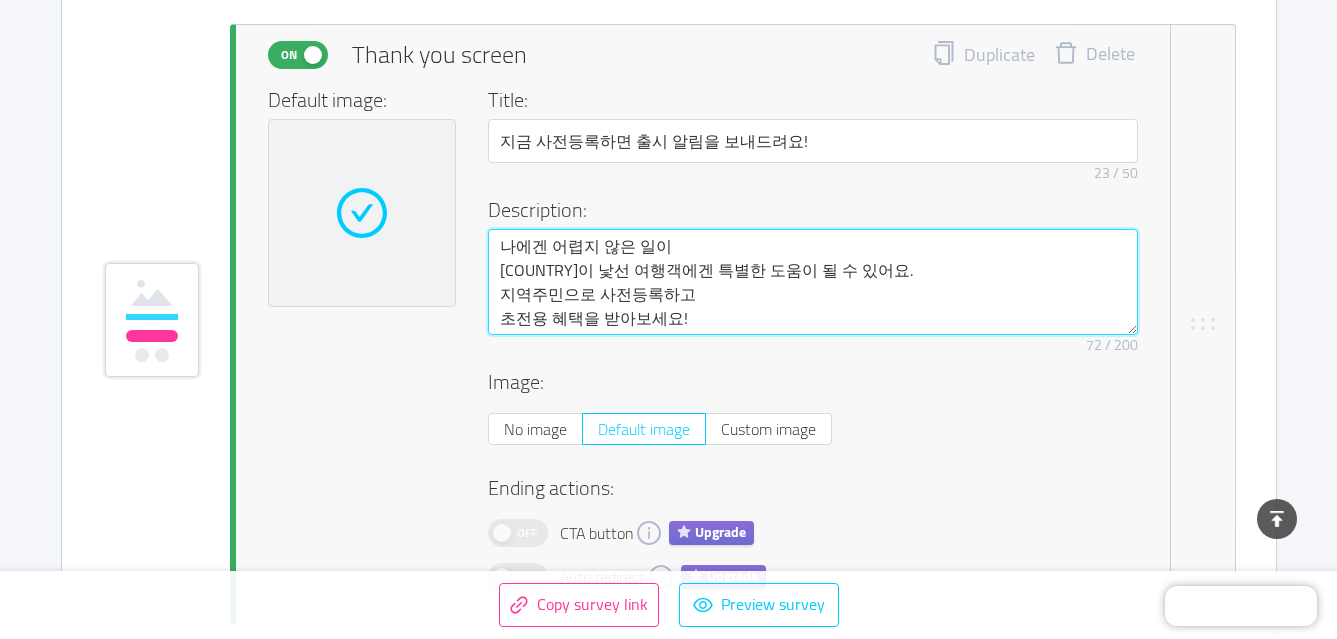 type on "나에겐 어렵지 않은 일이
[COUNTRY]이 낯선 여행객에겐 특별한 도움이 될 수 있어요.
지역주민으로 사전등록하고
전용 혜택을 받아보세요!" 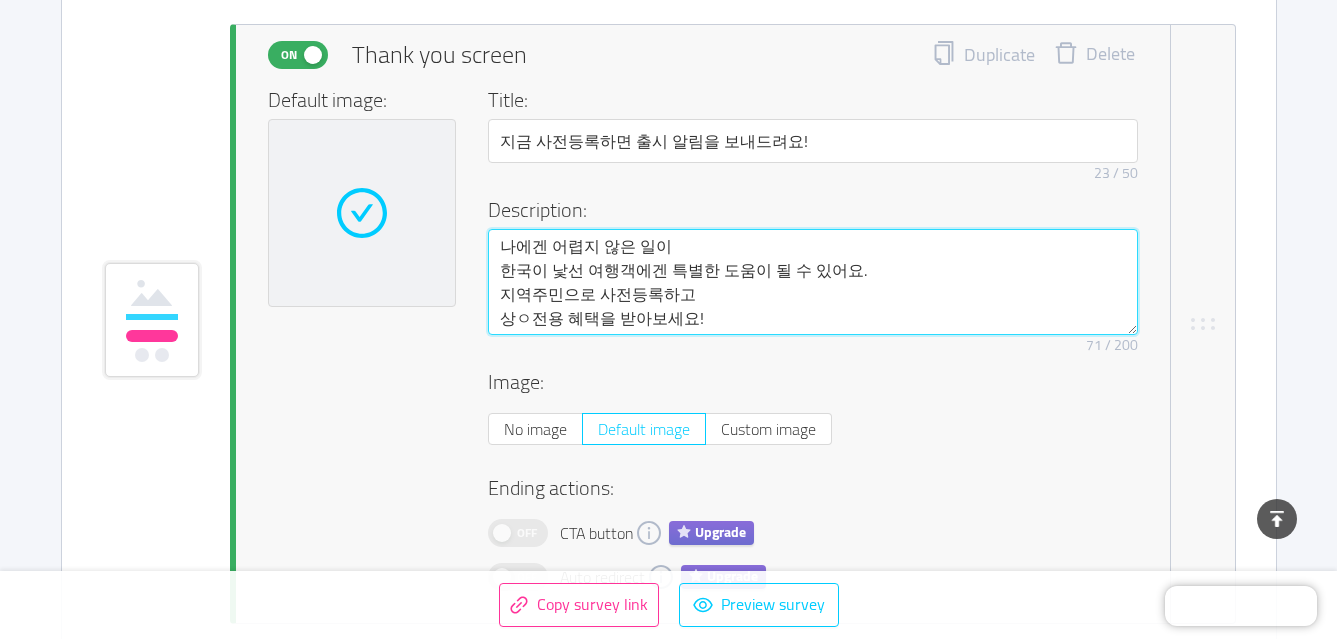 type on "나에겐 어렵지 않은 일이
[COUNTRY]이 낯선 여행객에겐 특별한 도움이 될 수 있어요.
지역주민으로 사전등록하고
상우전용 혜택을 받아보세요!" 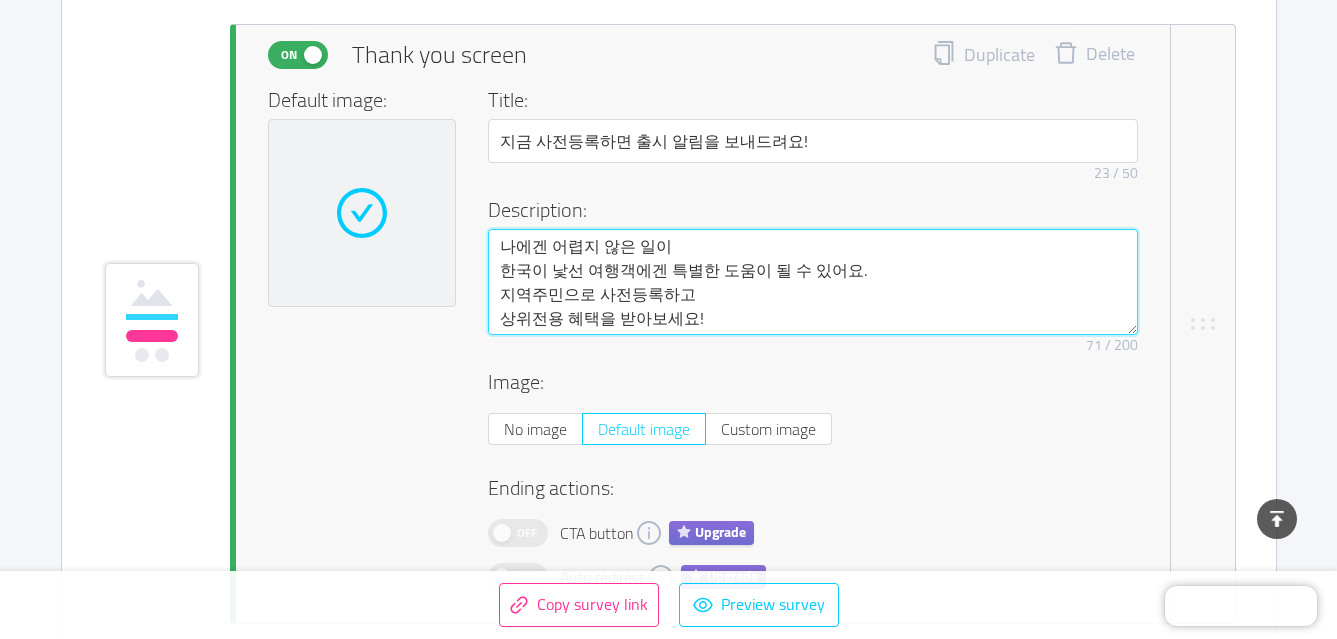 type on "나에겐 어렵지 않은 일이
한국이 낯선 여행객에겐 특별한 도움이 될 수 있어요.
지역주민으로 사전등록하고
상위 전용 혜택을 받아보세요!" 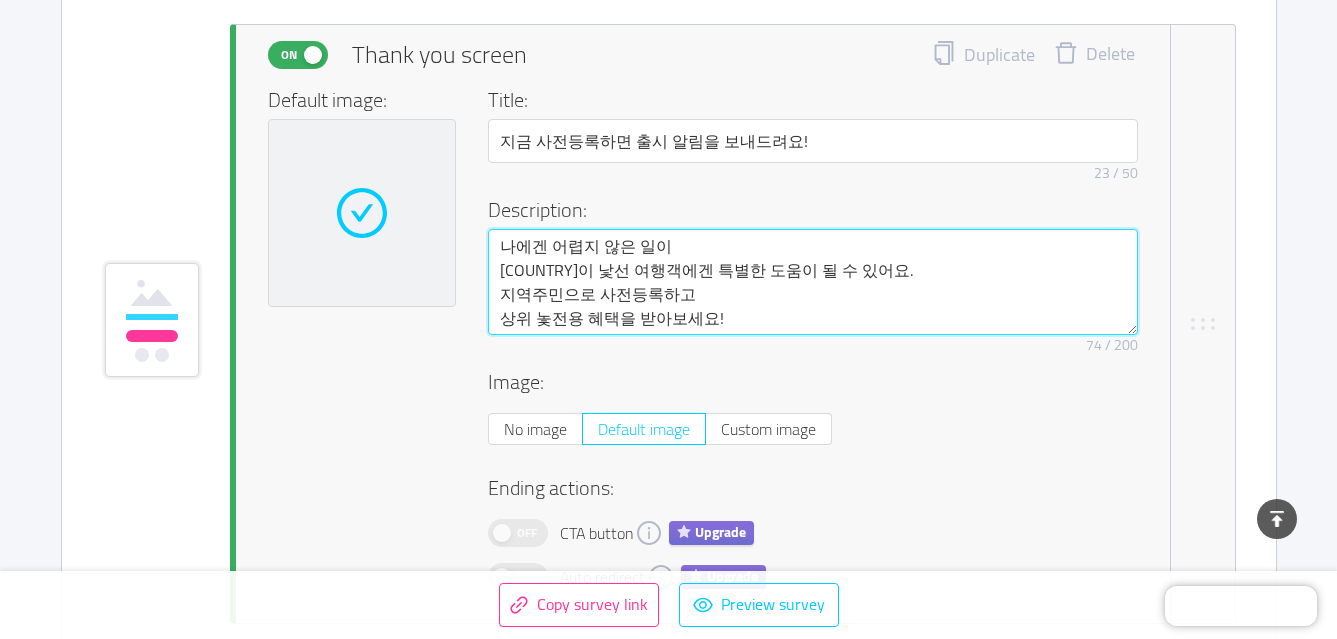 type on "나에겐 어렵지 않은 일이
[COUNTRY]이 낯선 여행객에겐 특별한 도움이 될 수 있어요.
지역주민으로 사전등록하고
상위 노추전용 혜택을 받아보세요!" 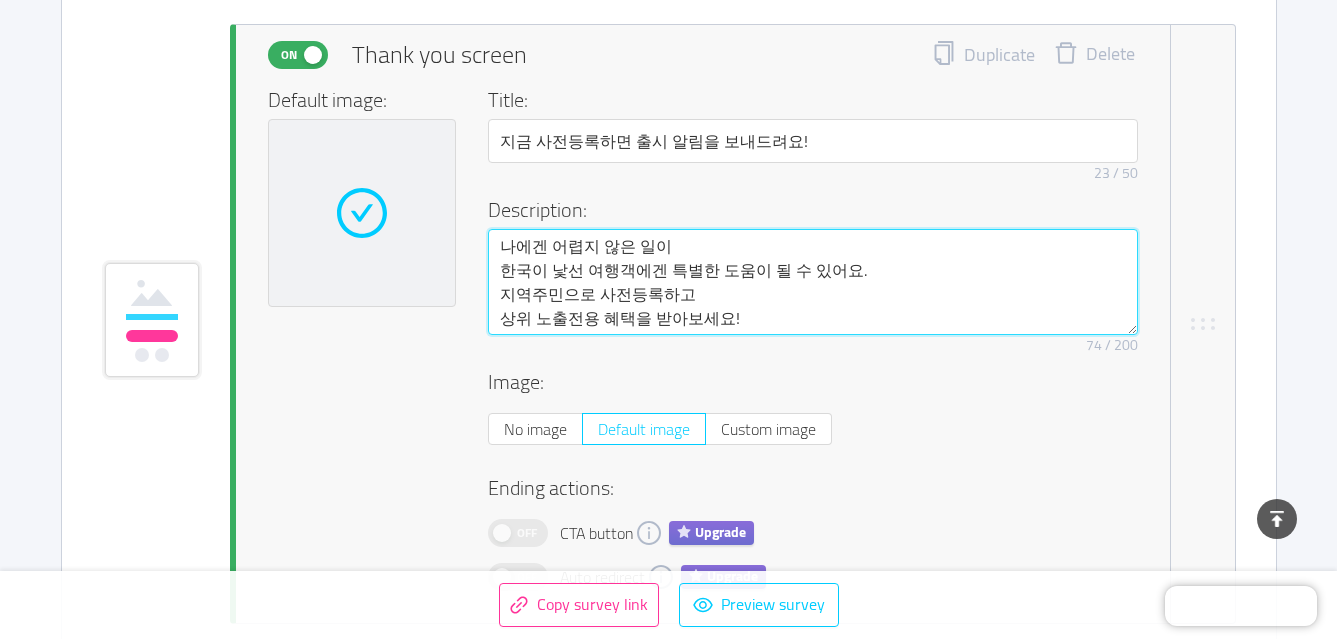type on "나에겐 어렵지 않은 일이
한국이 낯선 여행객에겐 특별한 도움이 될 수 있어요.
지역주민으로 사전등록하고
상위 노출 전용 혜택을 받아보세요!" 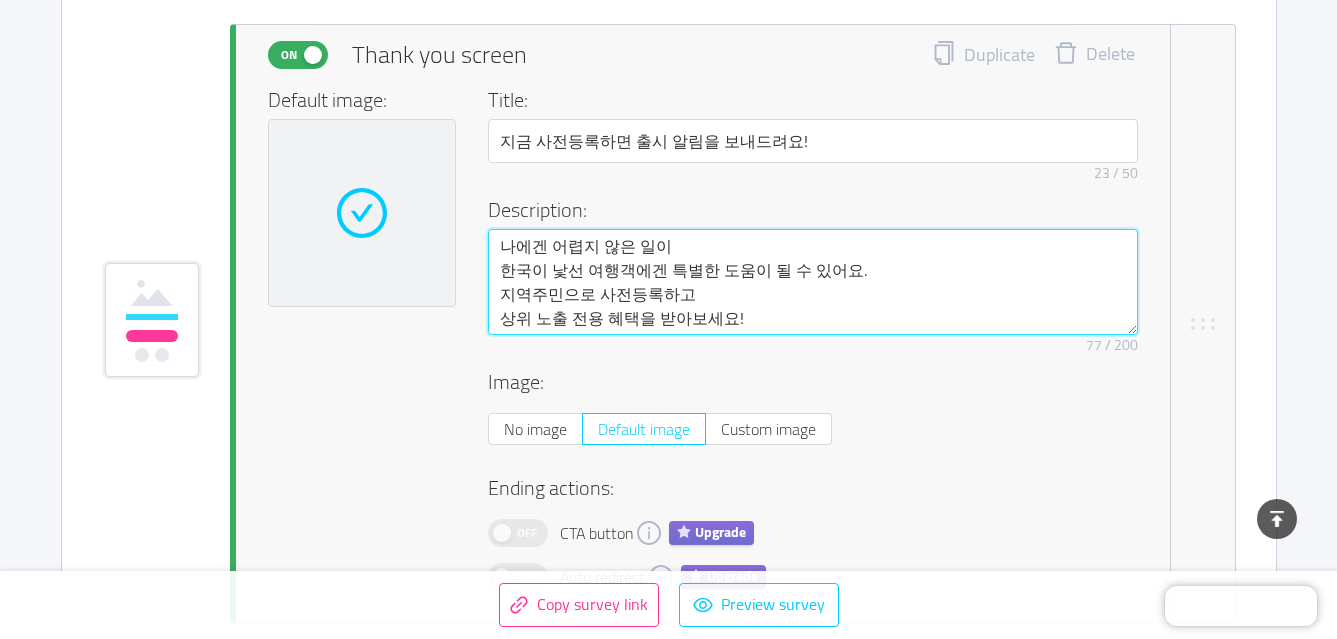 type on "나에겐 어렵지 않은 일이
한국이 낯선 여행객에겐 특별한 도움이 될 수 있어요.
지역주민으로 사전등록하고
상위 노출전용 혜택을 받아보세요!" 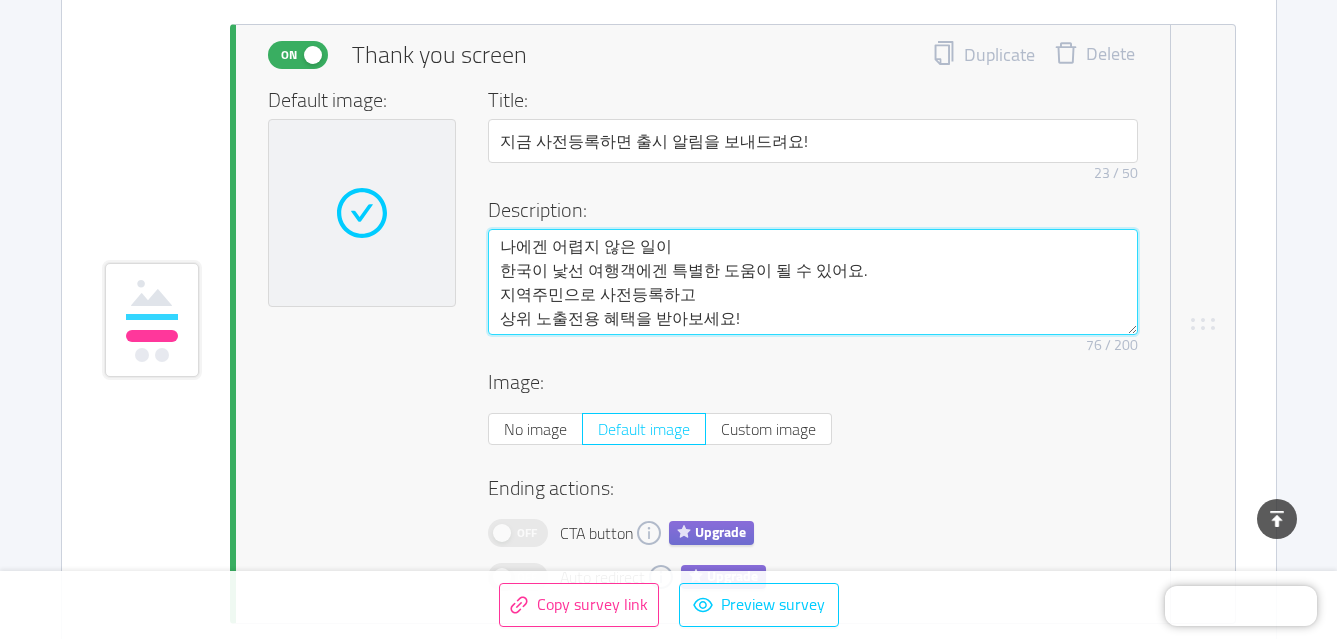 type on "나에겐 어렵지 않은 일이
[COUNTRY]이 낯선 여행객에겐 특별한 도움이 될 수 있어요.
지역주민으로 사전등록하고
상위 노전용 혜택을 받아보세요!" 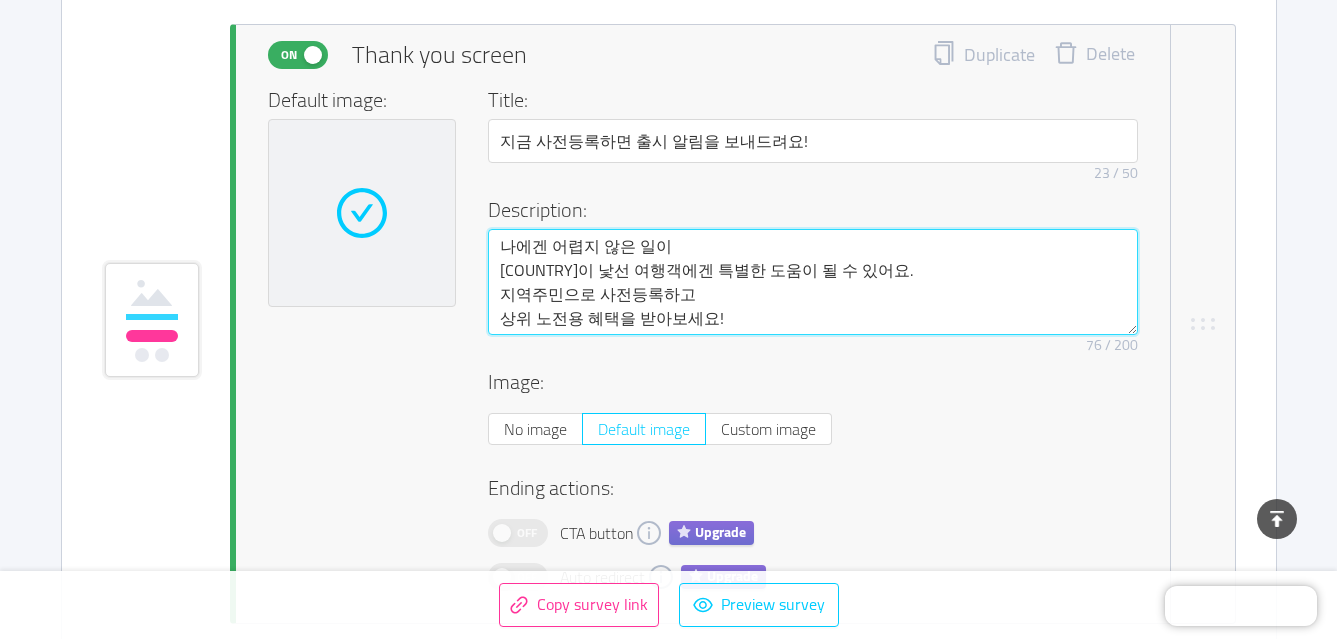 type on "나에겐 어렵지 않은 일이
한국이 낯선 여행객에겐 특별한 도움이 될 수 있어요.
지역주민으로 사전등록하고
상위 전용 혜택을 받아보세요!" 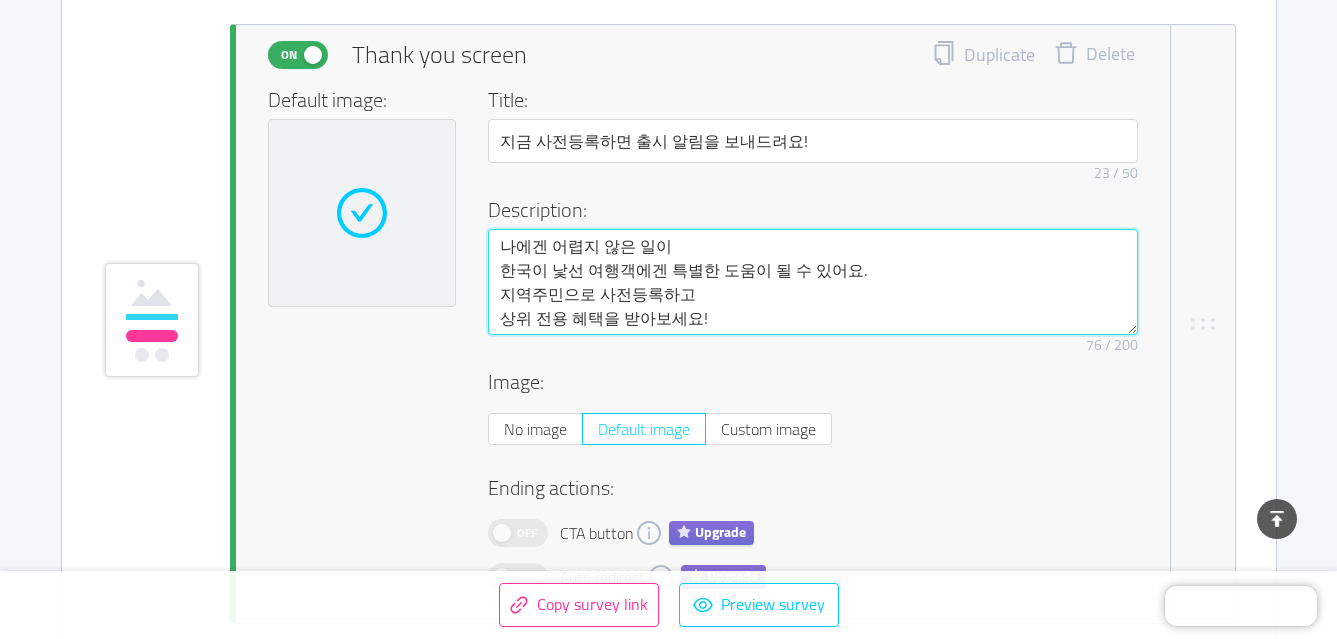 type 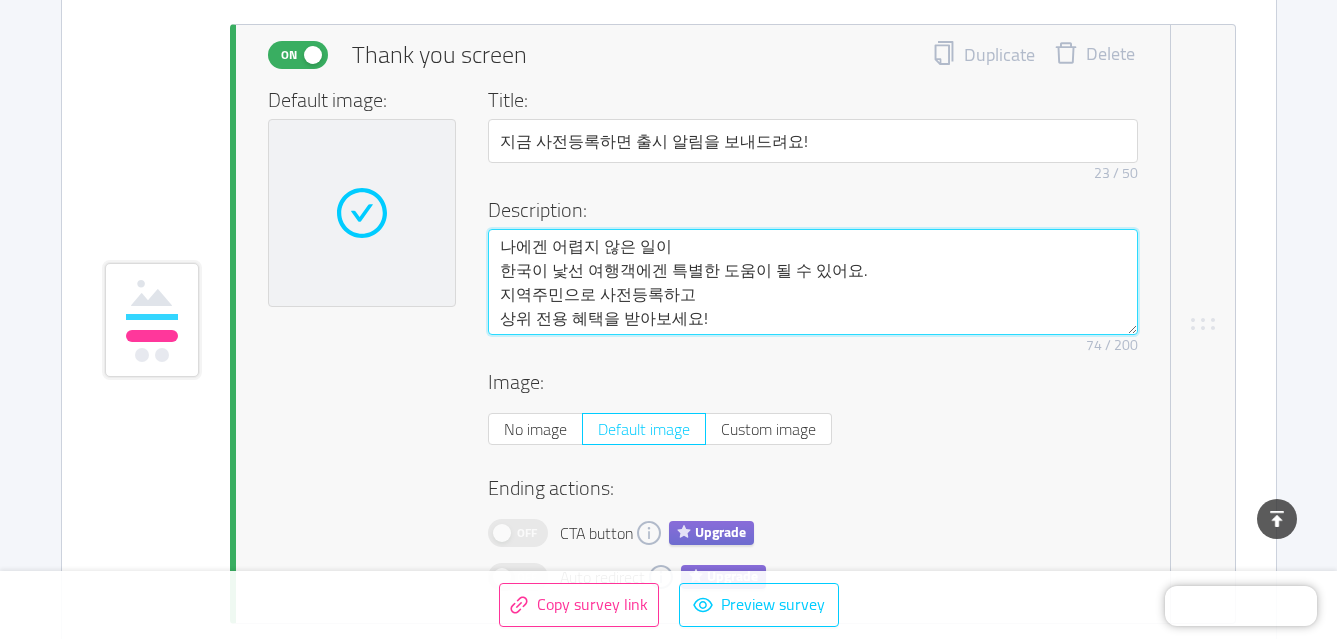 type on "나에겐 어렵지 않은 일이
한국이 낯선 여행객에겐 특별한 도움이 될 수 있어요.
지역주민으로 사전등록하고
상위전용 혜택을 받아보세요!" 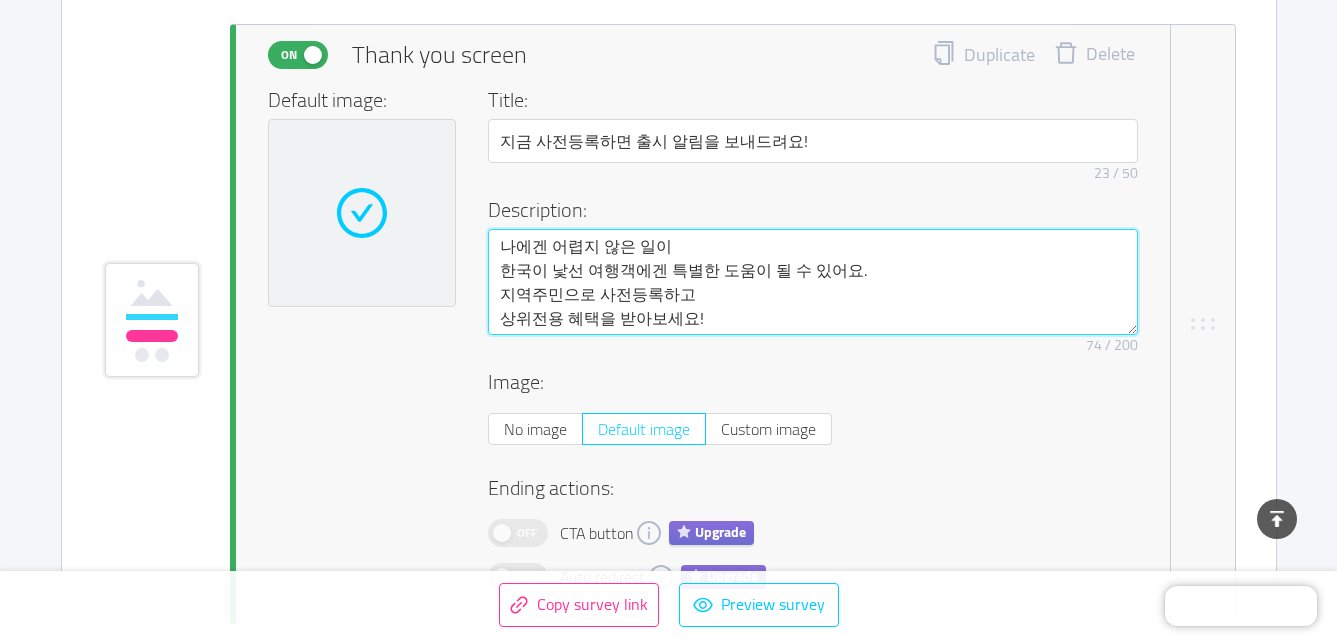 type on "나에겐 어렵지 않은 일이
한국이 낯선 여행객에겐 특별한 도움이 될 수 있어요.
지역주민으로 사전등록하고
상전용 혜택을 받아보세요!" 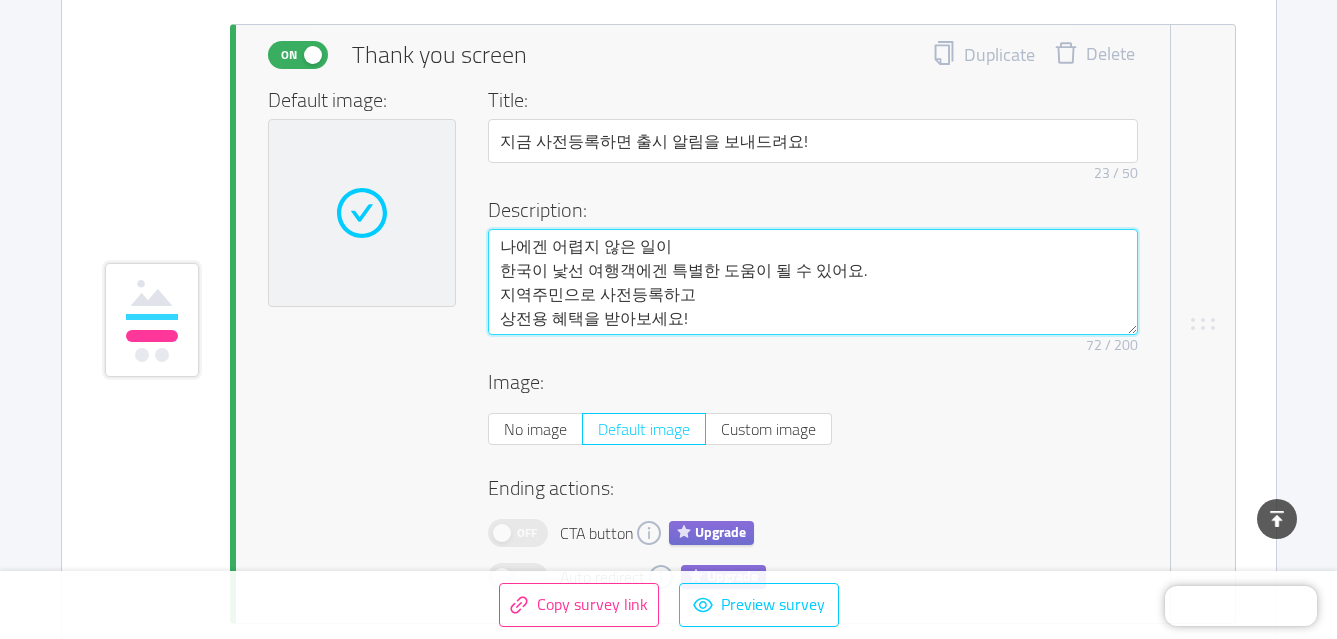 type on "나에겐 어렵지 않은 일이
[COUNTRY]이 낯선 여행객에겐 특별한 도움이 될 수 있어요.
지역주민으로 사전등록하고
전용 혜택을 받아보세요!" 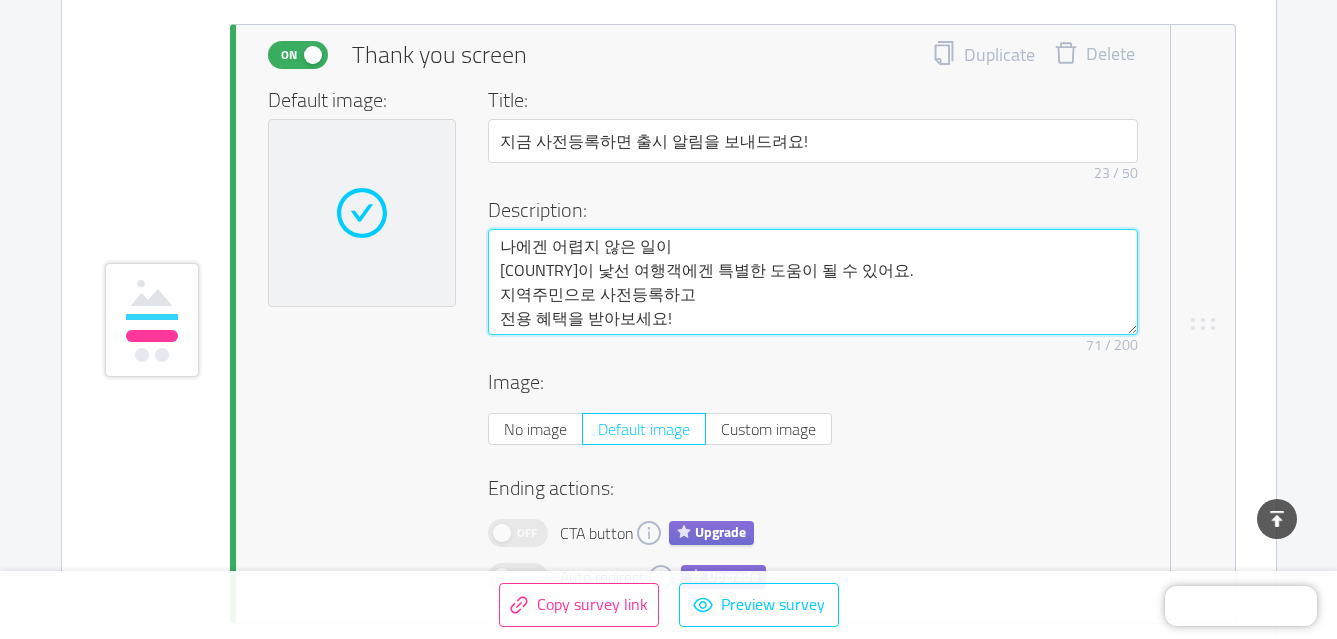 type on "나에겐 어렵지 않은 일이
한국이 낯선 여행객에겐 특별한 도움이 될 수 있어요.
지역주민으로 사전등록하고
혜택을 받아보세요!" 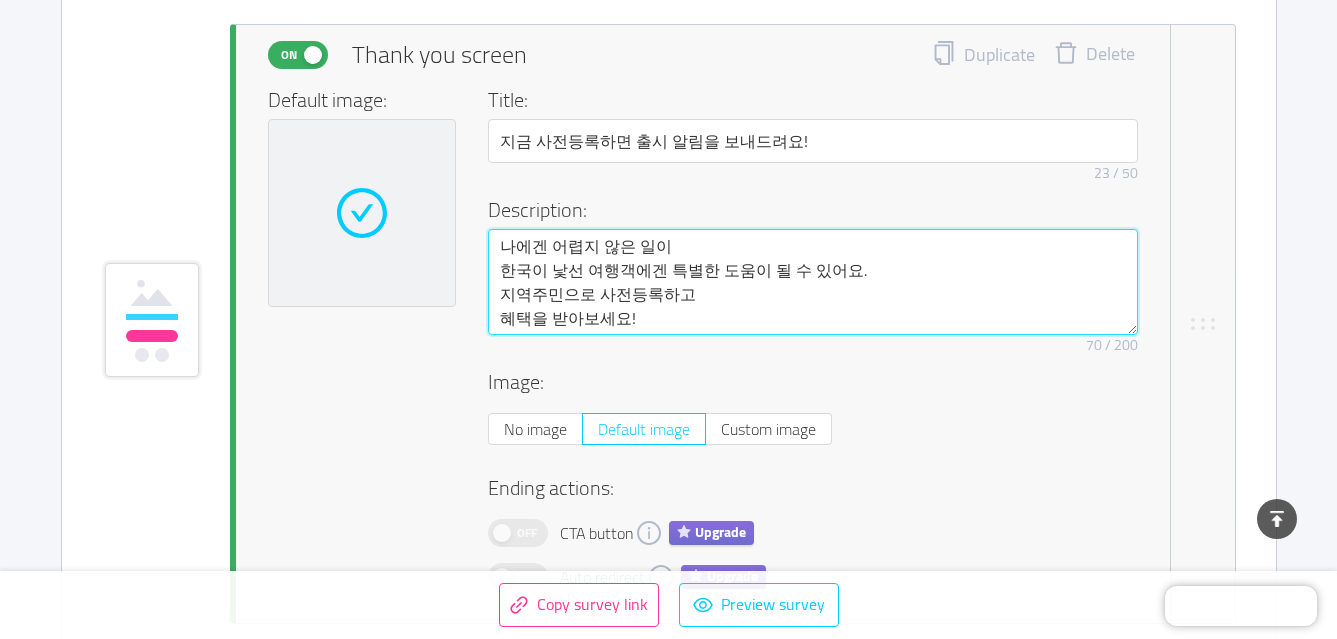 type on "나에겐 어렵지 않은 일이
한국이 낯선 여행객에겐 특별한 도움이 될 수 있어요.
지역주민으로 사전등록하고
혜택을 받아보세요!" 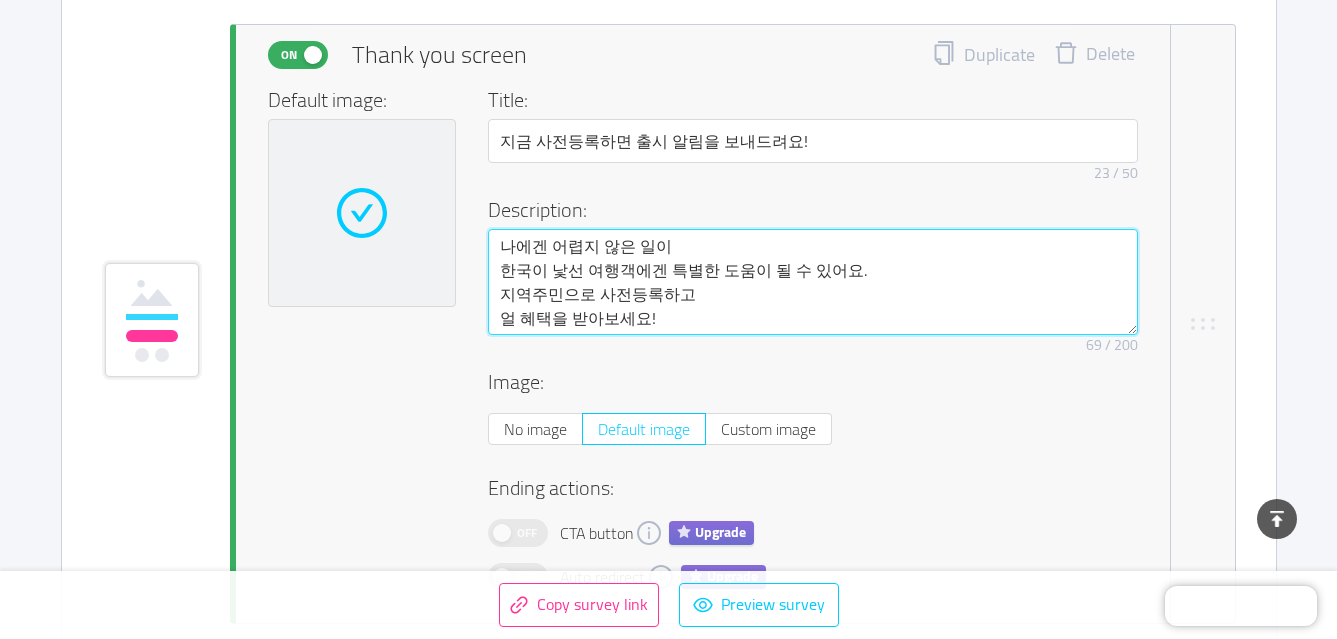 type on "나에겐 어렵지 않은 일이
한국이 낯선 여행객에겐 특별한 도움이 될 수 있어요.
지역주민으로 사전등록하고
얼ㄹ 혜택을 받아보세요!" 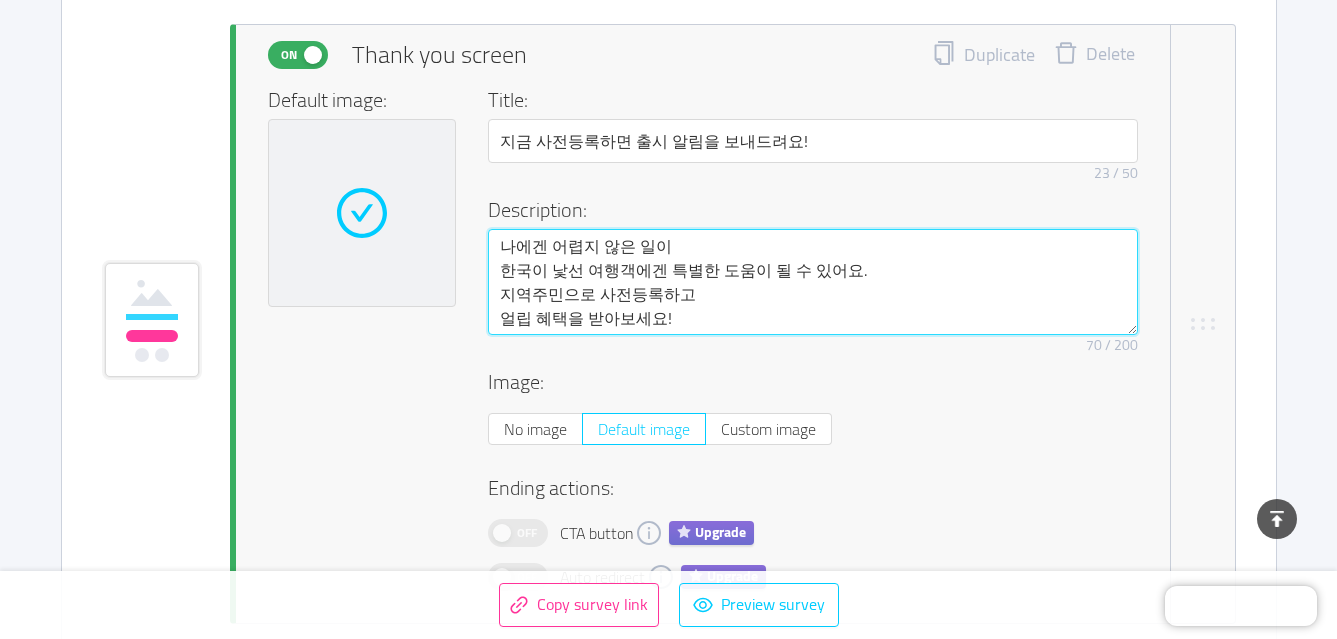 type on "나에겐 어렵지 않은 일이
한국이 낯선 여행객에겐 특별한 도움이 될 수 있어요.
지역주민으로 사전등록하고
얼리버 혜택을 받아보세요!" 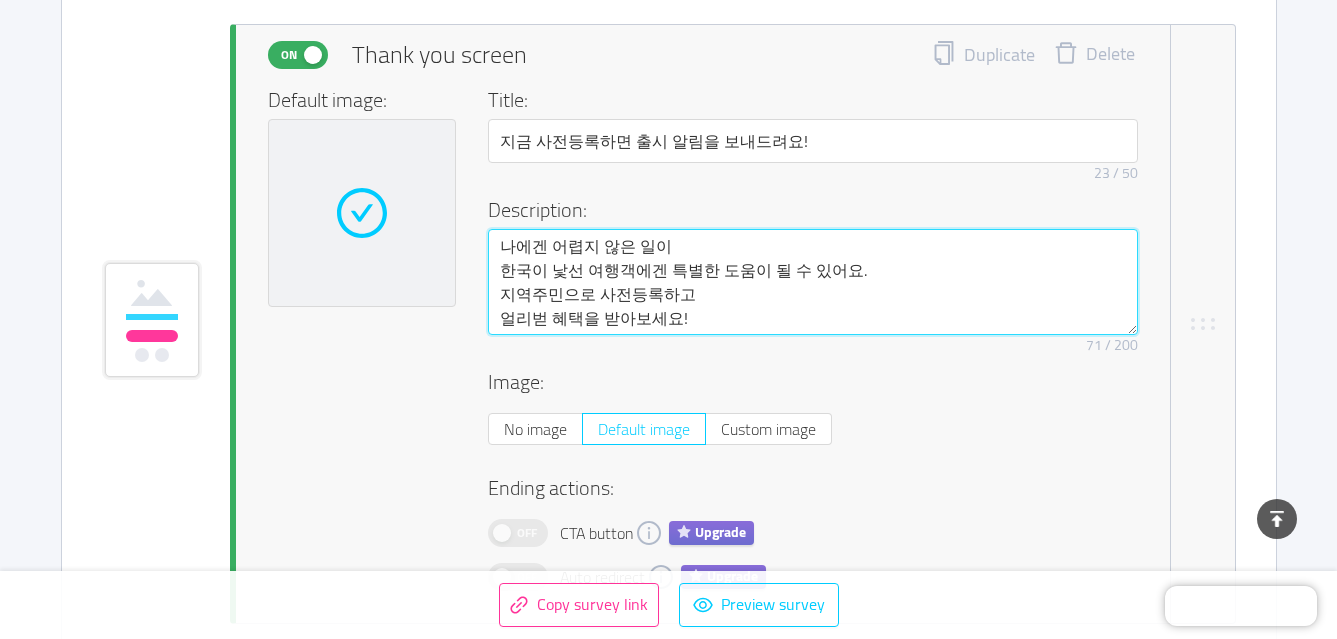 type on "나에겐 어렵지 않은 일이
한국이 낯선 여행객에겐 특별한 도움이 될 수 있어요.
지역주민으로 사전등록하고
얼리버드 혜택을 받아보세요!" 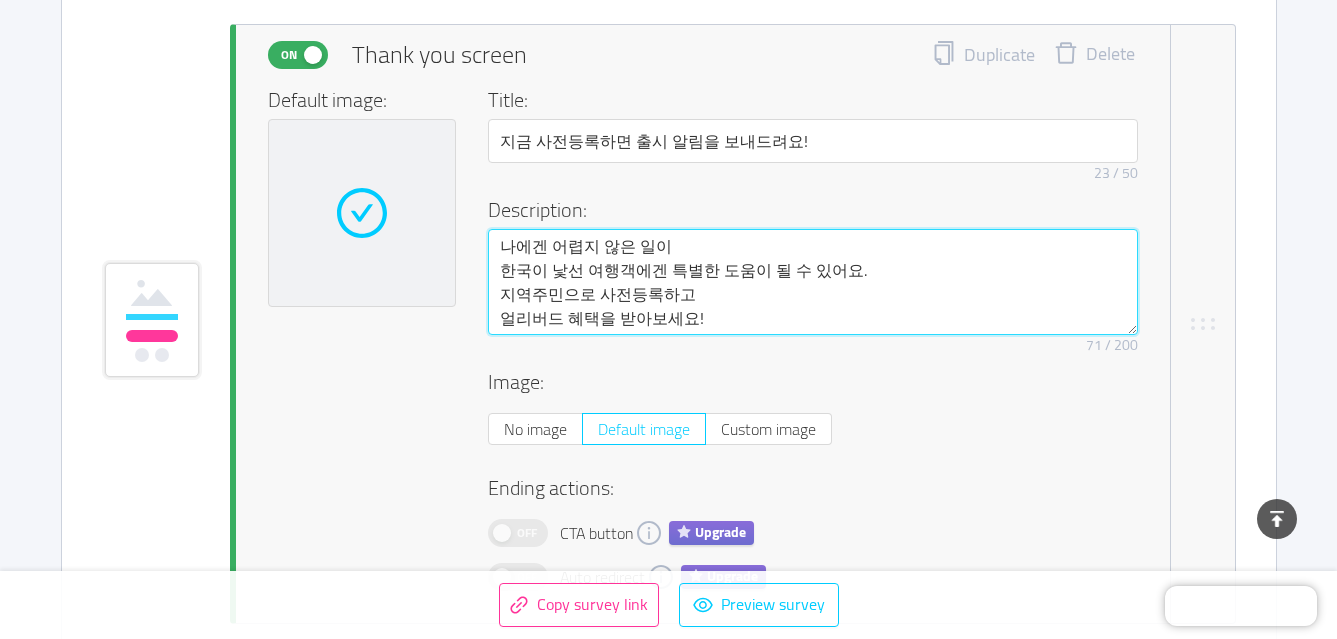 type on "나에겐 어렵지 않은 일이
한국이 낯선 여행객에겐 특별한 도움이 될 수 있어요.
지역주민으로 사전등록하고
얼리버드  혜택을 받아보세요!" 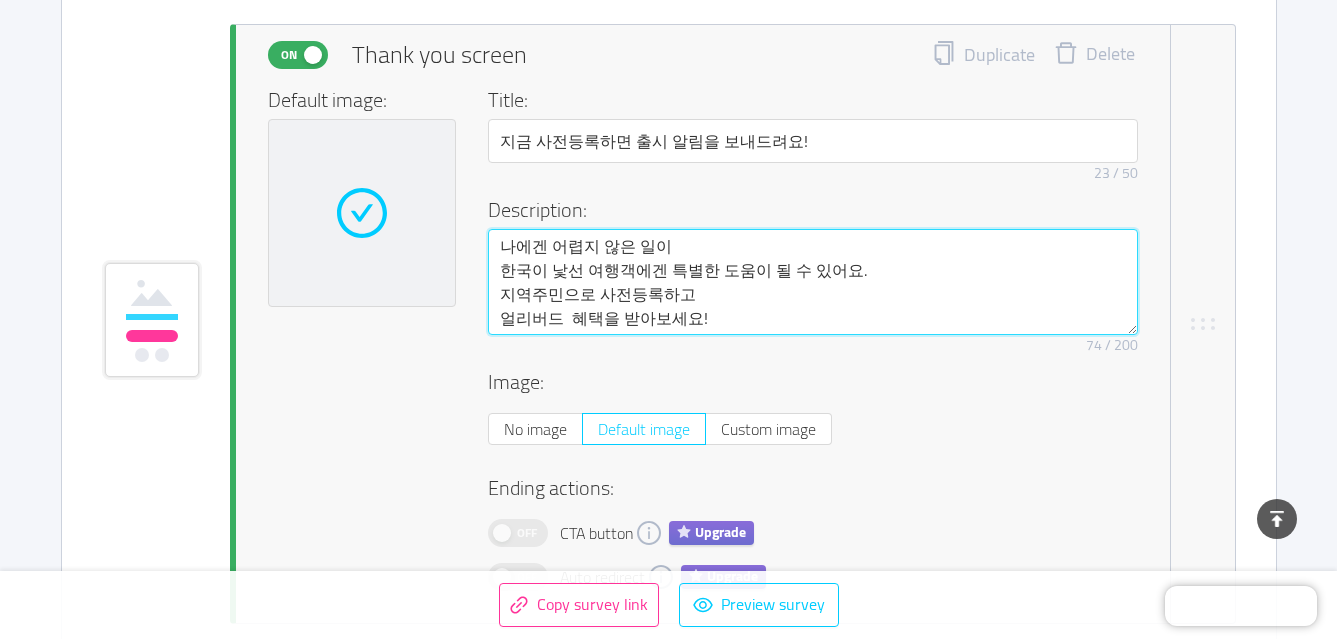 type on "나에겐 어렵지 않은 일이
한국이 낯선 여행객에겐 특별한 도움이 될 수 있어요.
지역주민으로 사전등록하고
얼리버드 혜택을 받아보세요!" 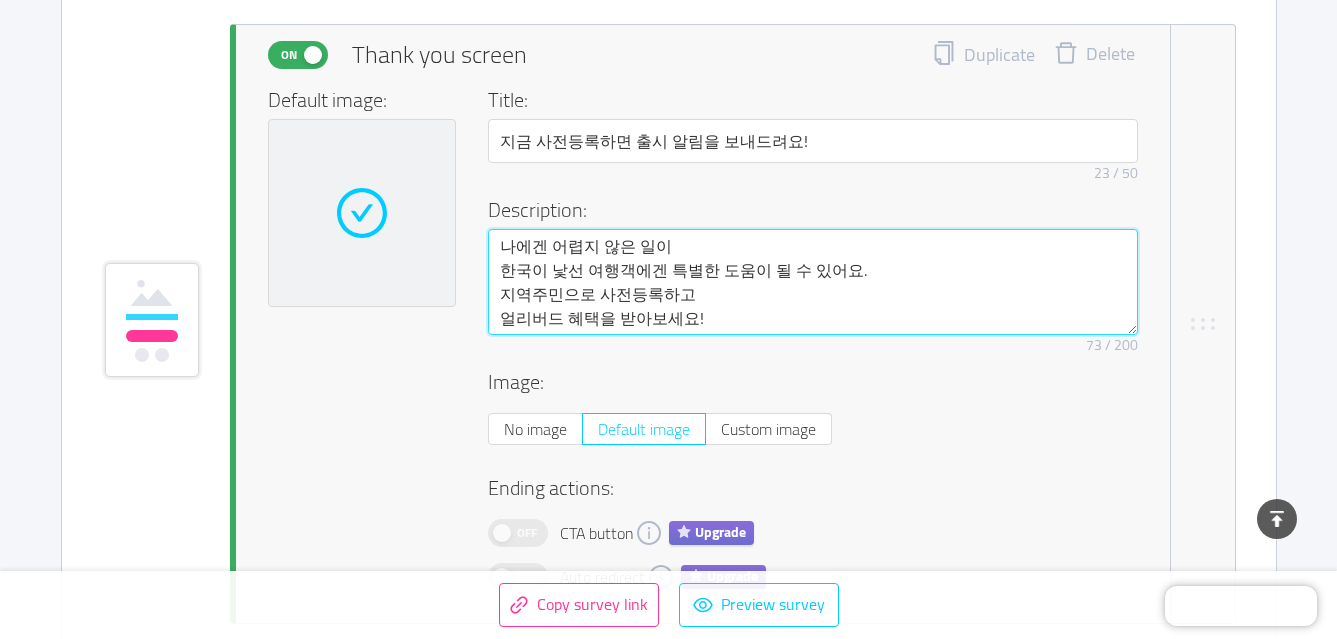 type on "나에겐 어렵지 않은 일이
한국이 낯선 여행객에겐 특별한 도움이 될 수 있어요.
지역주민으로 사전등록하고
얼리버드 혜택을 받아보세요!" 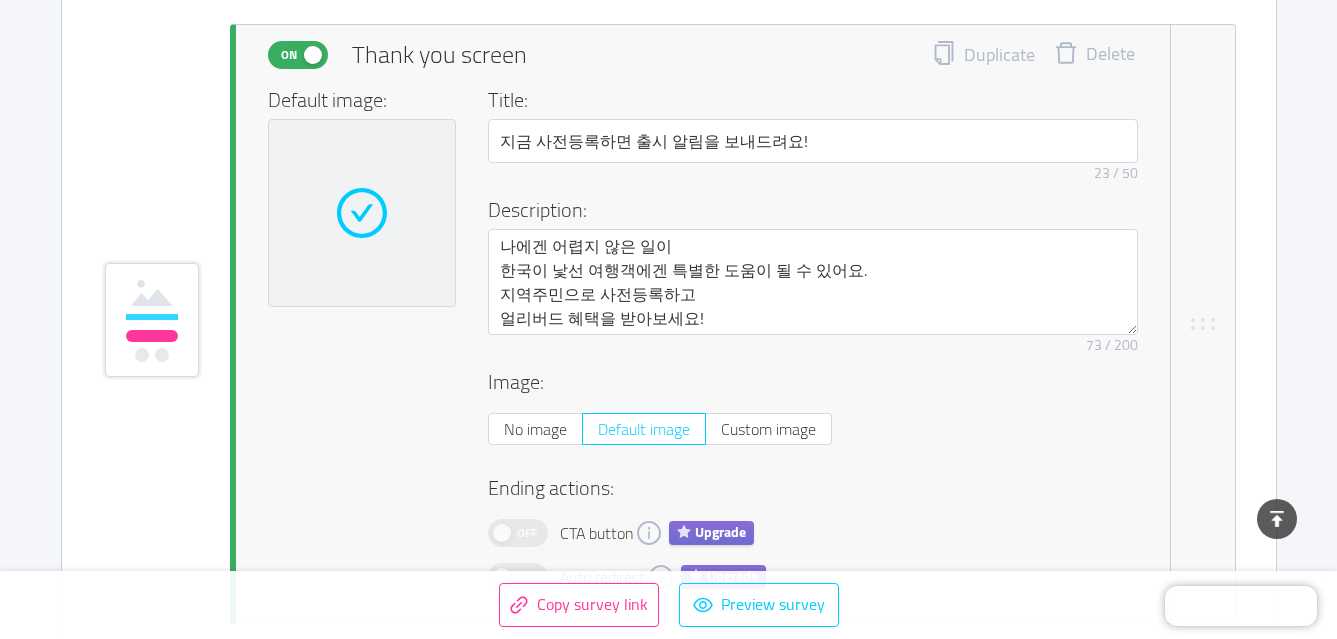 click on "Remove character limit   [NUMBER] / [NUMBER]" at bounding box center [813, 345] 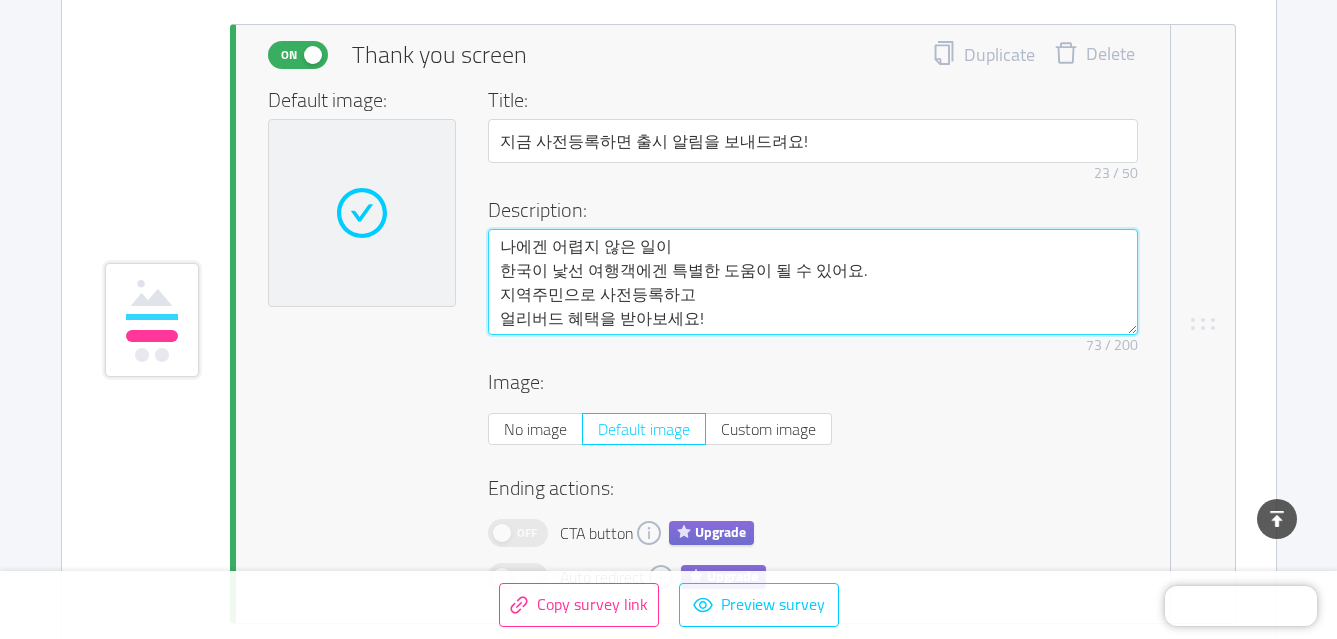 click on "나에겐 어렵지 않은 일이
한국이 낯선 여행객에겐 특별한 도움이 될 수 있어요.
지역주민으로 사전등록하고
얼리버드 혜택을 받아보세요!" at bounding box center [813, 282] 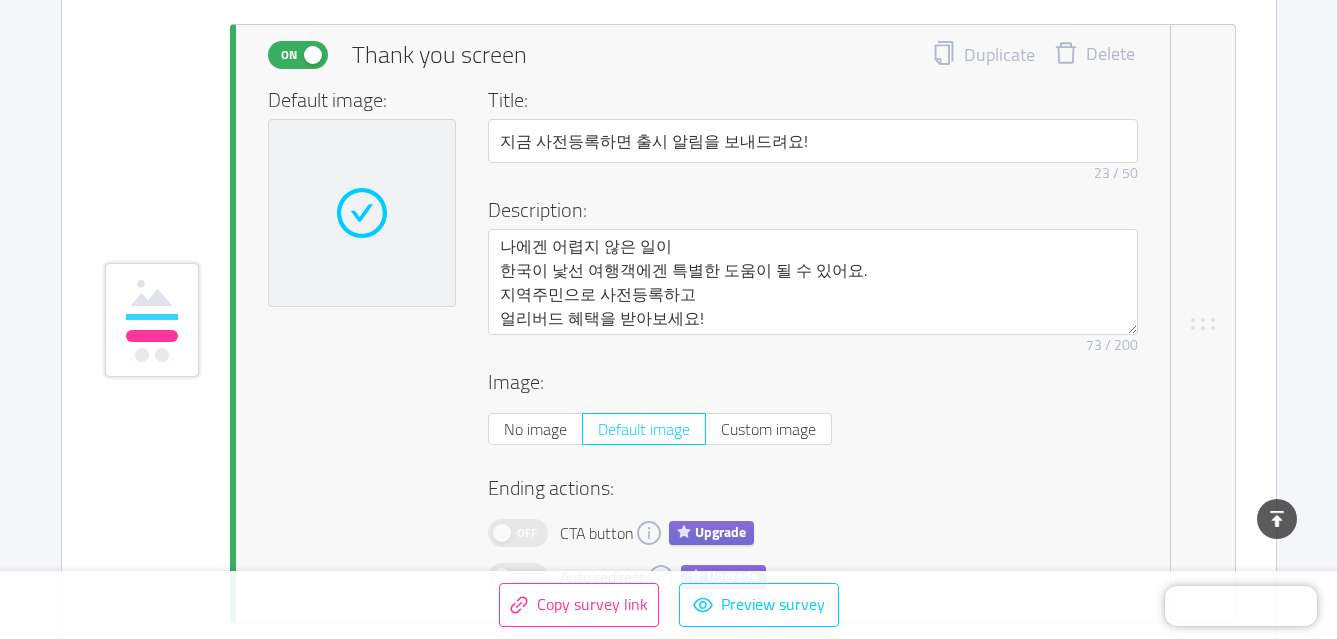 click on "Remove character limit   [NUMBER] / [NUMBER]" at bounding box center (813, 349) 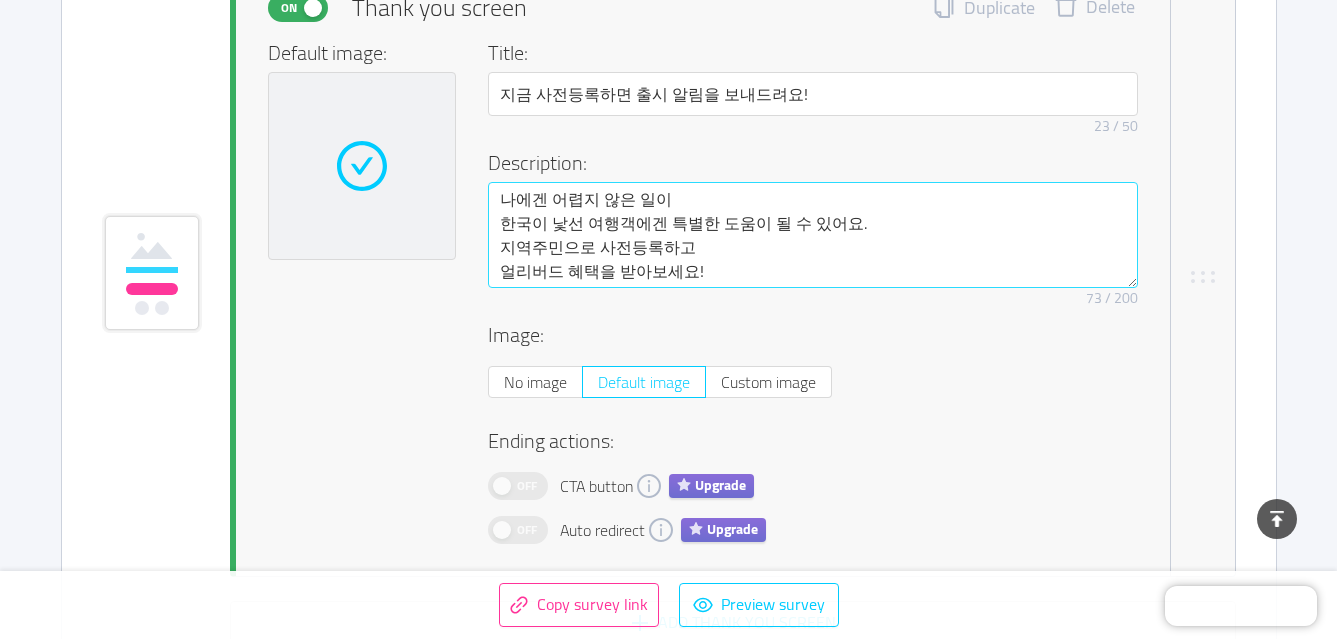 scroll, scrollTop: 4565, scrollLeft: 0, axis: vertical 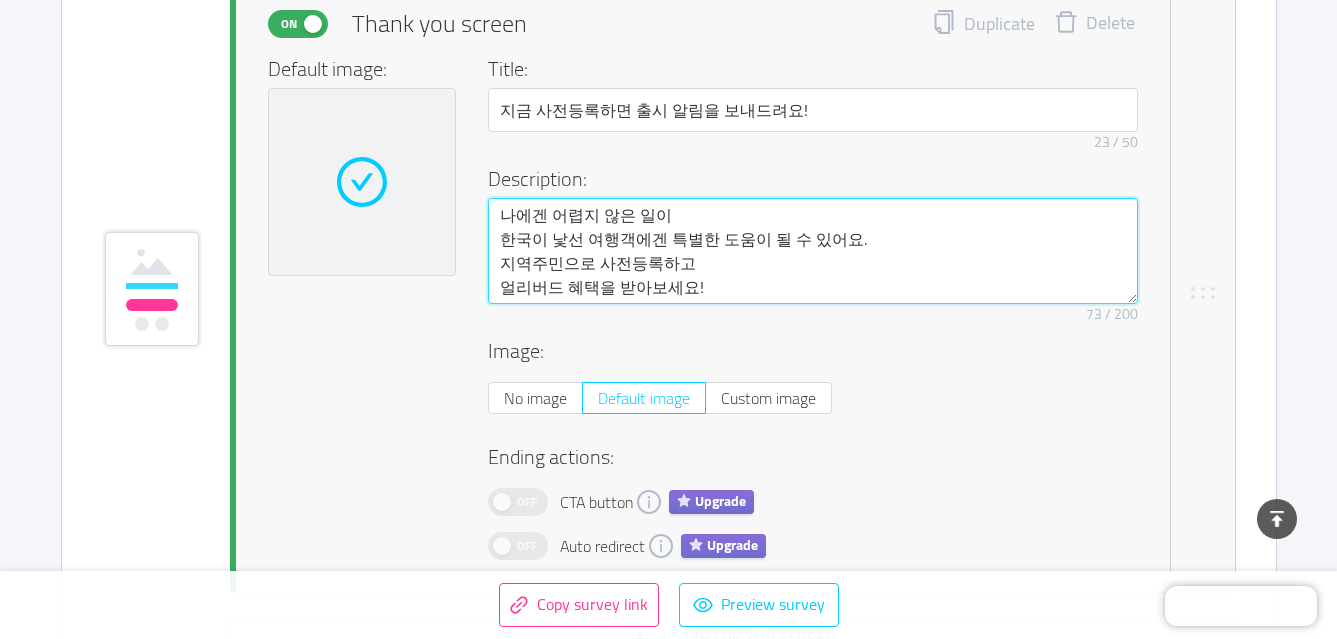 click on "나에겐 어렵지 않은 일이
한국이 낯선 여행객에겐 특별한 도움이 될 수 있어요.
지역주민으로 사전등록하고
얼리버드 혜택을 받아보세요!" at bounding box center [813, 251] 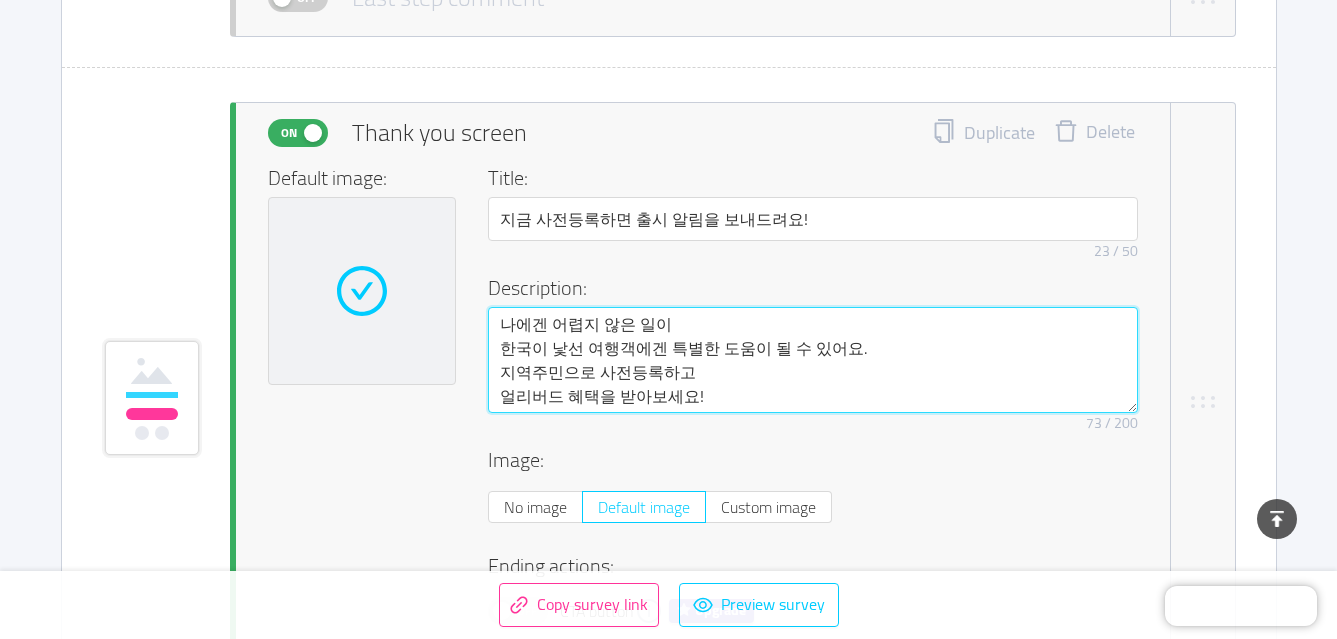scroll, scrollTop: 4458, scrollLeft: 0, axis: vertical 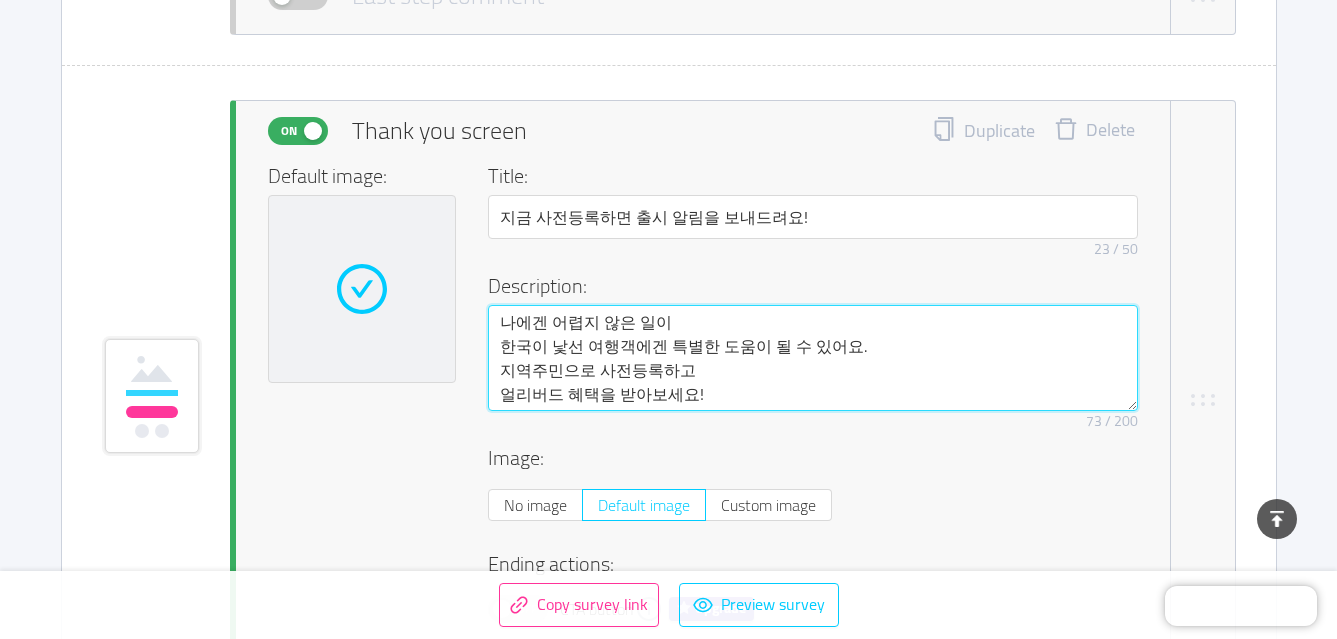 click on "나에겐 어렵지 않은 일이
한국이 낯선 여행객에겐 특별한 도움이 될 수 있어요.
지역주민으로 사전등록하고
얼리버드 혜택을 받아보세요!" at bounding box center [813, 358] 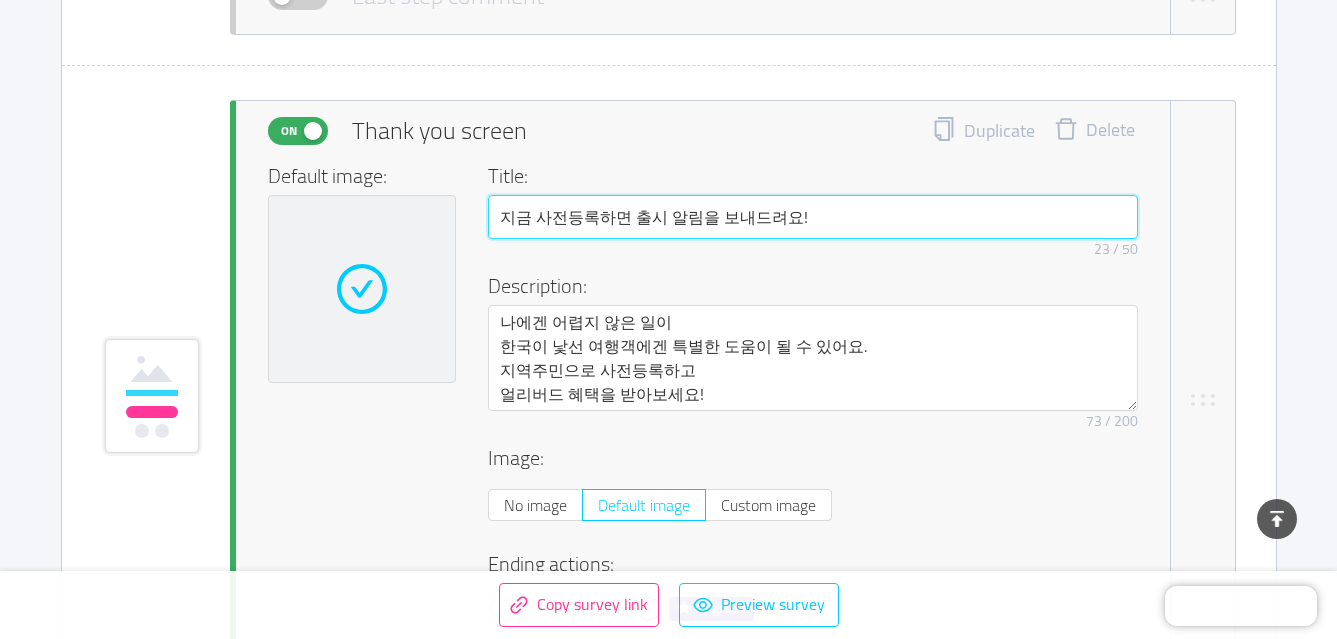 click on "지금 사전등록하면 출시 알림을 보내드려요!" at bounding box center [813, 217] 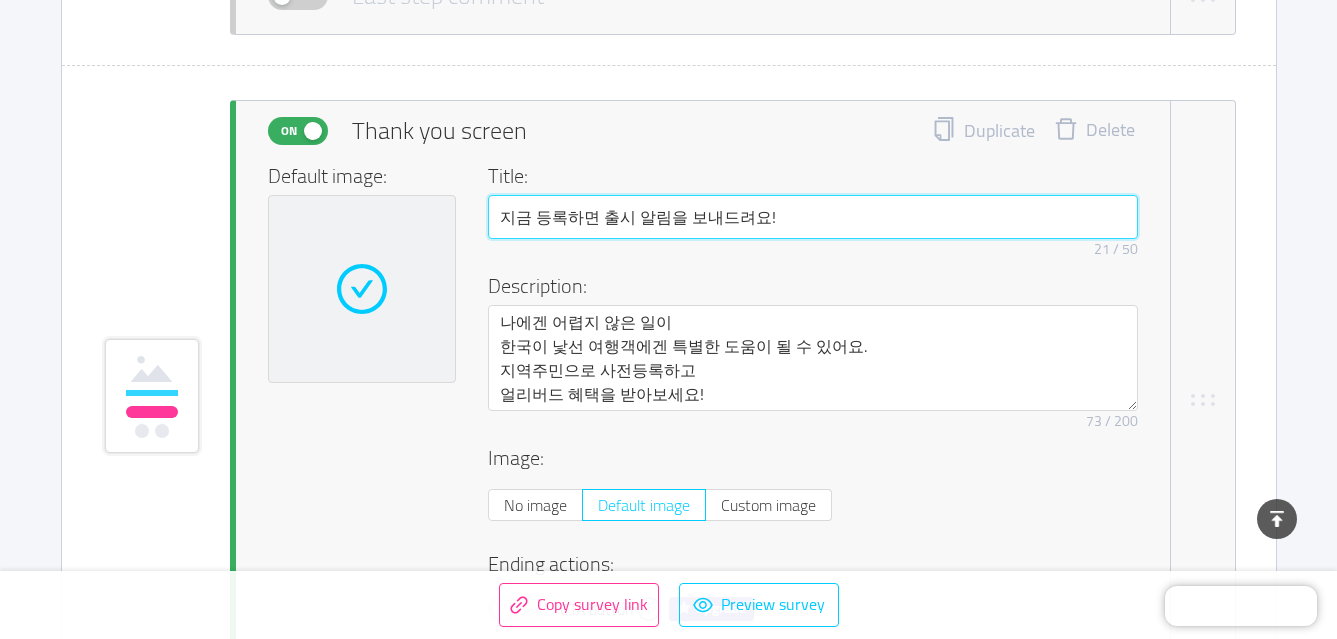 type on "지금 등록하면 출시 알림을 보내드려요!" 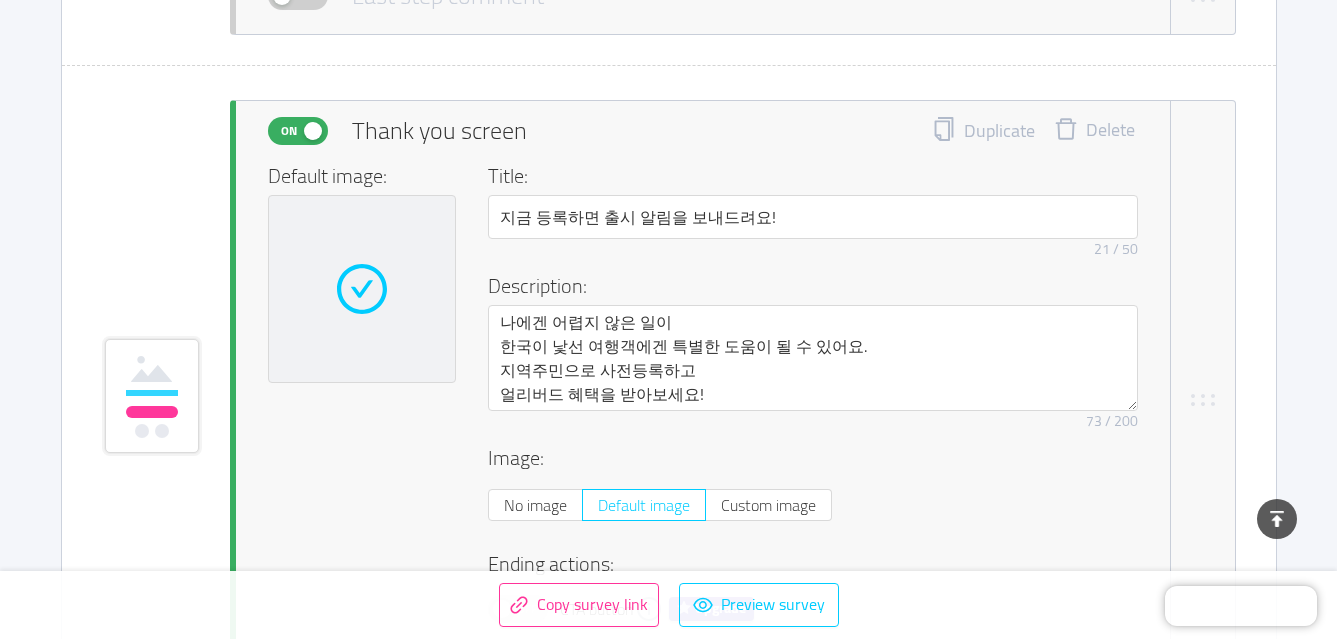 click on "Description:" at bounding box center [807, 286] 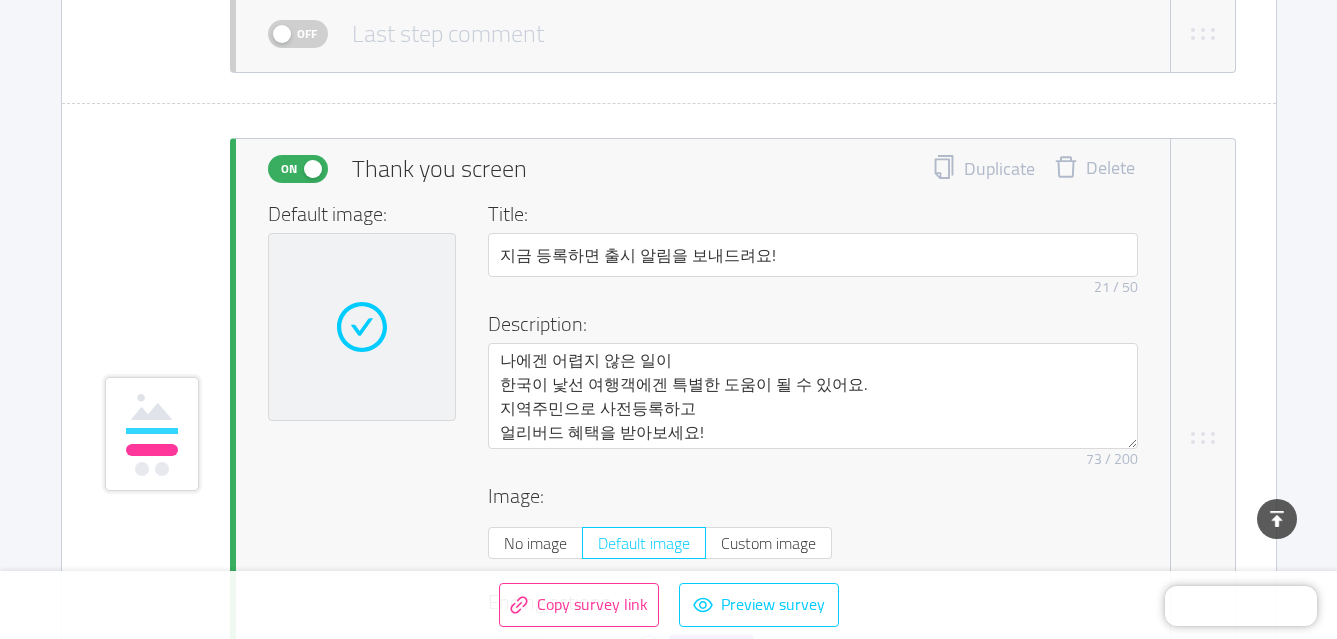 scroll, scrollTop: 4430, scrollLeft: 0, axis: vertical 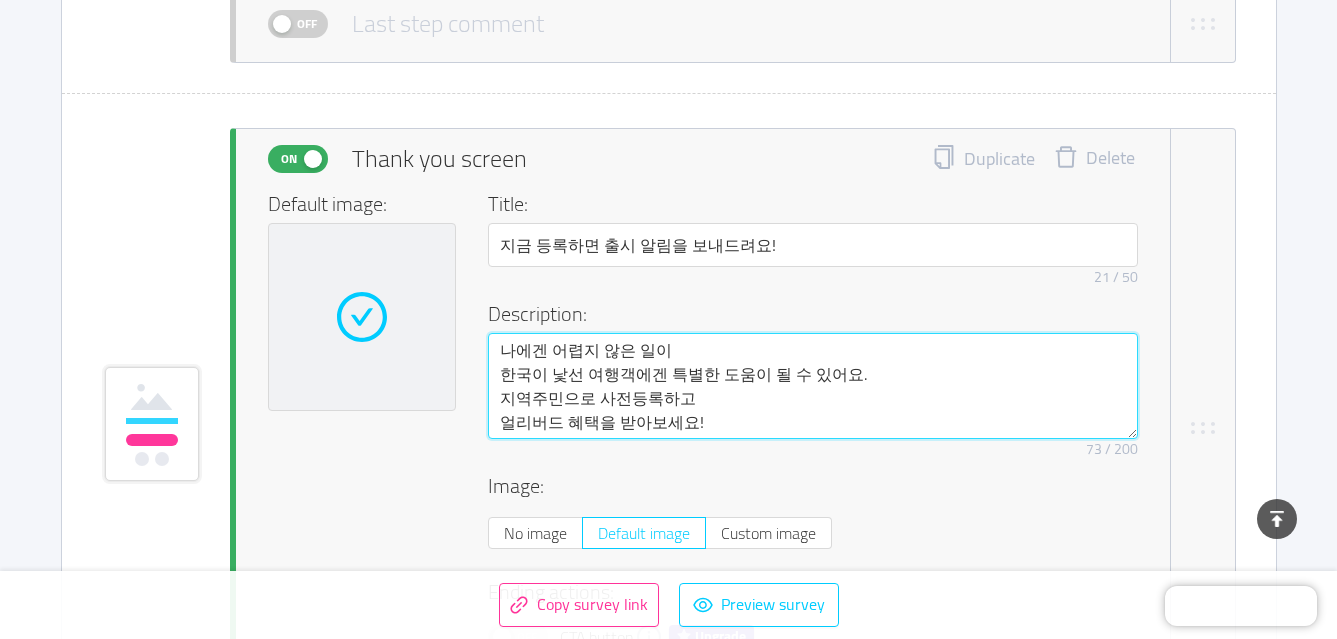 click on "나에겐 어렵지 않은 일이
한국이 낯선 여행객에겐 특별한 도움이 될 수 있어요.
지역주민으로 사전등록하고
얼리버드 혜택을 받아보세요!" at bounding box center (813, 386) 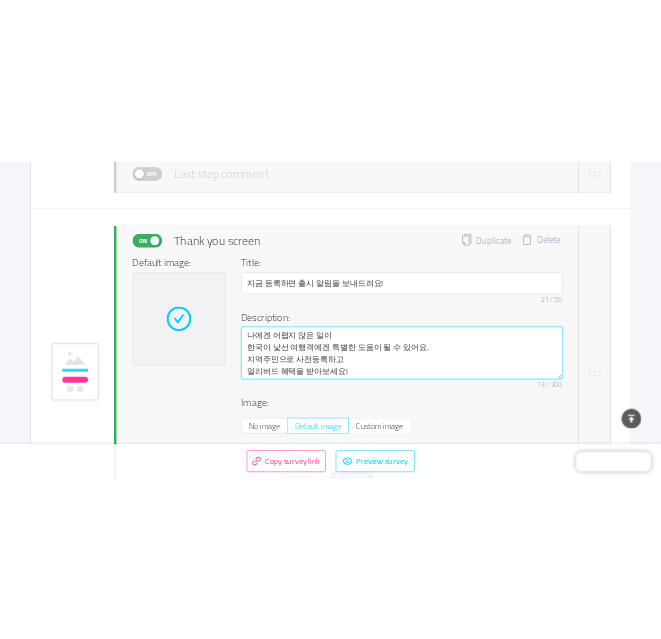 scroll, scrollTop: 4538, scrollLeft: 0, axis: vertical 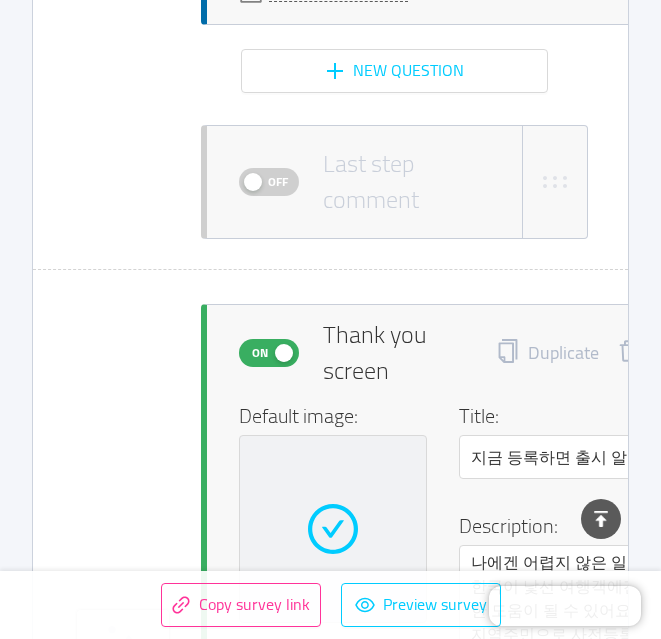 click on "Default image:  Title: 지금 등록하면 출시 알림을 보내드려요!  [NUMBER] / [NUMBER]  Description: 나에겐 어렵지 않은 일이
[COUNTRY]이 낯선 여행객에겐 특별한 도움이 될 수 있어요.
지역주민으로 사전등록하고
얼리버드 혜택을 받아보세요!  Remove character limit   [NUMBER] / [NUMBER]  Image: No image Default image Custom image Ending actions: Off CTA button  Upgrade  Off Auto redirect  Upgrade" at bounding box center [470, 702] 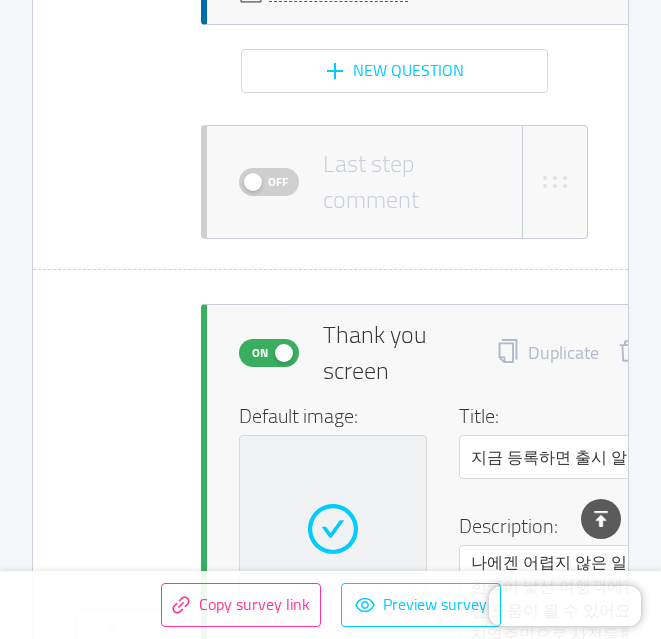 type 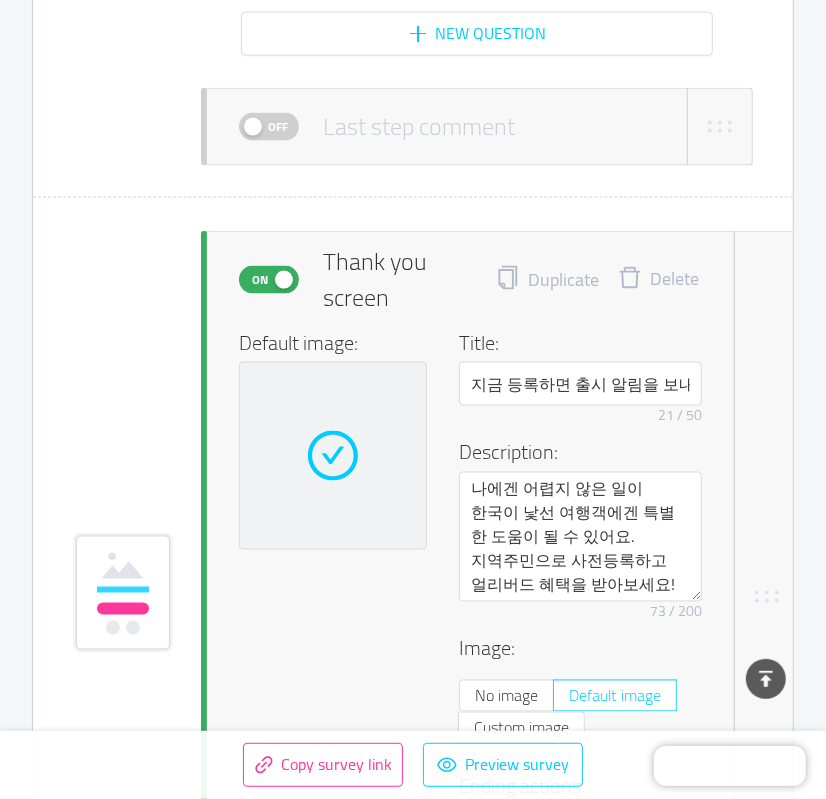 scroll, scrollTop: 4539, scrollLeft: 0, axis: vertical 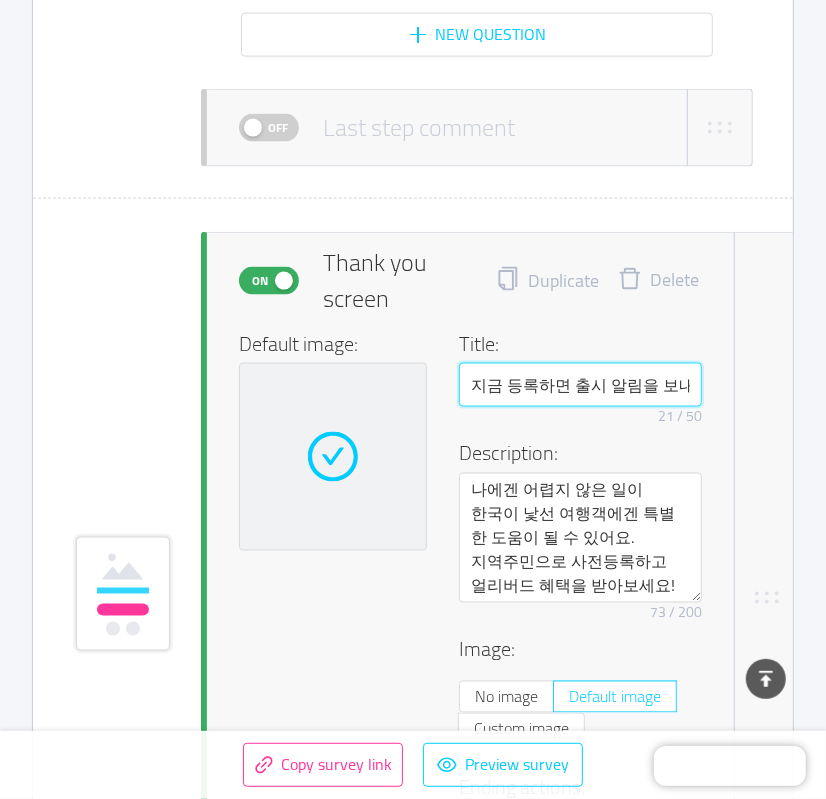 click on "지금 등록하면 출시 알림을 보내드려요!" at bounding box center [580, 385] 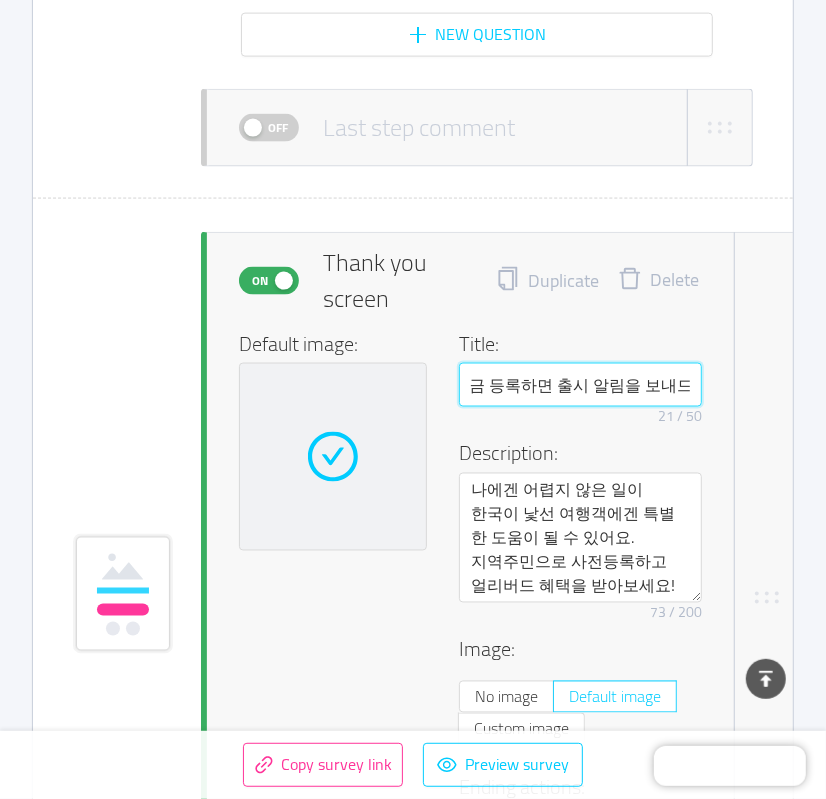 drag, startPoint x: 470, startPoint y: 231, endPoint x: 741, endPoint y: 241, distance: 271.18445 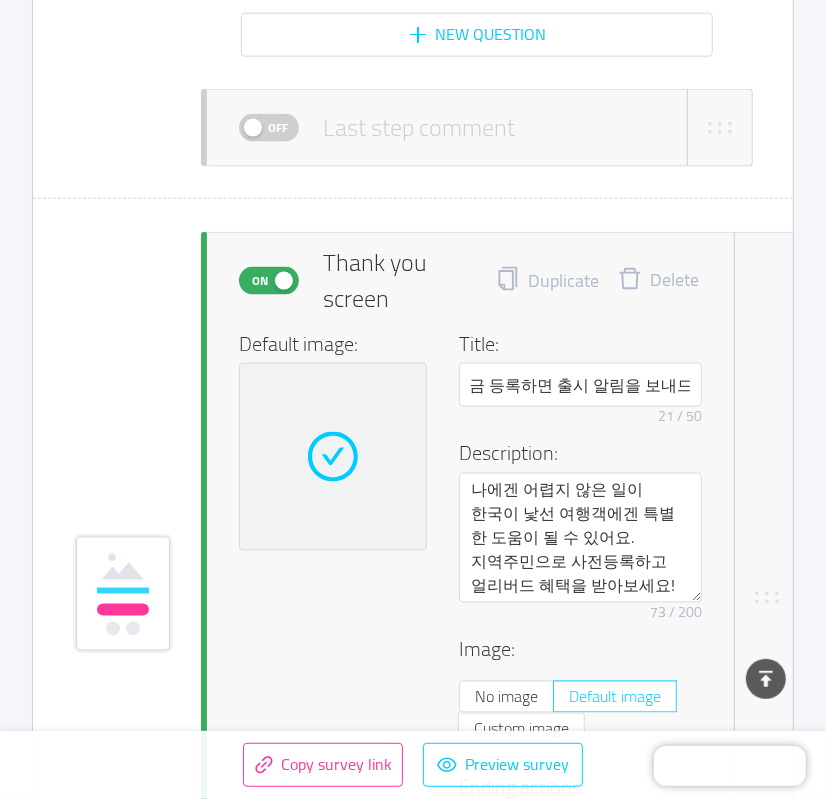 scroll, scrollTop: 0, scrollLeft: 0, axis: both 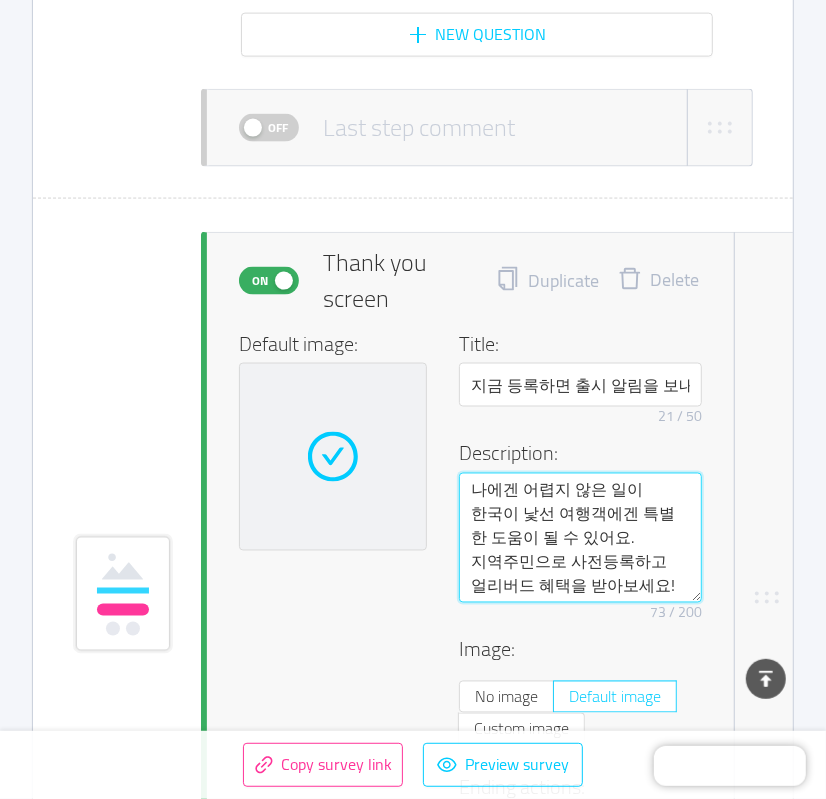 click on "나에겐 어렵지 않은 일이
한국이 낯선 여행객에겐 특별한 도움이 될 수 있어요.
지역주민으로 사전등록하고
얼리버드 혜택을 받아보세요!" at bounding box center [580, 538] 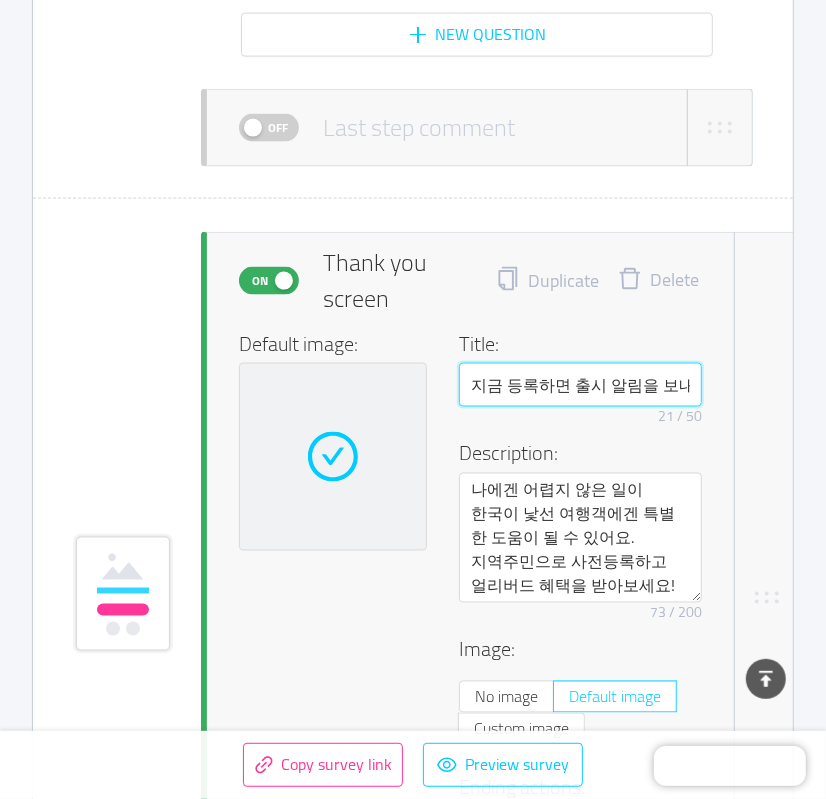 click on "지금 등록하면 출시 알림을 보내드려요!" at bounding box center (580, 385) 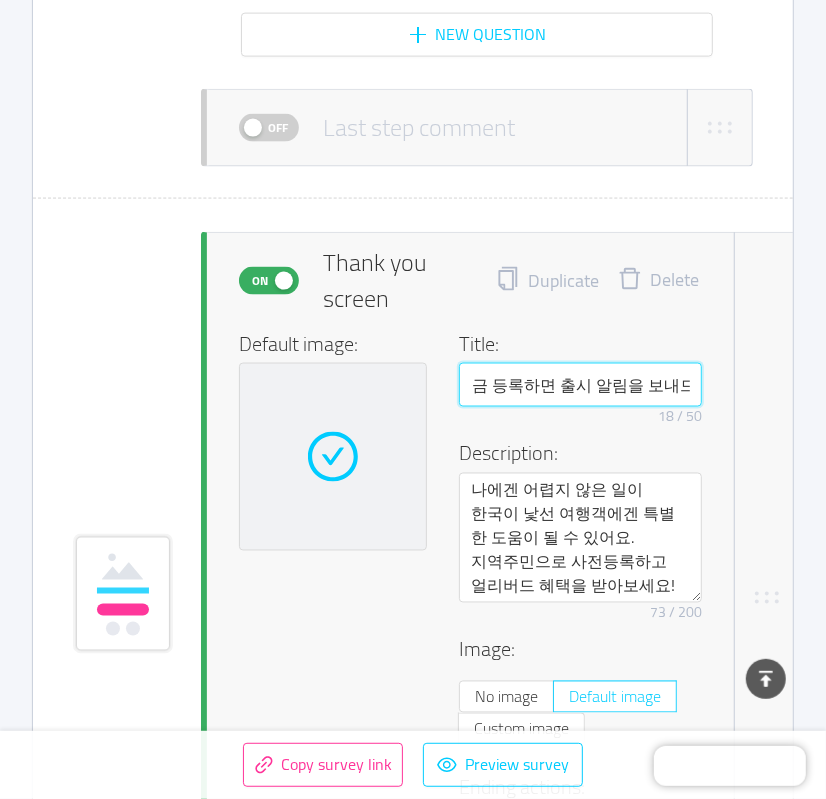 scroll, scrollTop: 0, scrollLeft: 0, axis: both 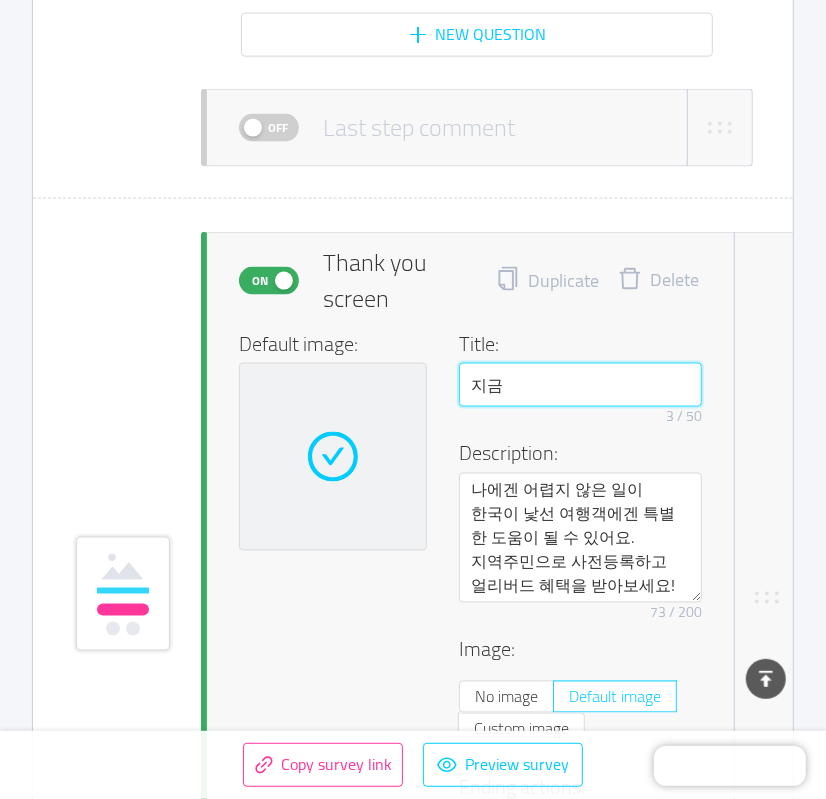 type on "지" 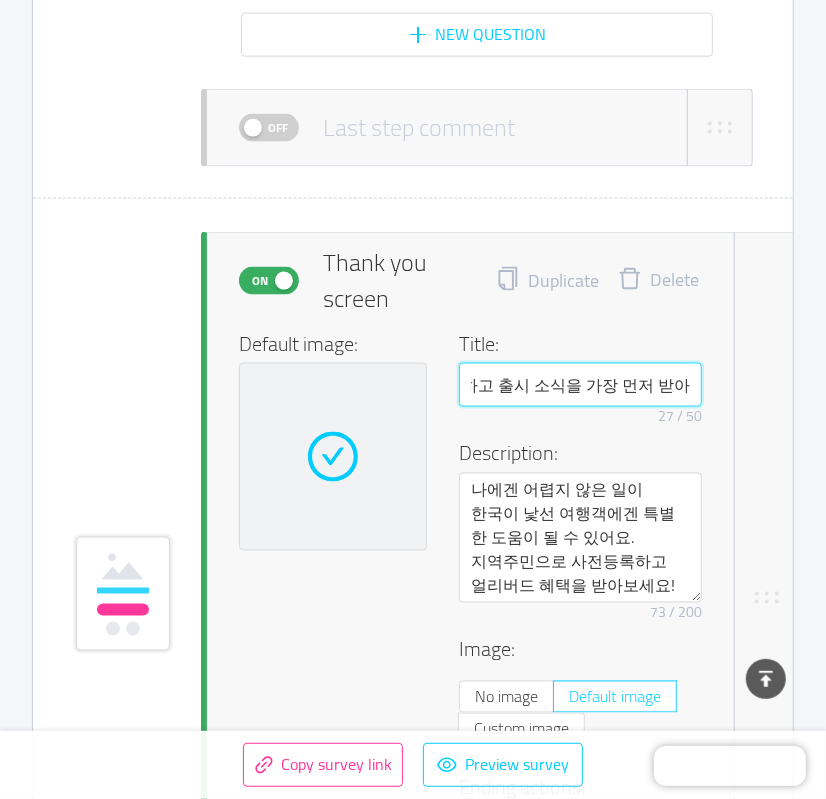 scroll, scrollTop: 0, scrollLeft: 81, axis: horizontal 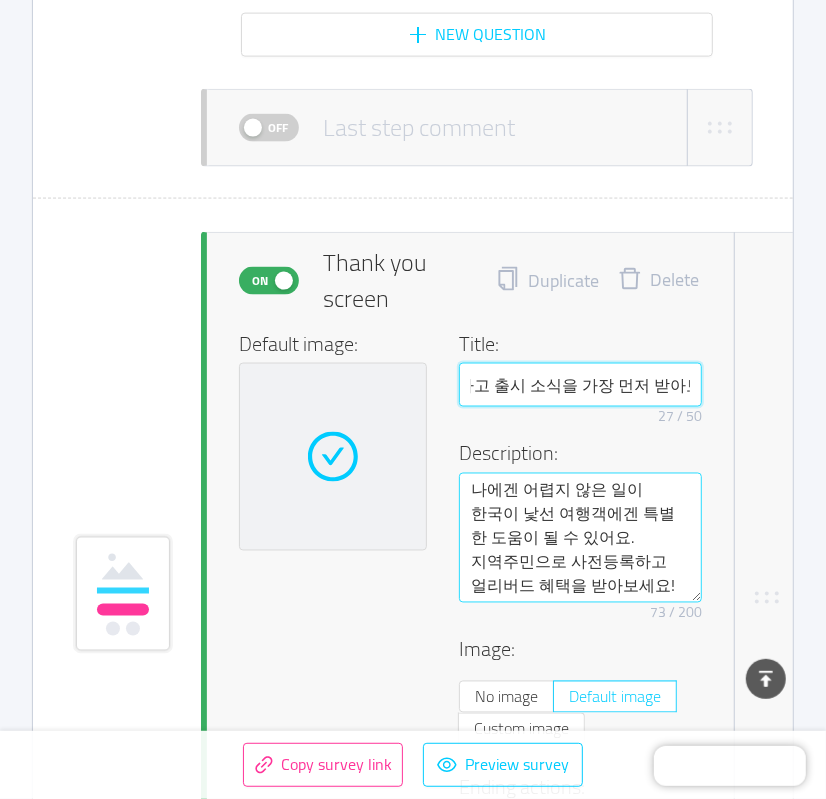 type on "지금 등록하고 출시 소식을 가장 먼저 받아보세요!" 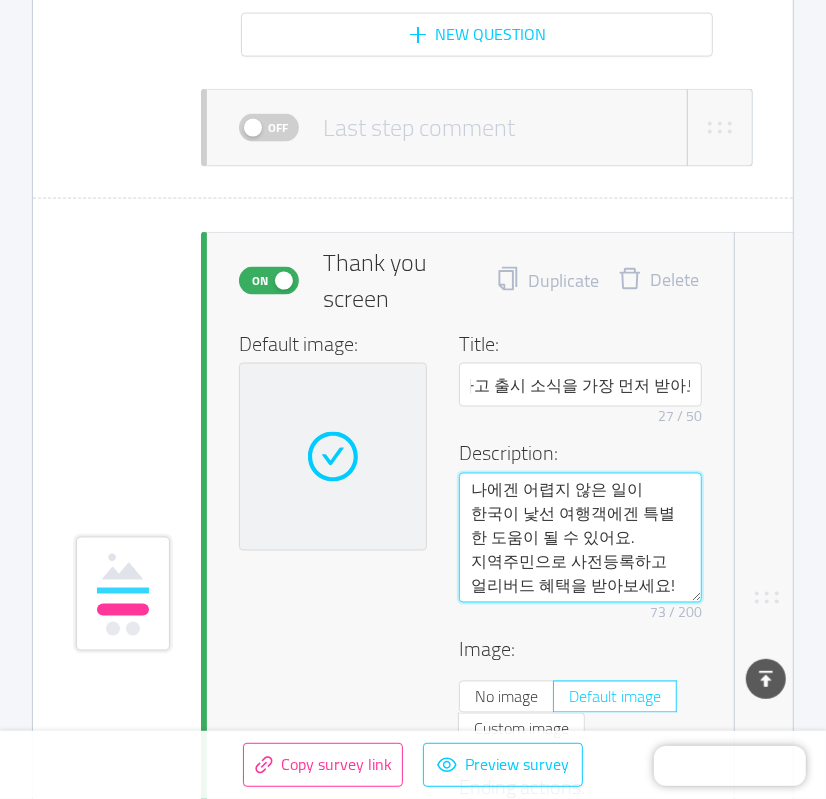 click on "나에겐 어렵지 않은 일이
한국이 낯선 여행객에겐 특별한 도움이 될 수 있어요.
지역주민으로 사전등록하고
얼리버드 혜택을 받아보세요!" at bounding box center [580, 538] 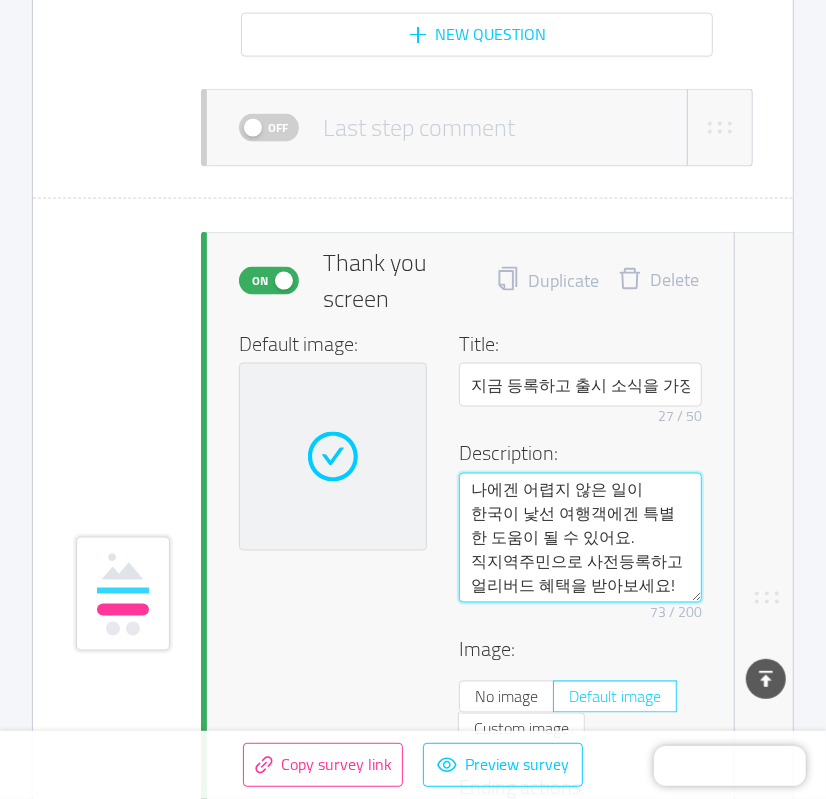 type on "나에겐 어렵지 않은 일이
한국이 낯선 여행객에겐 특별한 도움이 될 수 있어요.
지그지역주민으로 사전등록하고
얼리버드 혜택을 받아보세요!" 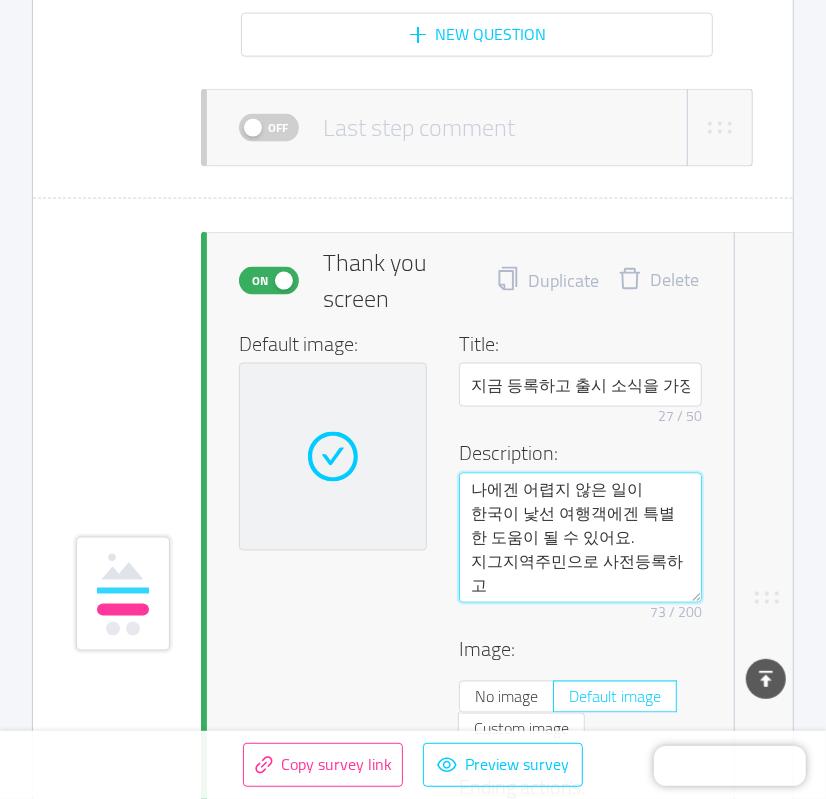 type 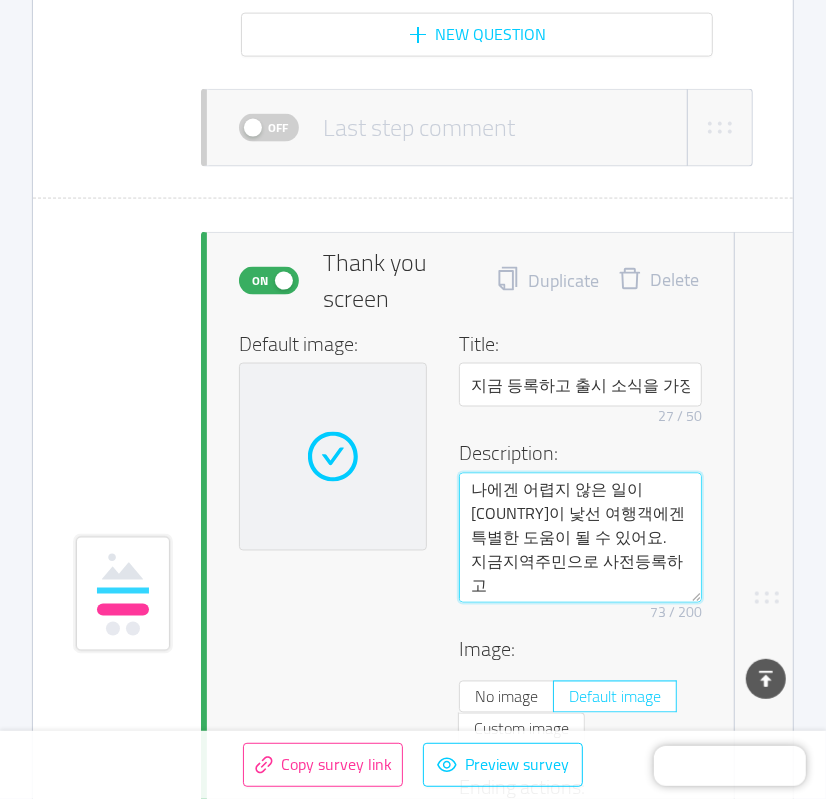 type on "나에겐 어렵지 않은 일이
[COUNTRY]이 낯선 여행객에겐 특별한 도움이 될 수 있어요.
지금 지역주민으로 사전등록하고
얼리버드 혜택을 받아보세요!" 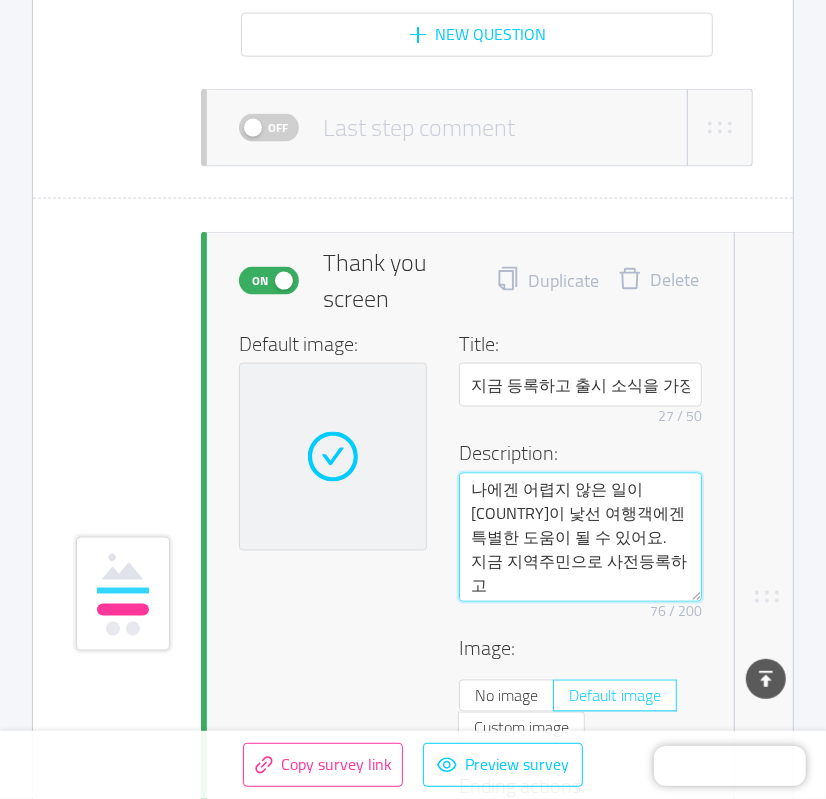 click on "나에겐 어렵지 않은 일이
[COUNTRY]이 낯선 여행객에겐 특별한 도움이 될 수 있어요.
지금 지역주민으로 사전등록하고
얼리버드 혜택을 받아보세요!" at bounding box center (580, 537) 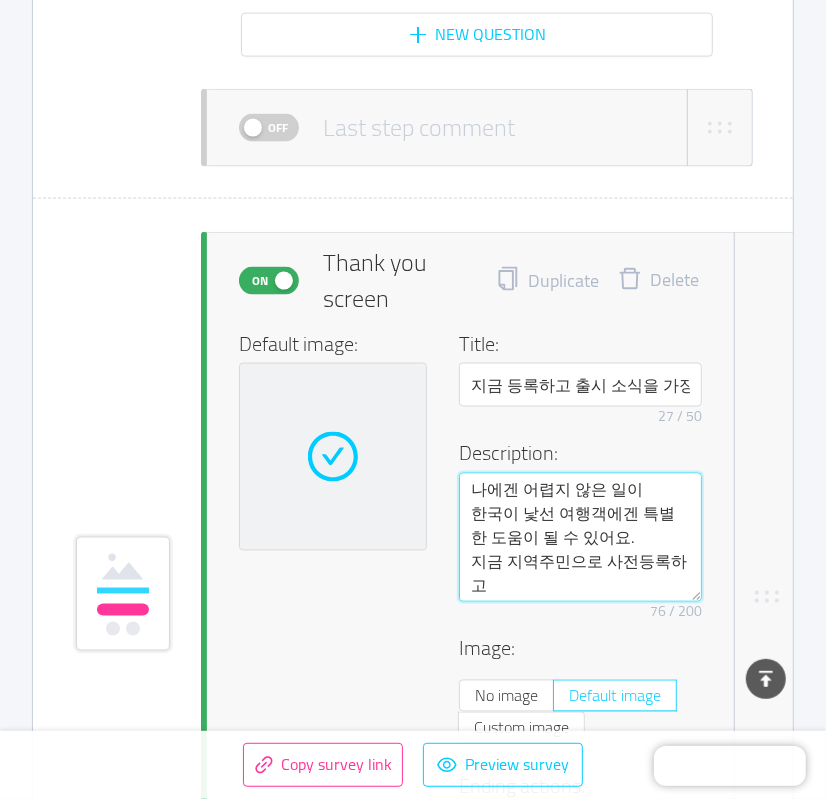 type on "나에겐 어렵지 않은 일이
[COUNTRY]이 낯선 여행객에겐 특별한 도움이 될 수 있어요.
지금 지역주민으로 사전등록하고
정ㅅ" 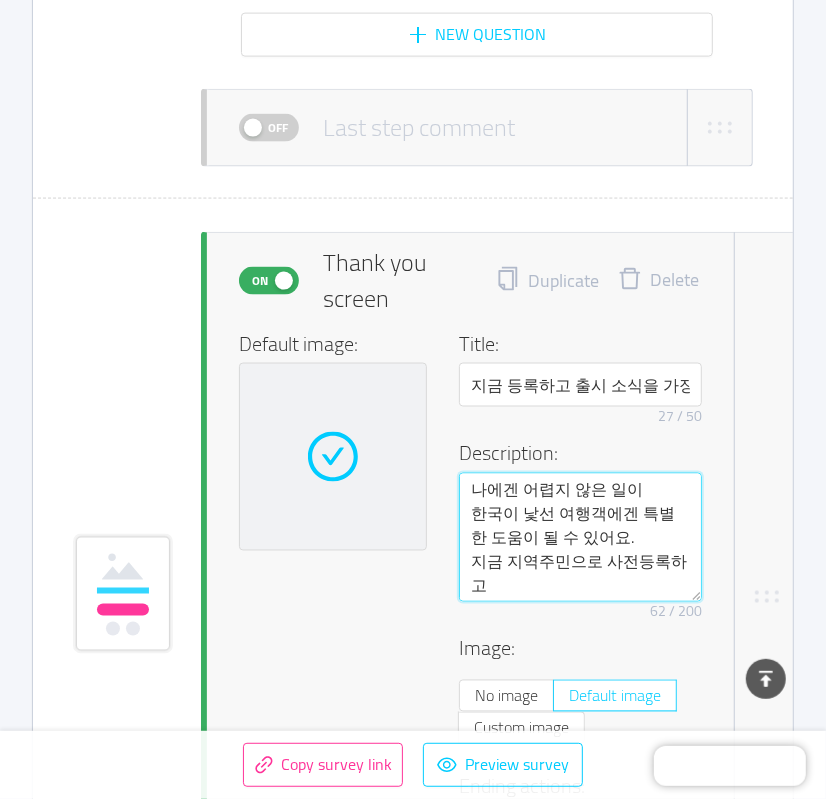 type on "나에겐 어렵지 않은 일이
한국이 낯선 여행객에겐 특별한 도움이 될 수 있어요.
지금 지역주민으로 사전등록하고
정식" 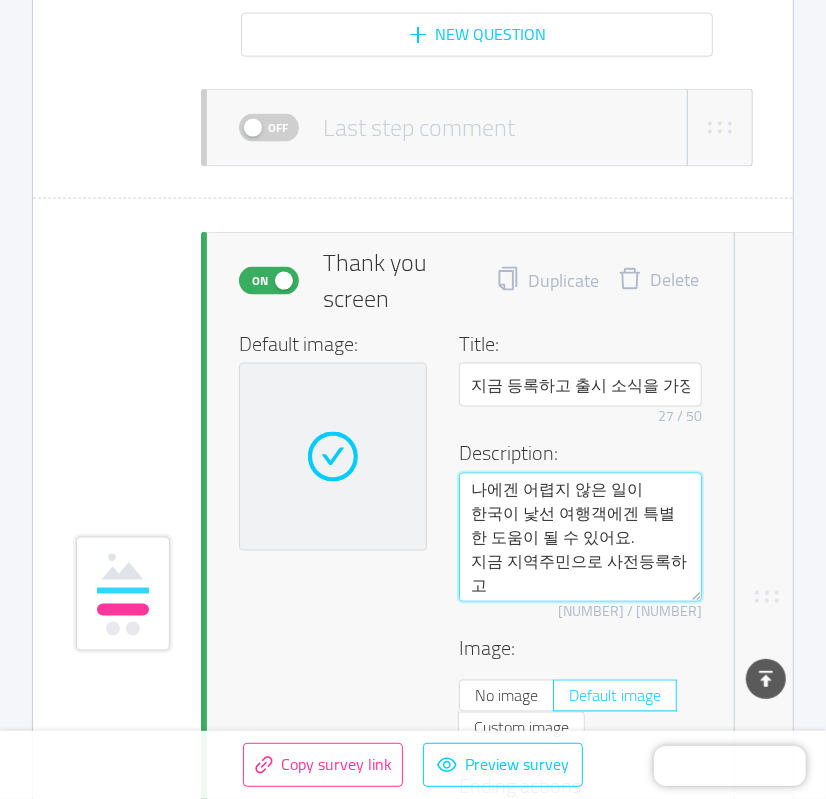 type on "나에겐 어렵지 않은 일이
한국이 낯선 여행객에겐 특별한 도움이 될 수 있어요.
지금 지역주민으로 사전등록하고
정식 출시" 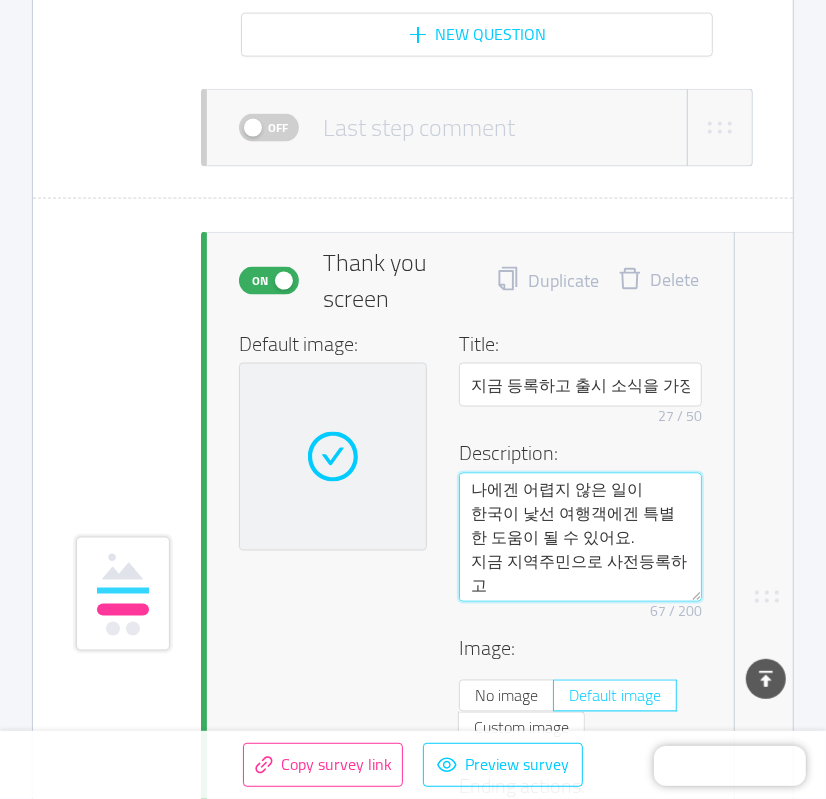 type on "나에겐 어렵지 않은 일이
[COUNTRY]이 낯선 여행객에겐 특별한 도움이 될 수 있어요.
지금 지역주민으로 사전등록하고
정식 출시 소시" 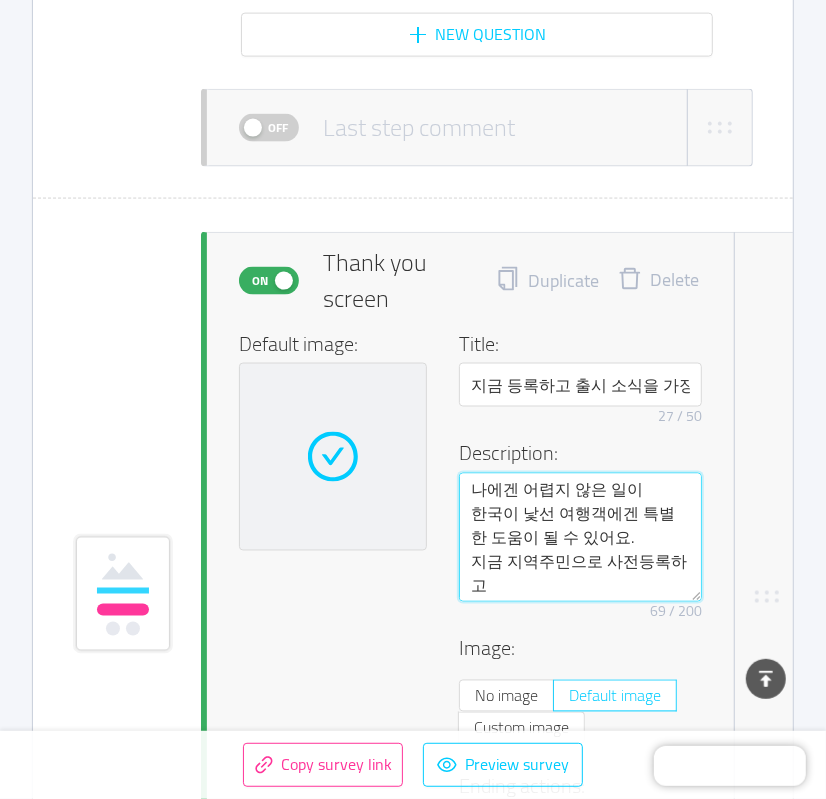 type on "나에겐 어렵지 않은 일이
한국이 낯선 여행객에겐 특별한 도움이 될 수 있어요.
지금 지역주민으로 사전등록하고
정식 출시 소식을" 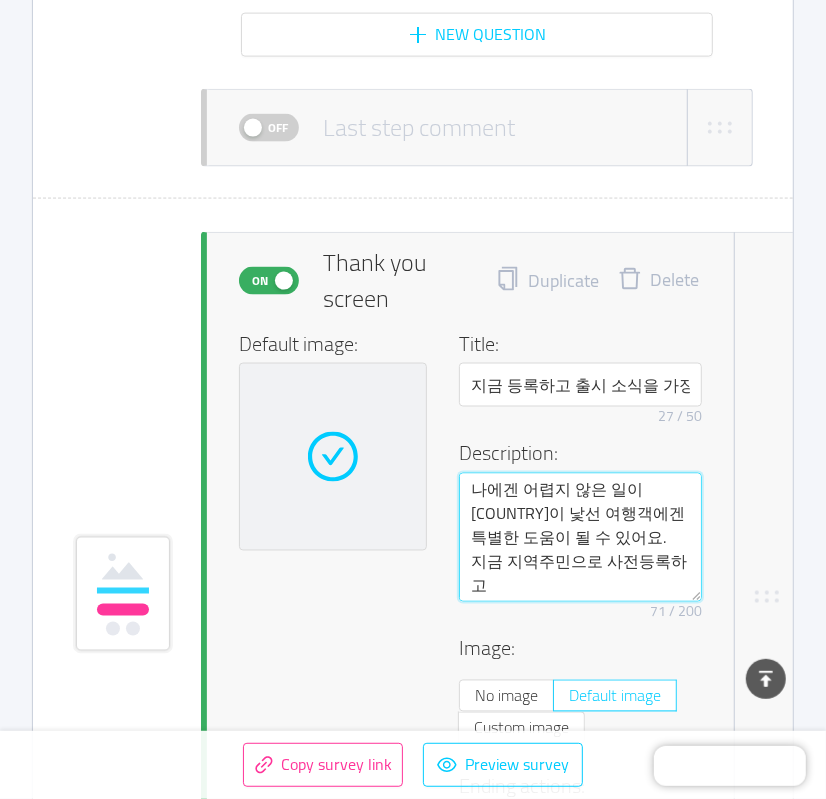 type on "나에겐 어렵지 않은 일이
한국이 낯선 여행객에겐 특별한 도움이 될 수 있어요.
지금 지역주민으로 사전등록하고
정식 출시 소식을 가자" 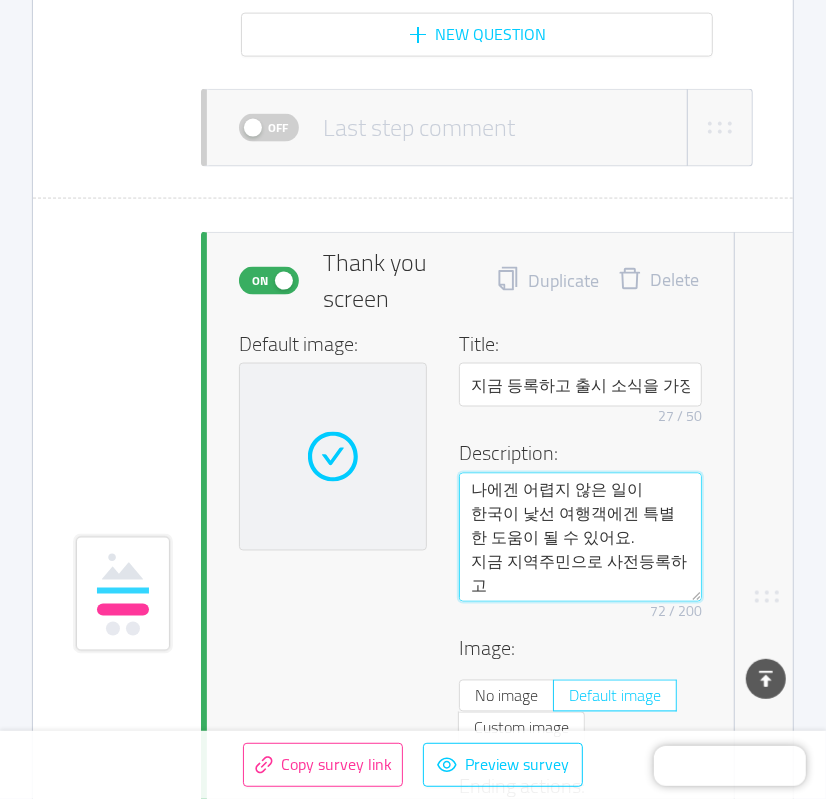 type on "나에겐 어렵지 않은 일이
한국이 낯선 여행객에겐 특별한 도움이 될 수 있어요.
지금 지역주민으로 사전등록하고
정식 출시 소식을 가장" 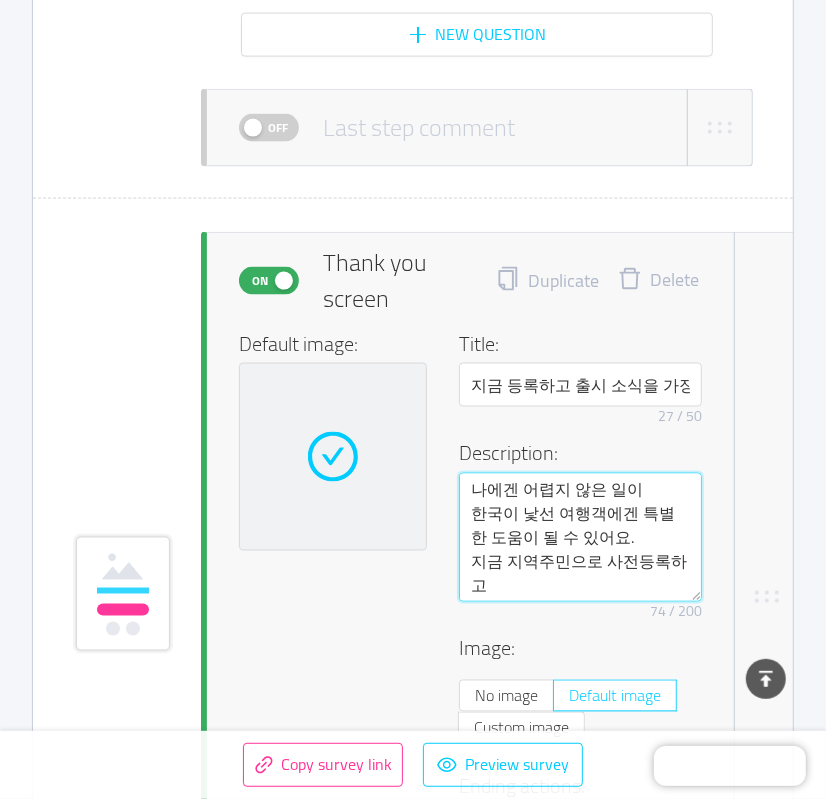 type on "나에겐 어렵지 않은 일이
[COUNTRY]이 낯선 여행객에겐 특별한 도움이 될 수 있어요.
지금 지역주민으로 사전등록하고
정식 출시 소식을 가장 먼저" 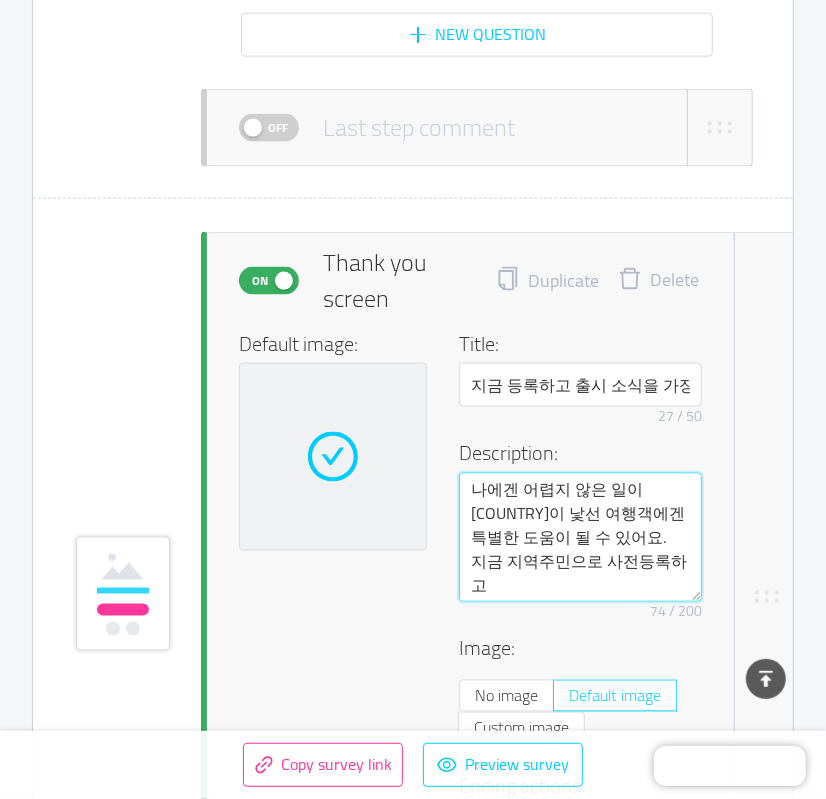 type on "나에겐 어렵지 않은 일이
[COUNTRY]이 낯선 여행객에겐 특별한 도움이 될 수 있어요.
지금 지역주민으로 사전등록하고
정식 출시 소식을 가장 먼저" 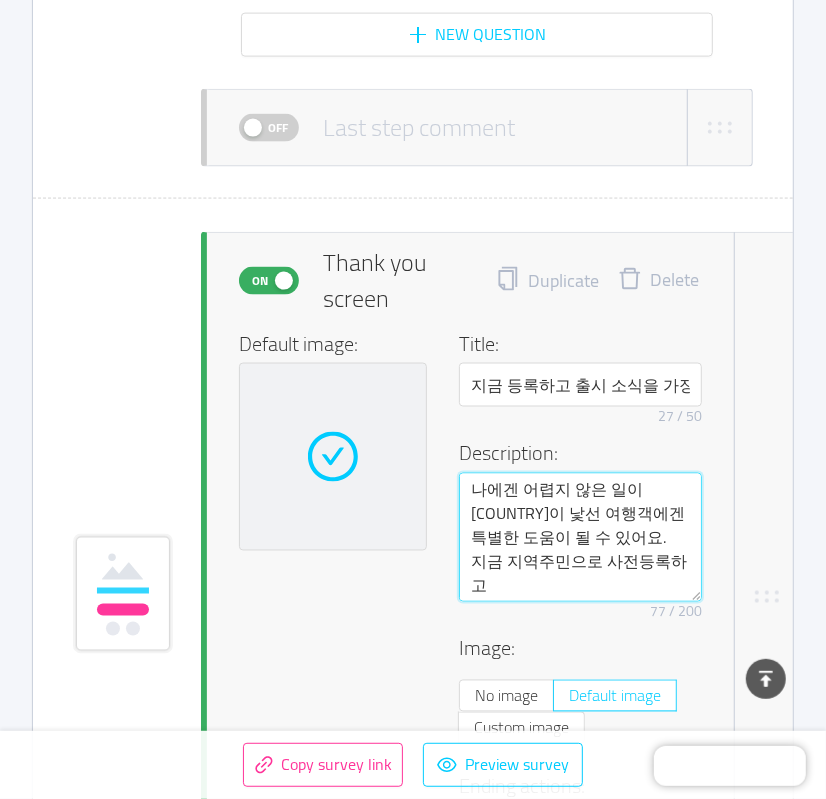 type on "나에겐 어렵지 않은 일이
한국이 낯선 여행객에겐 특별한 도움이 될 수 있어요.
지금 지역주민으로 사전등록하고
정식 출시 소식을 가장 먼저 받ㅇ" 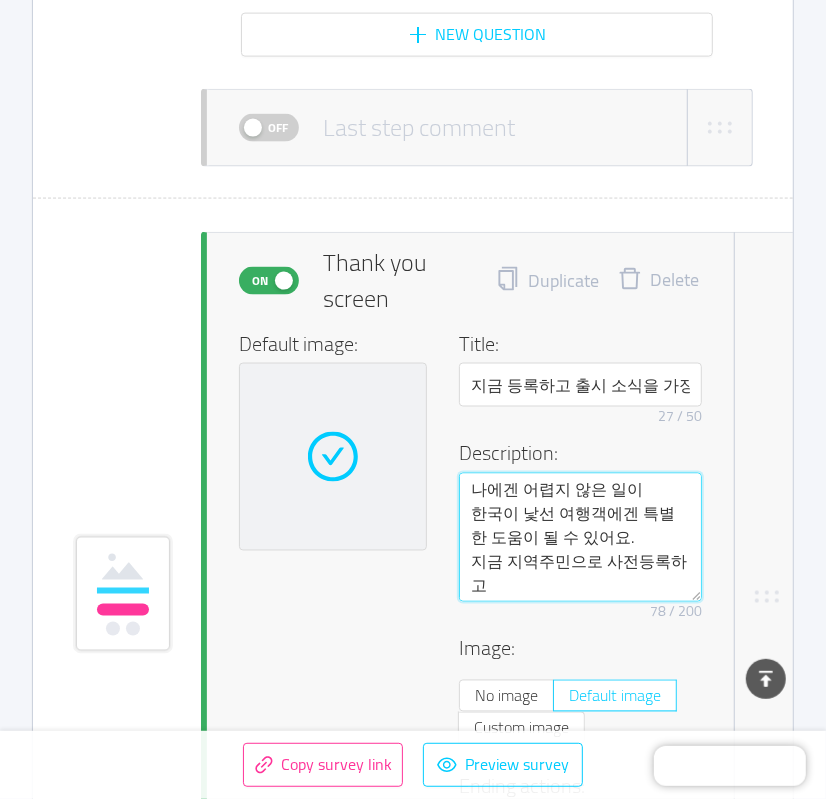 type on "나에겐 어렵지 않은 일이
한국이 낯선 여행객에겐 특별한 도움이 될 수 있어요.
지금 지역주민으로 사전등록하고
정식 출시 소식을 가장 먼저 받아보" 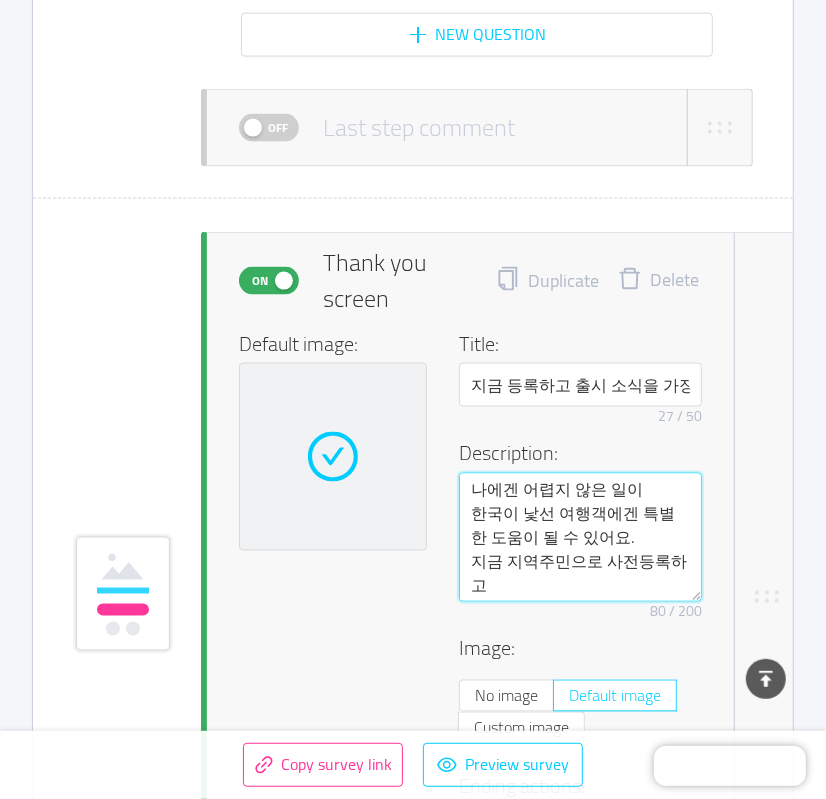 scroll, scrollTop: 23, scrollLeft: 0, axis: vertical 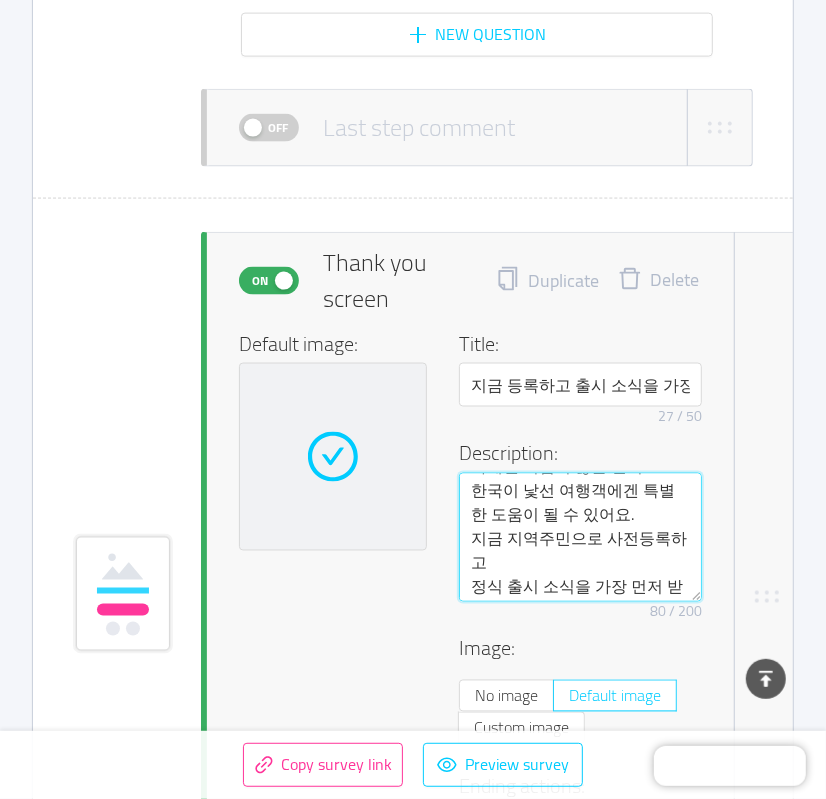 type on "나에겐 어렵지 않은 일이
한국이 낯선 여행객에겐 특별한 도움이 될 수 있어요.
지금 지역주민으로 사전등록하고
정식 출시 소식을 가장 먼저 받아보세요" 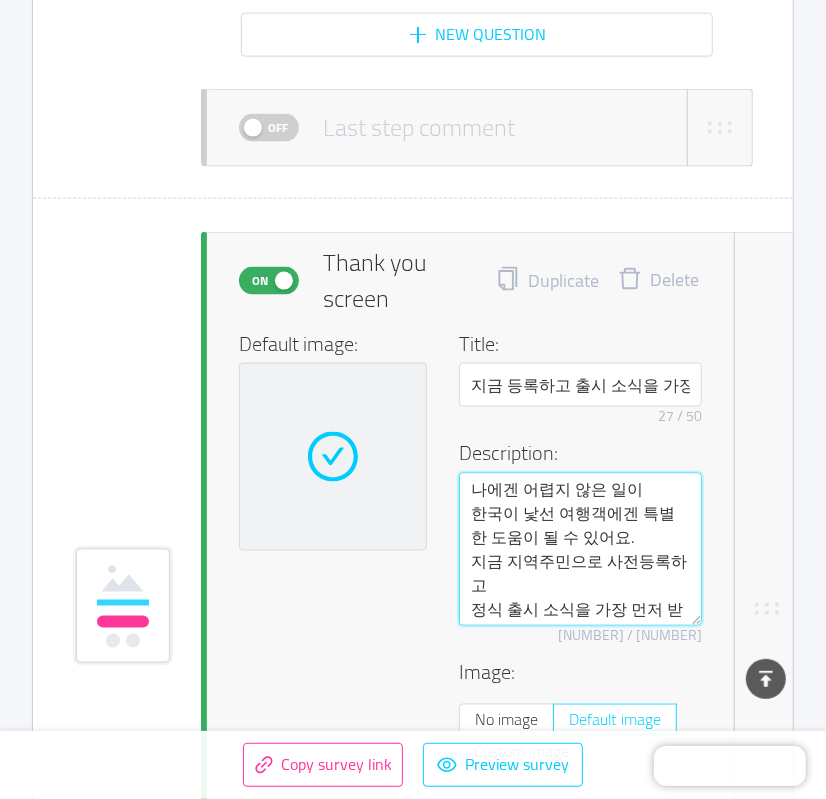 type on "나에겐 어렵지 않은 일이
한국이 낯선 여행객에겐 특별한 도움이 될 수 있어요.
지금 지역주민으로 사전등록하고
정식 출시 소식을 가장 먼저 받아보세요" 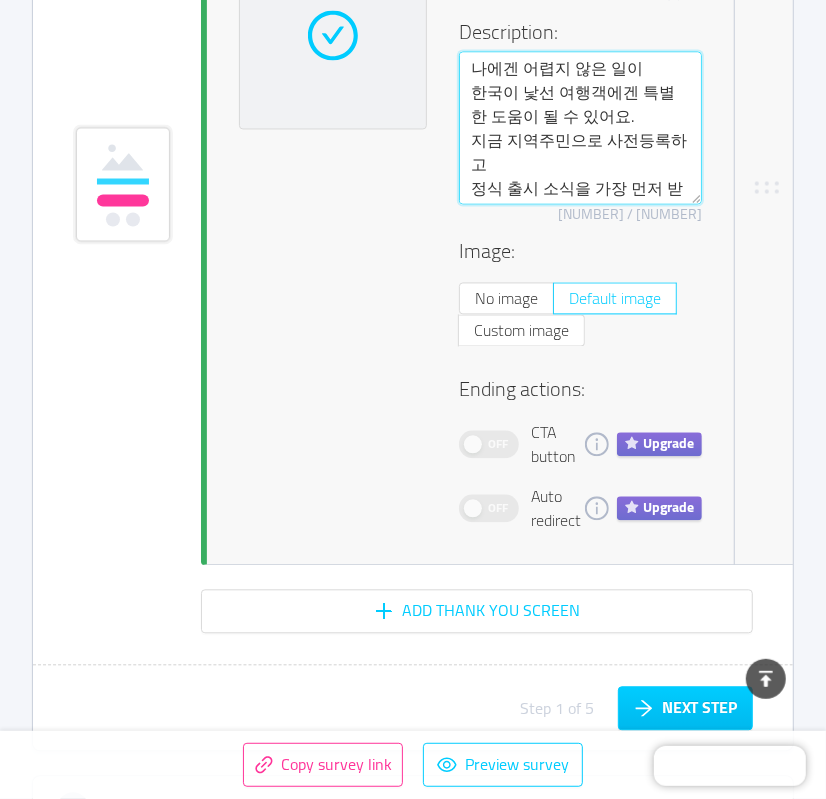 scroll, scrollTop: 4888, scrollLeft: 0, axis: vertical 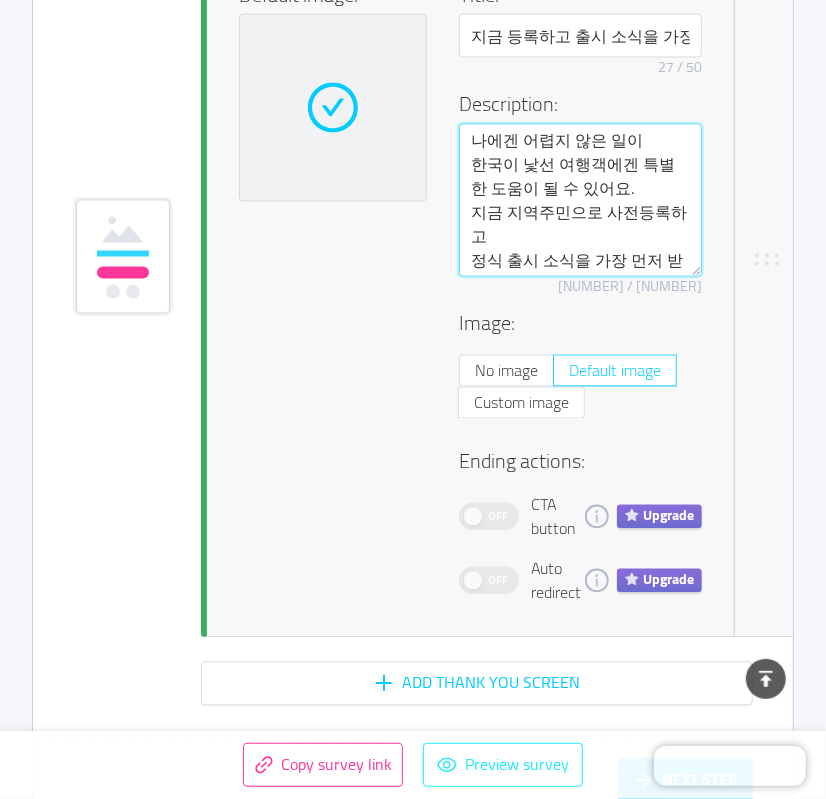 type on "나에겐 어렵지 않은 일이
한국이 낯선 여행객에겐 특별한 도움이 될 수 있어요.
지금 지역주민으로 사전등록하고
정식 출시 소식을 가장 먼저 받아보세요." 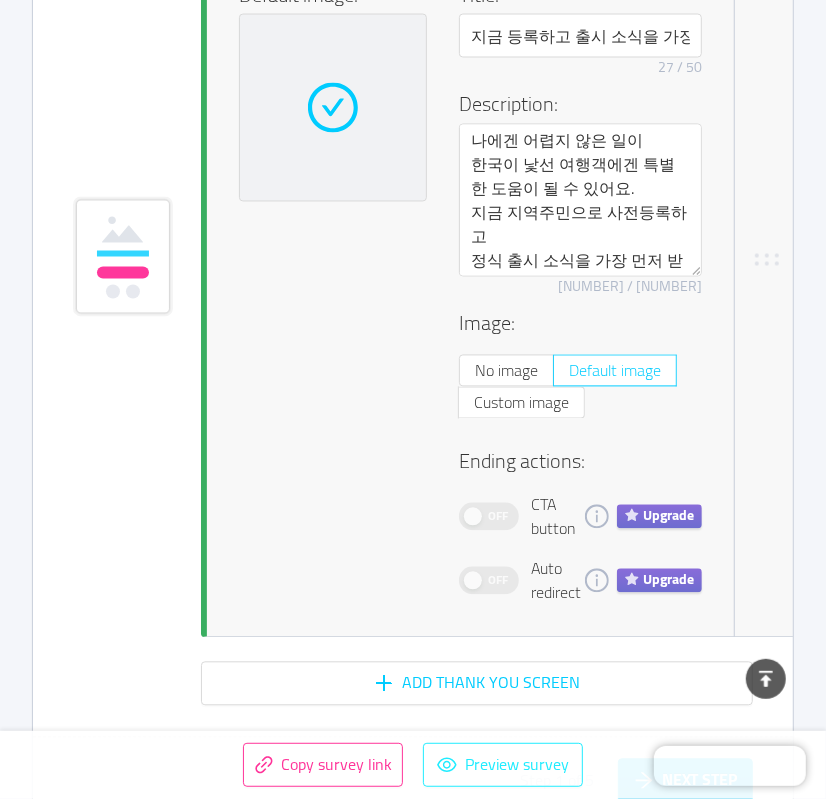 click on "Preview survey" at bounding box center [503, 765] 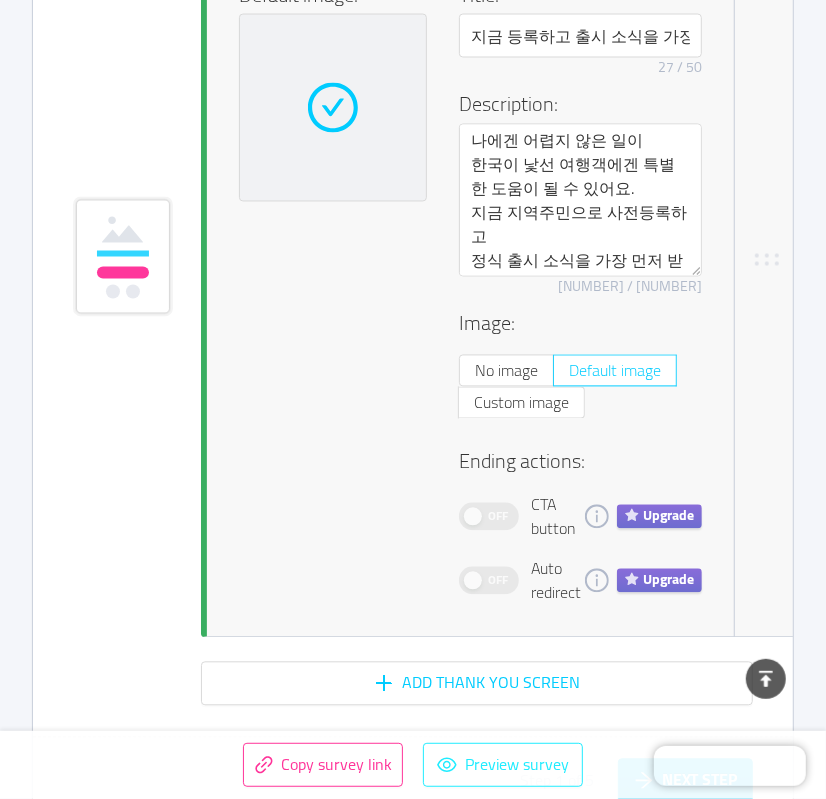 type 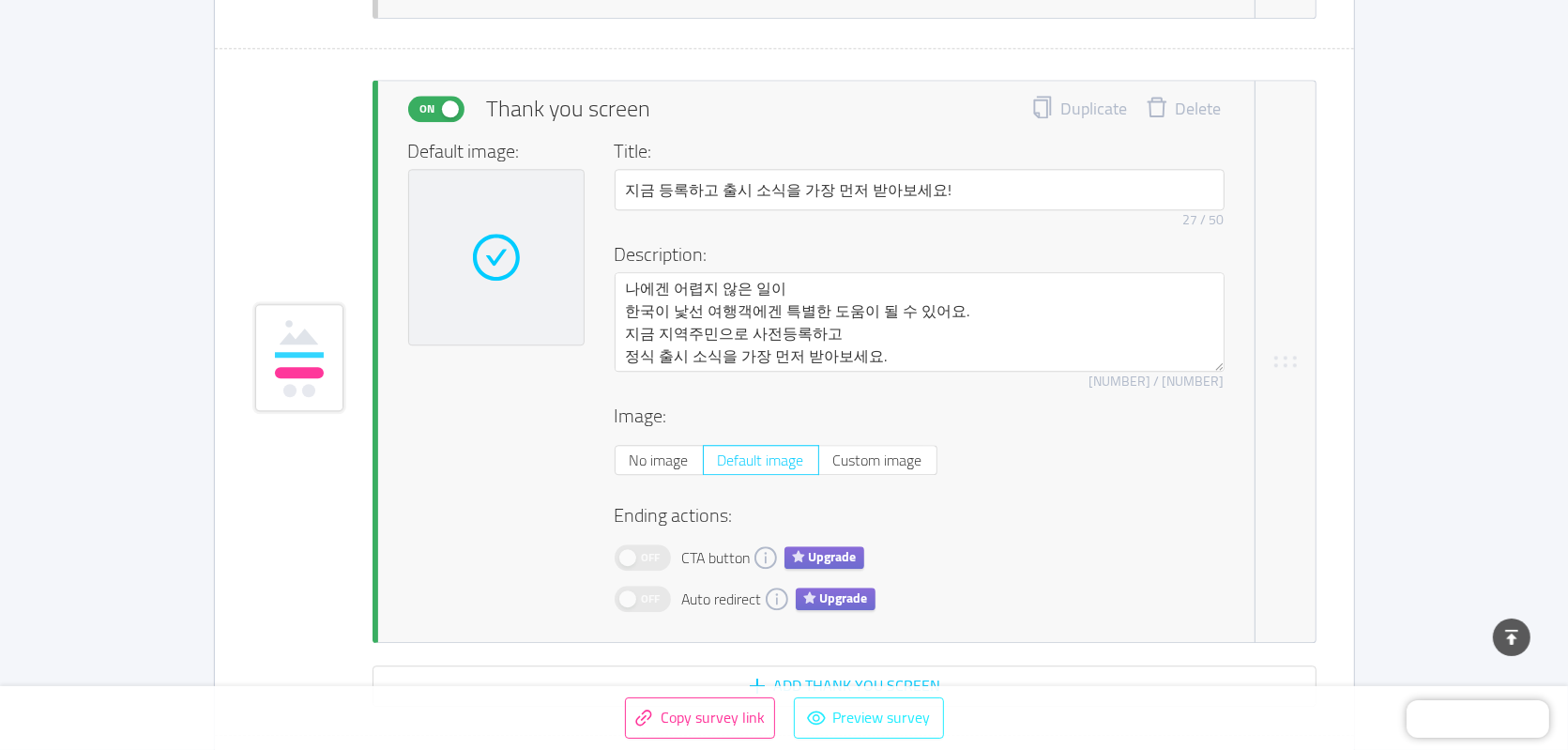 scroll, scrollTop: 4165, scrollLeft: 0, axis: vertical 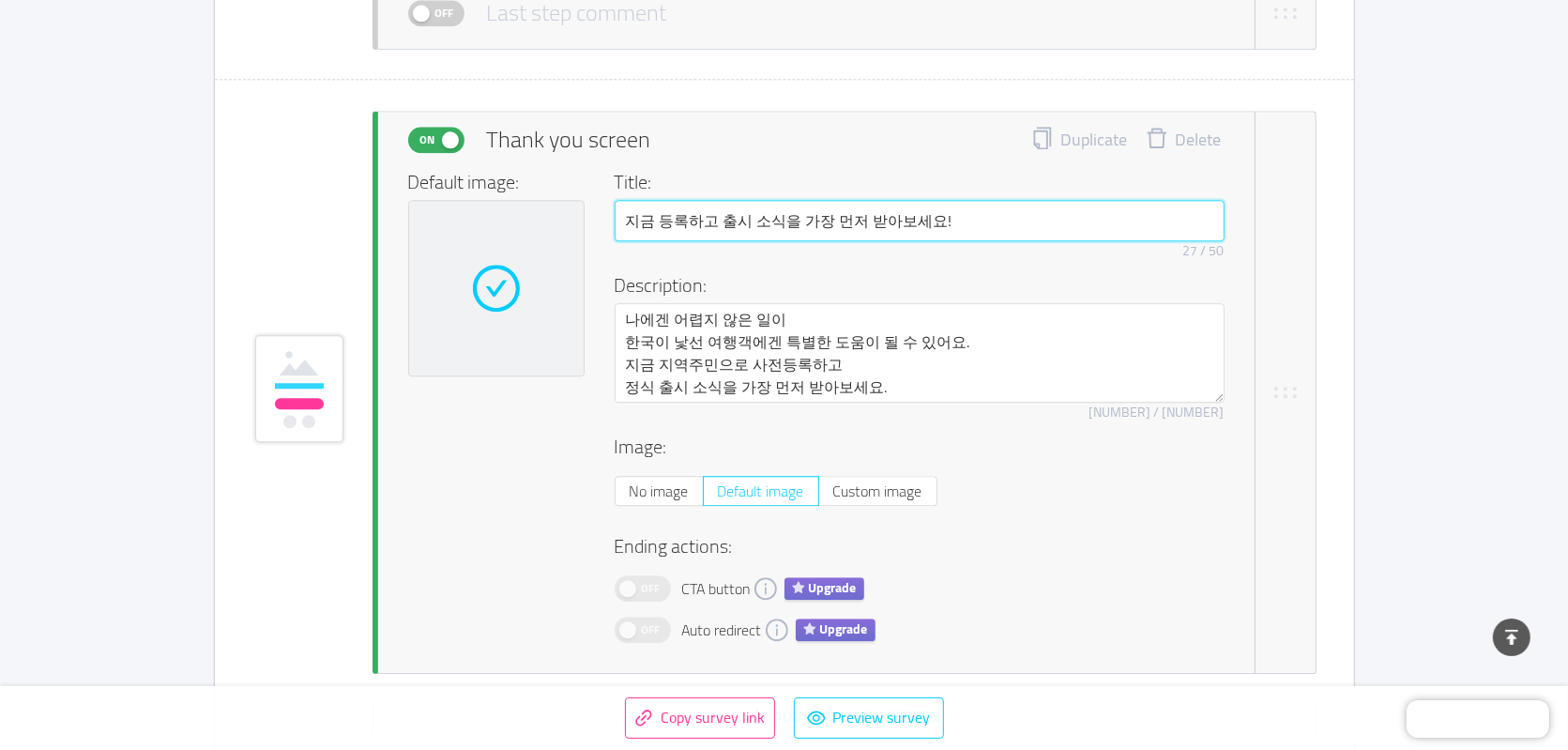 click on "지금 등록하고 출시 소식을 가장 먼저 받아보세요!" at bounding box center (920, 221) 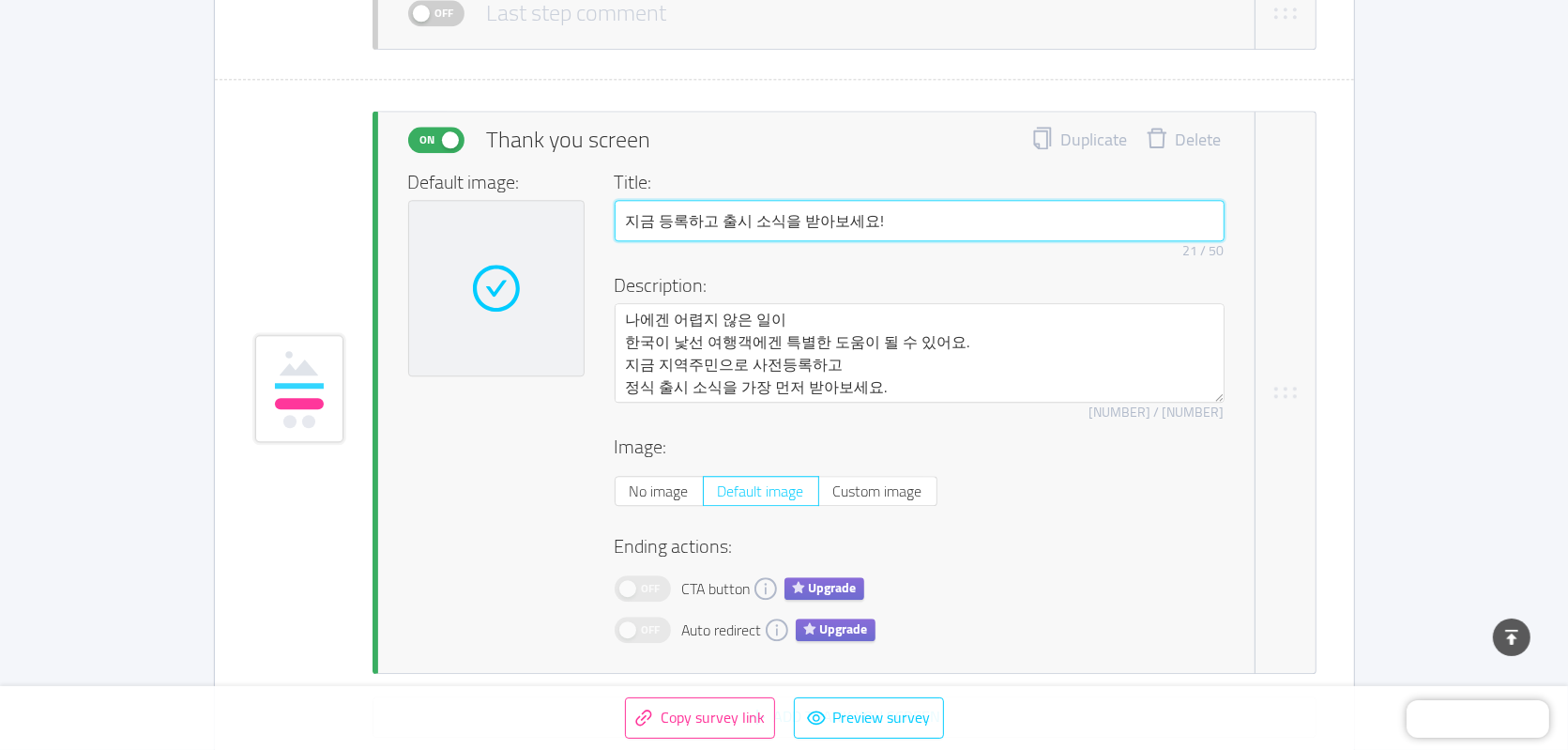 type on "지금 등록하고 출시 소식을 받아보세요!" 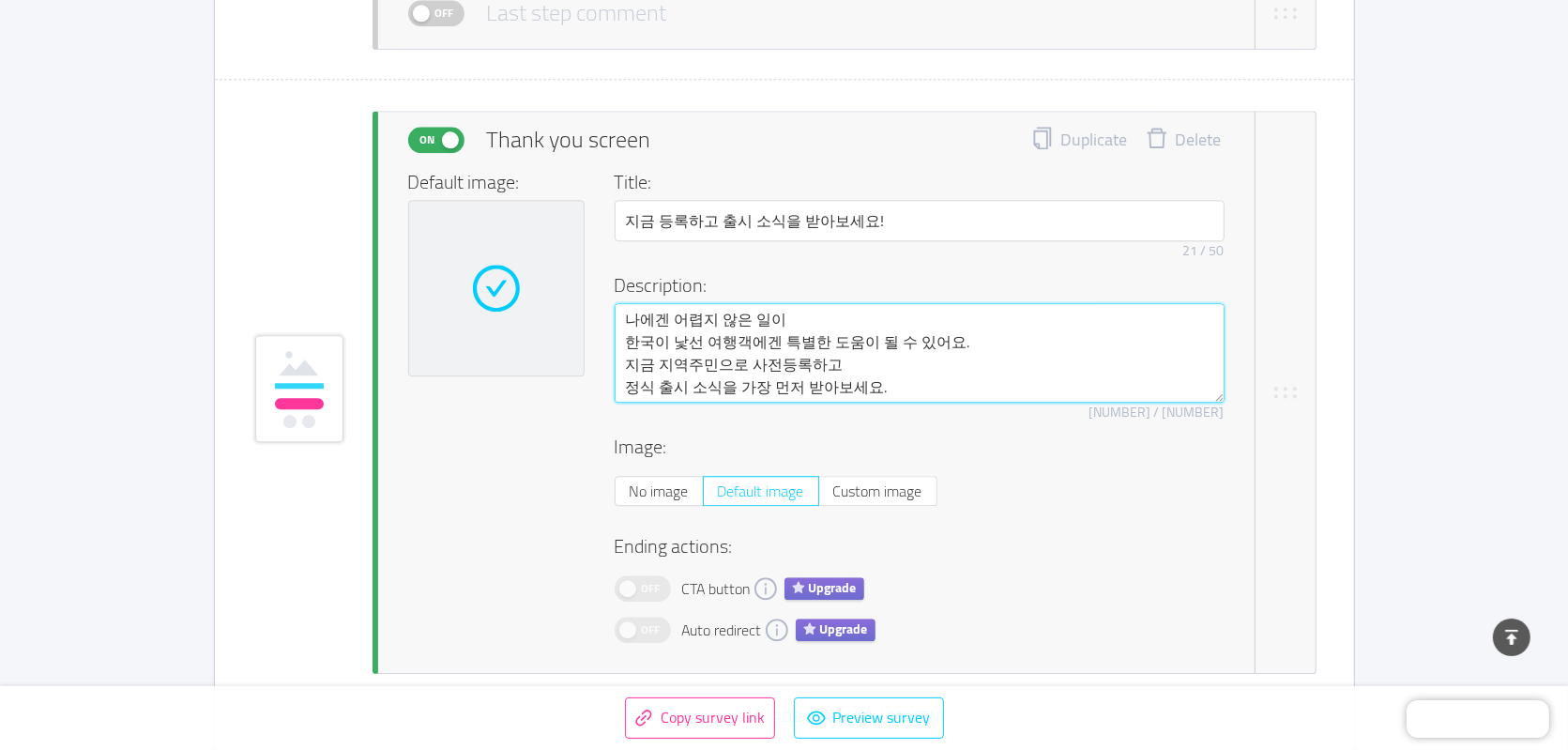 click on "나에겐 어렵지 않은 일이
한국이 낯선 여행객에겐 특별한 도움이 될 수 있어요.
지금 지역주민으로 사전등록하고
정식 출시 소식을 가장 먼저 받아보세요." at bounding box center (920, 352) 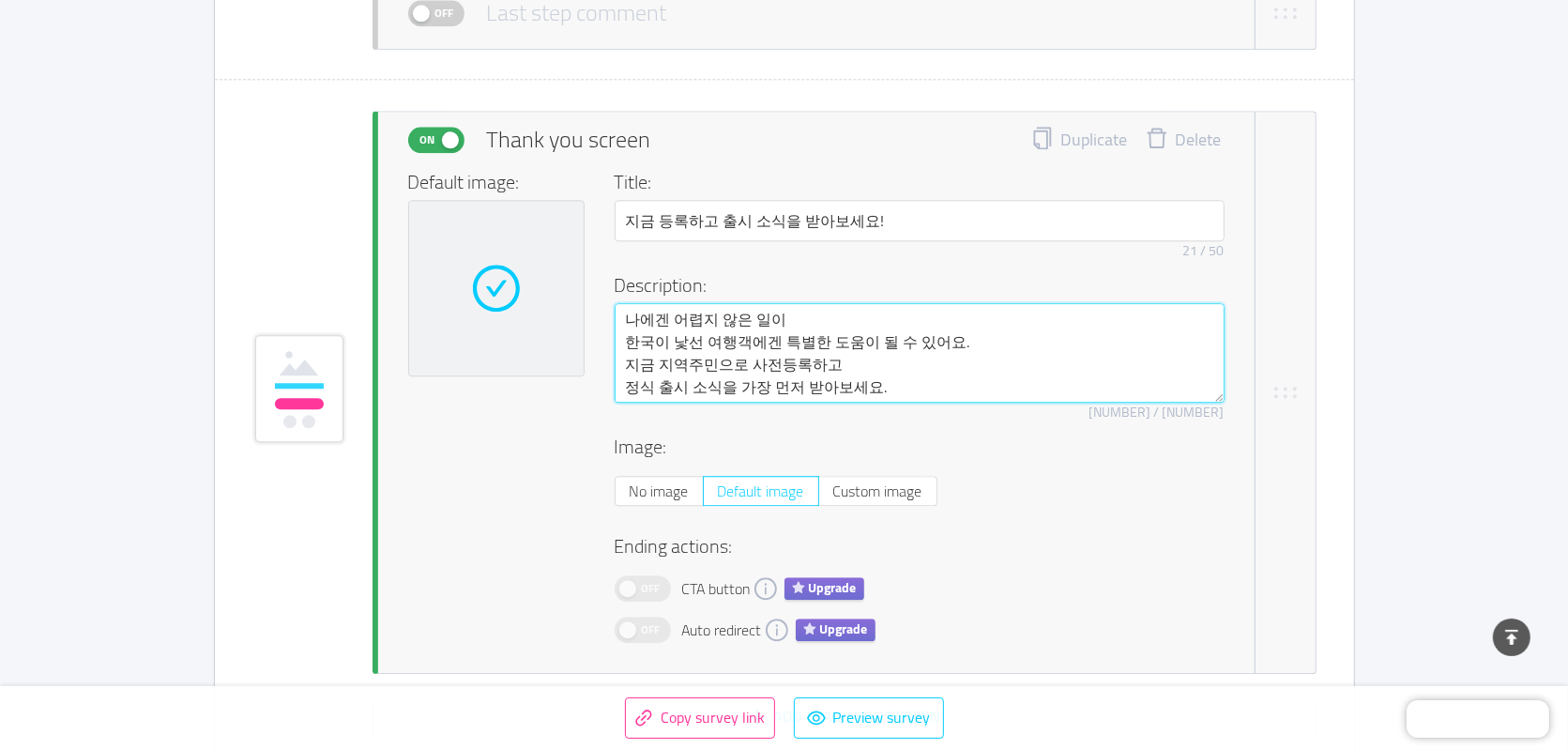 type on "나에겐 어렵지 않은 일이
한국이 낯선 여행객에겐 특별 도움이 될 수 있어요.
지금 지역주민으로 사전등록하고
정식 출시 소식을 가장 먼저 받아보세요." 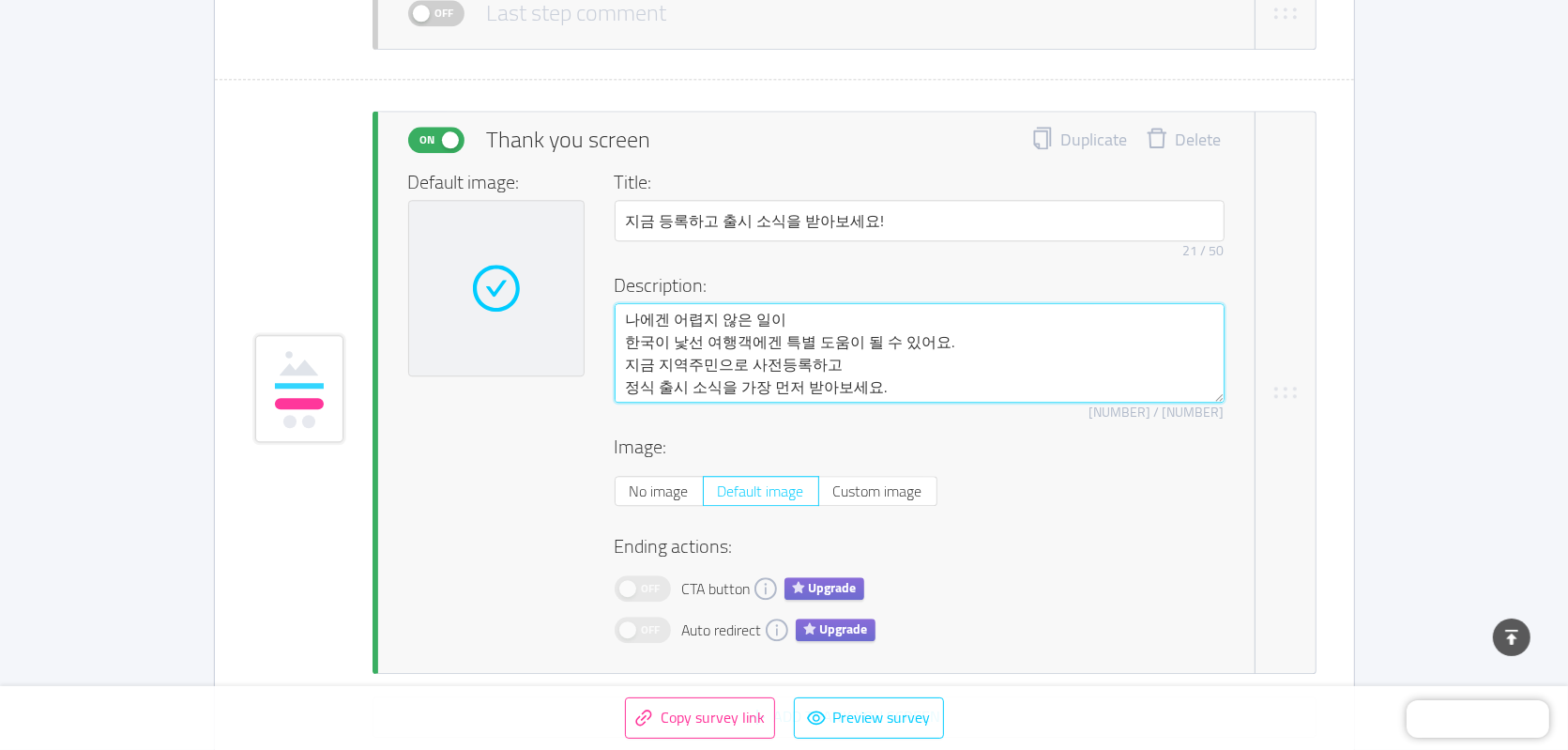 type on "나에겐 어렵지 않은 일이
한국이 낯선 여행객에겐 특 도움이 될 수 있어요.
지금 지역주민으로 사전등록하고
정식 출시 소식을 가장 먼저 받아보세요." 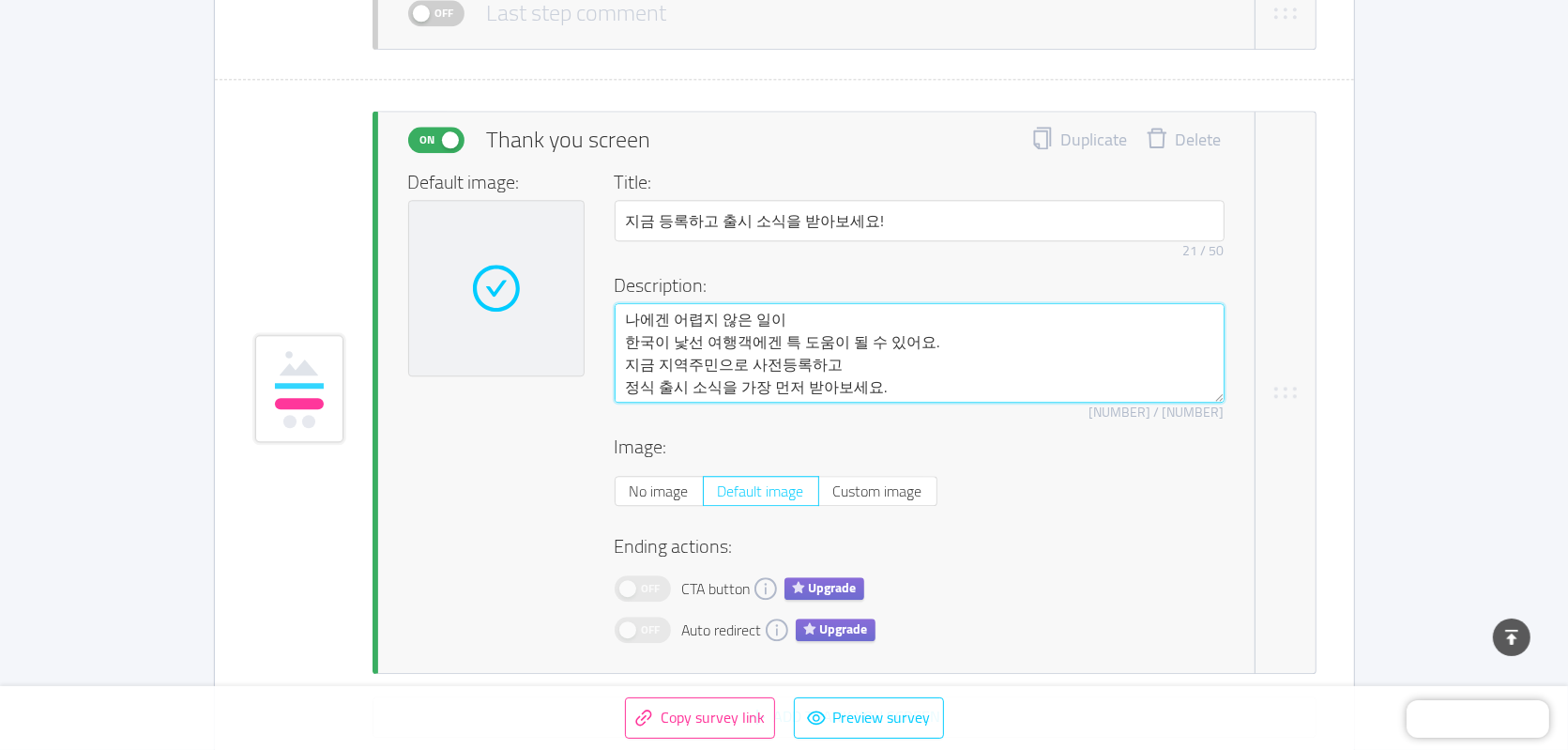type on "나에겐 어렵지 않은 일이
한국이 낯선 여행객에겐  도움이 될 수 있어요.
지금 지역주민으로 사전등록하고
정식 출시 소식을 가장 먼저 받아보세요." 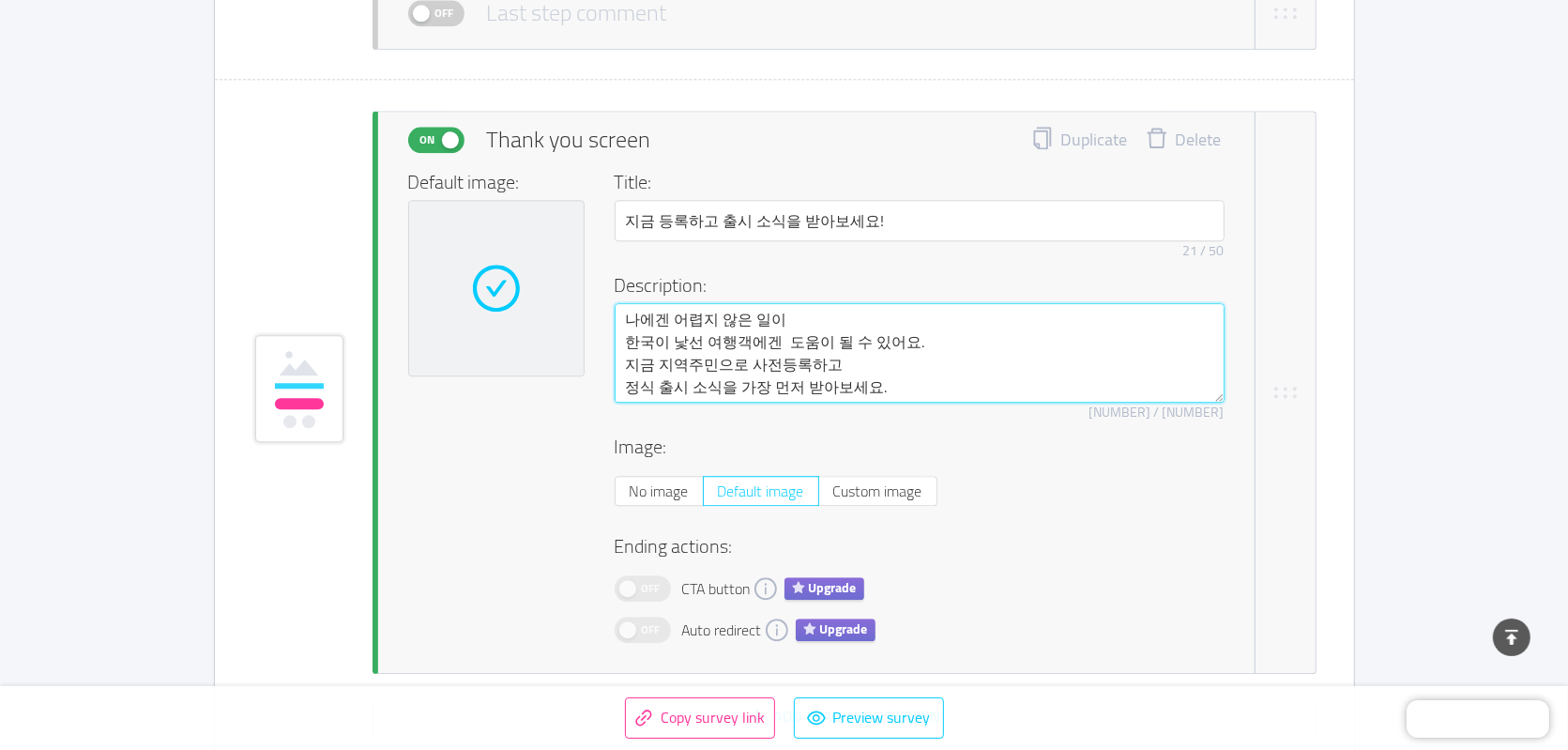 type 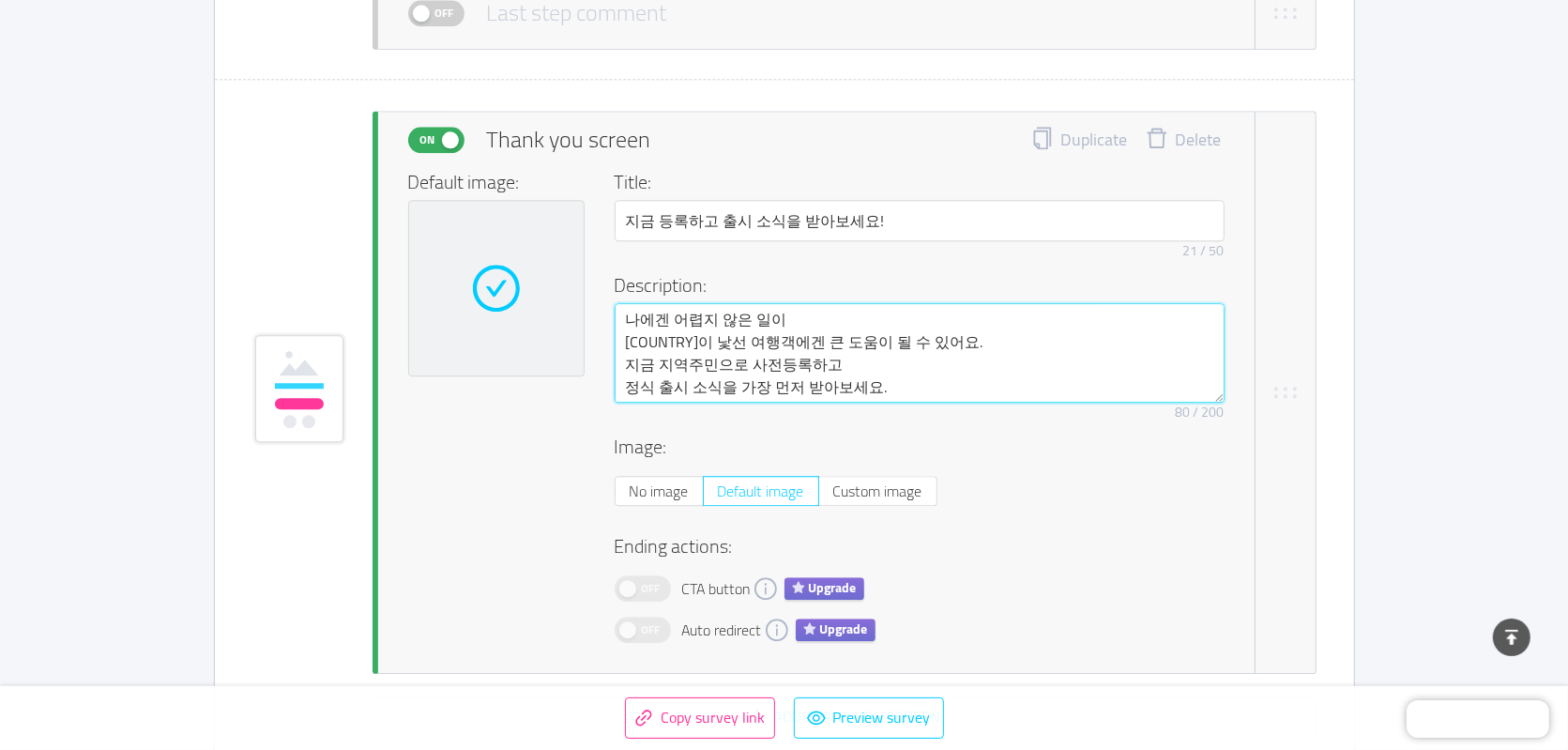 type on "나에겐 어렵지 않은 일이
[COUNTRY]이 낯선 여행객에겐 큰  도움이 될 수 있어요.
지금 지역주민으로 사전등록하고
정식 출시 소식을 가장 먼저 받아보세요." 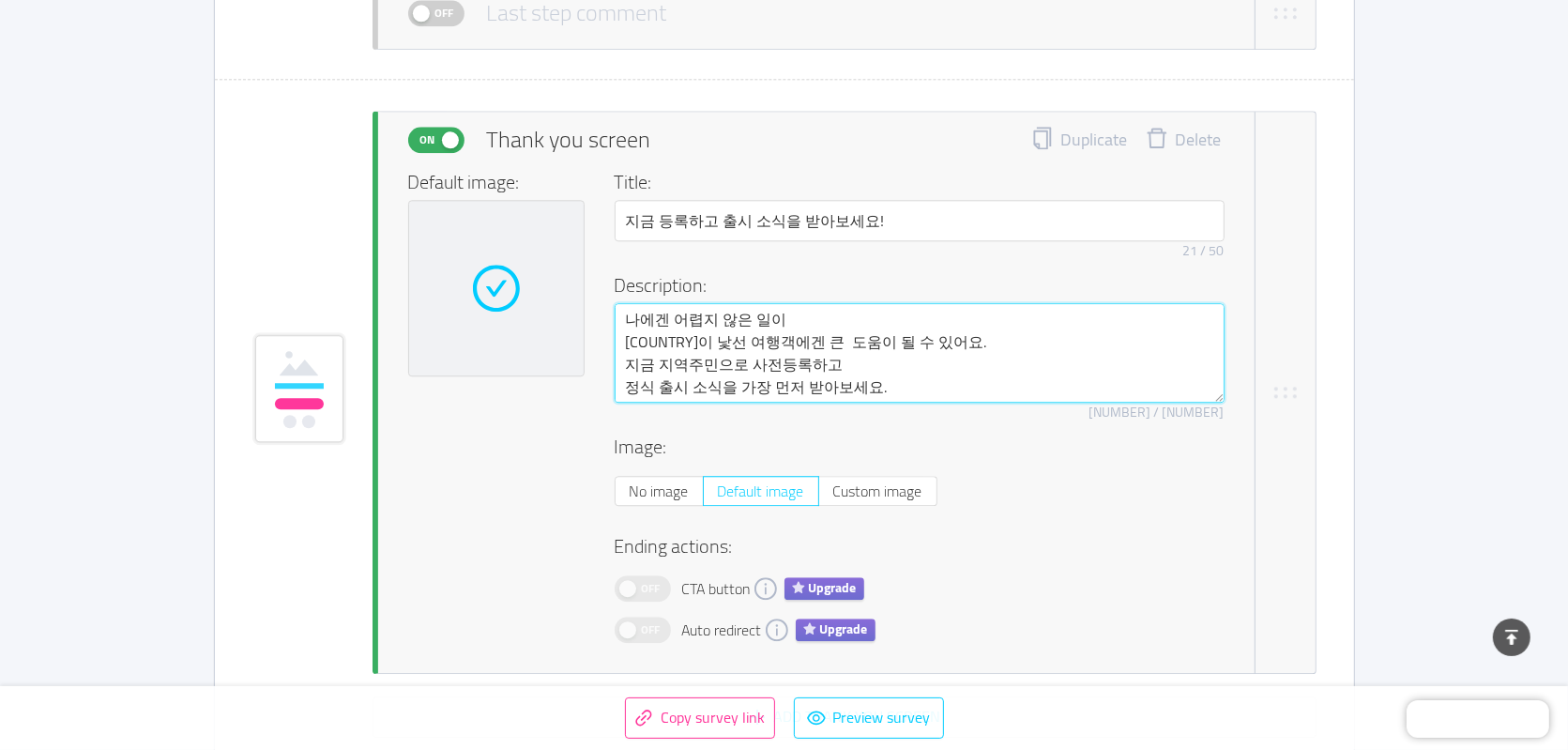 type on "나에겐 어렵지 않은 일이
[COUNTRY]이 낯선 여행객에겐 큰 도움이 될 수 있어요.
지금 지역주민으로 사전등록하고
정식 출시 소식을 가장 먼저 받아보세요." 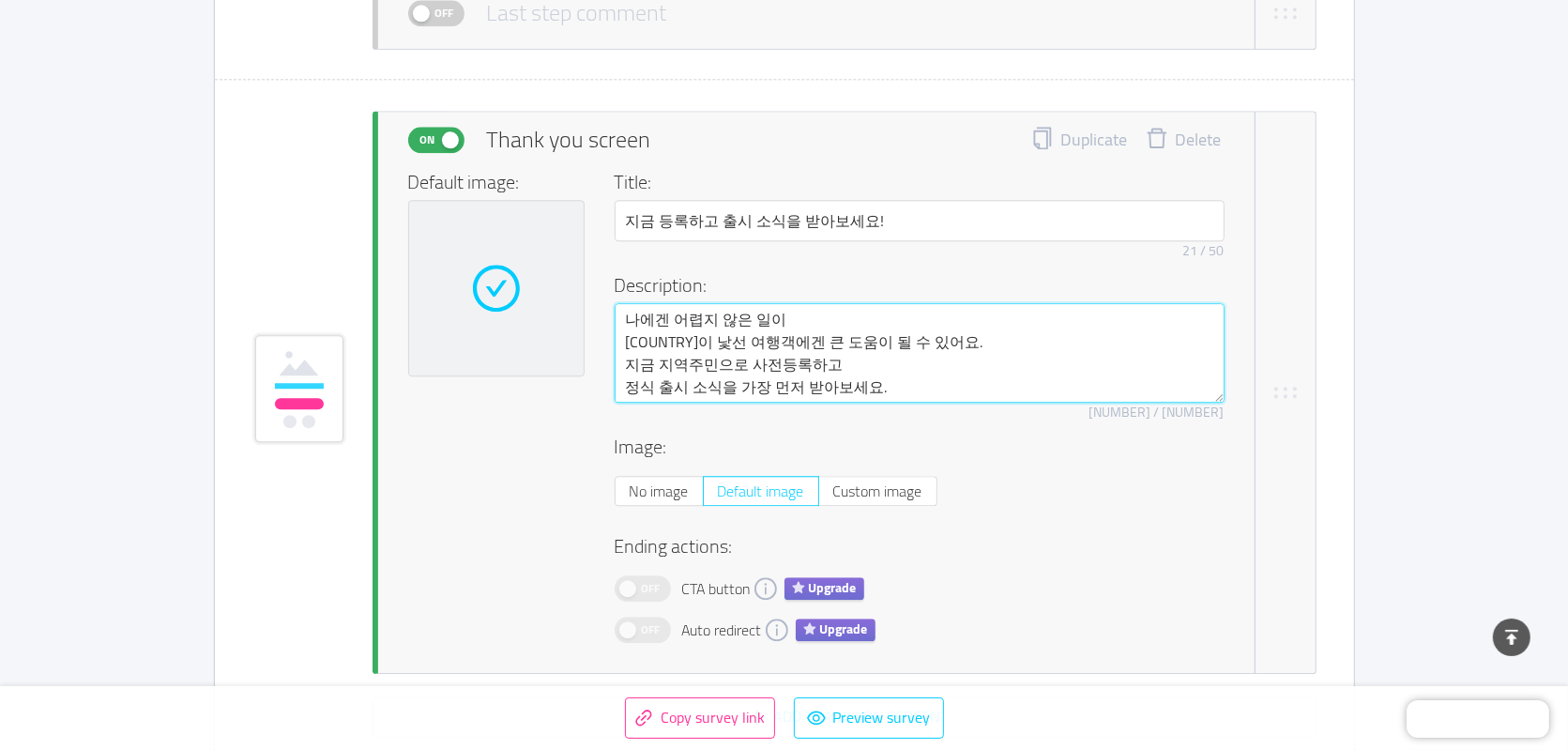 click on "나에겐 어렵지 않은 일이
[COUNTRY]이 낯선 여행객에겐 큰 도움이 될 수 있어요.
지금 지역주민으로 사전등록하고
정식 출시 소식을 가장 먼저 받아보세요." at bounding box center (920, 352) 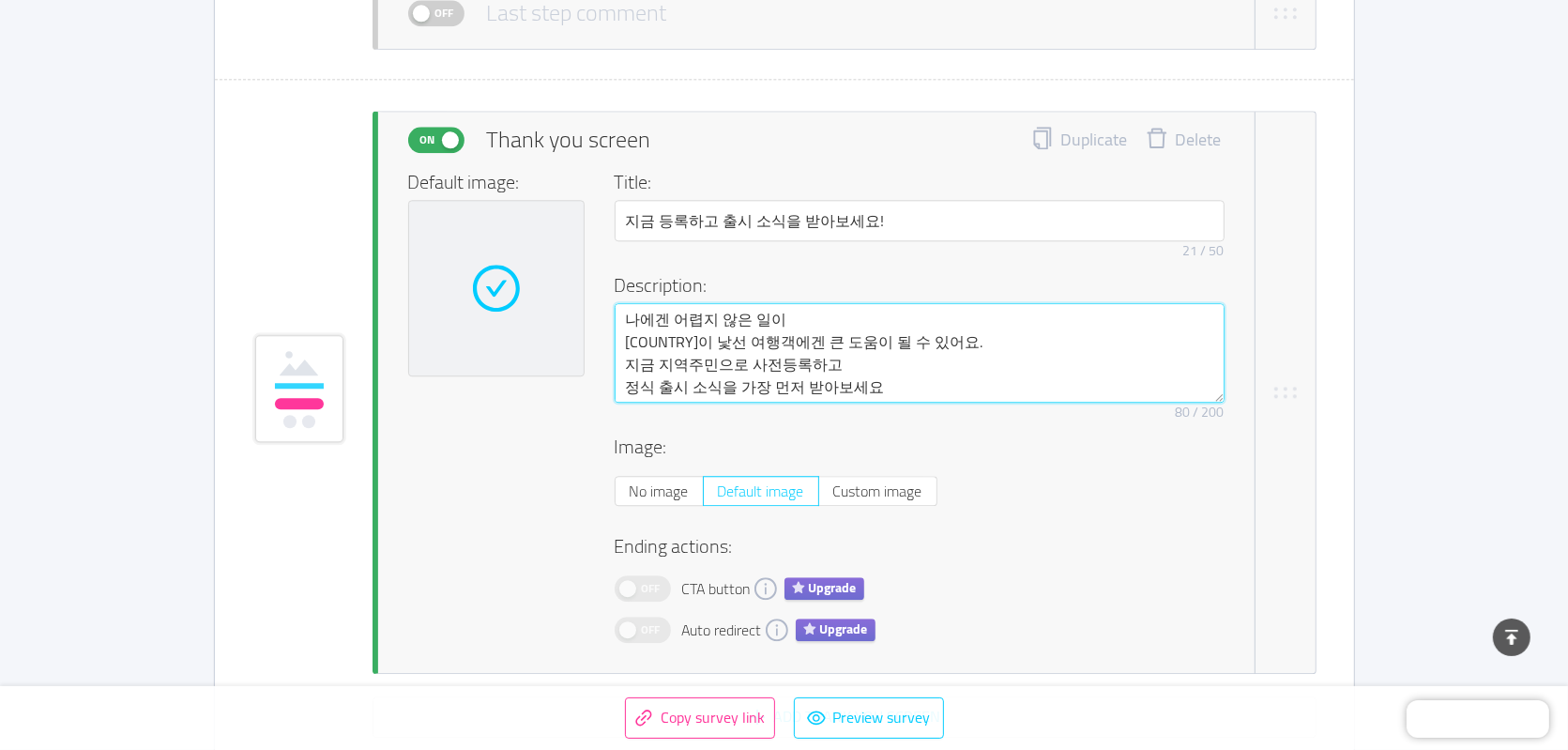 type on "나에겐 어렵지 않은 일이
한국이 낯선 여행객에겐 큰 도움이 될 수 있어요.
지금 지역주민으로 사전등록하고
정식 출시 소식을 가장 먼저 받아보세요!" 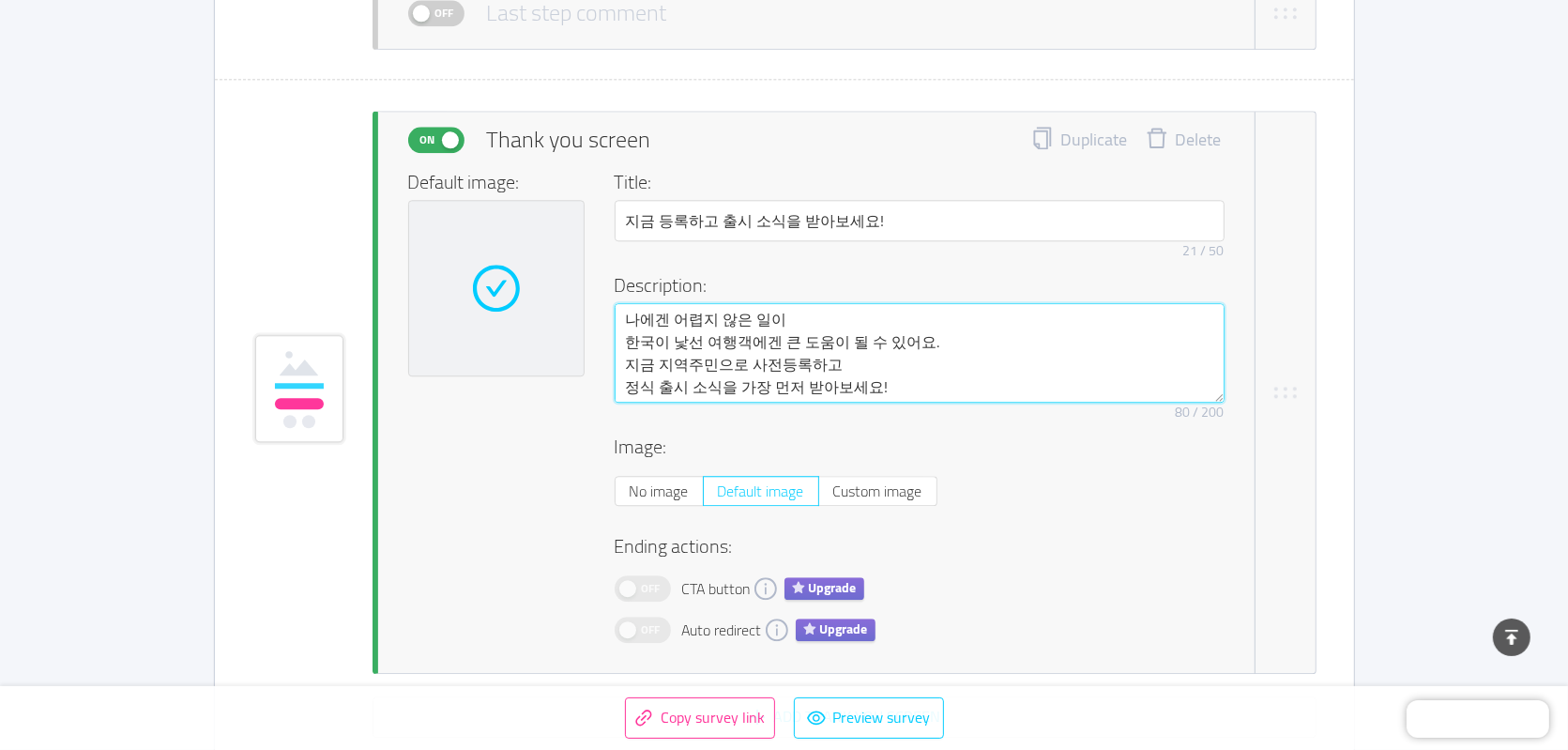 type on "나에겐 어렵지 않은 일이
한국이 낯선 여행객에겐 큰 도움이 될 수 있어요.
지금 지역주민으로 사전등록하고
정식 출시 소식을 가장 먼저 받아보세요!" 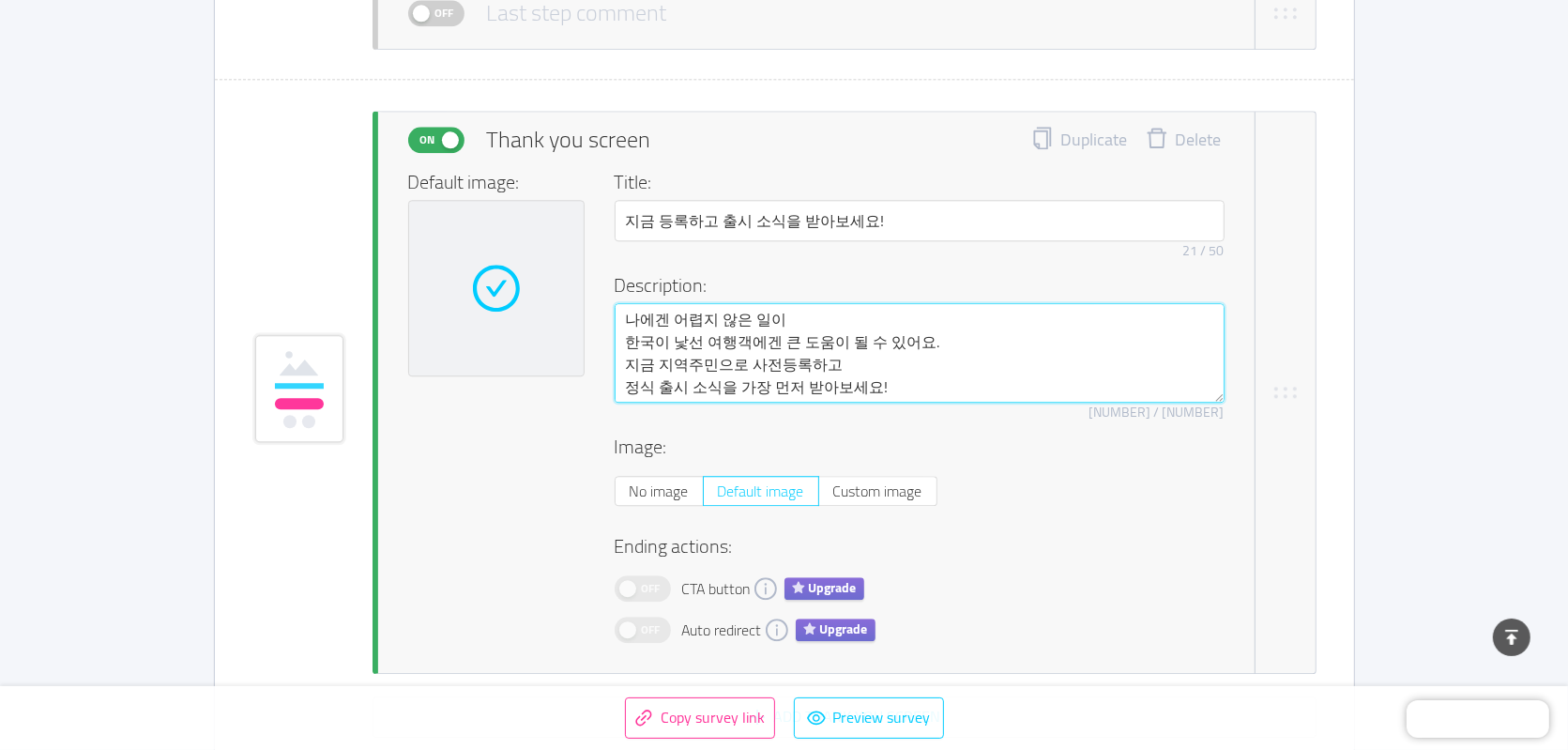 type on "나에겐 어렵지 않은 일이
한국이 낯선 여행객에겐 큰 도움이 될 수 있어요.
지금 지역주민으로 사전등록하고
정식 출시 소식을 가장 먼저 받아보세요!" 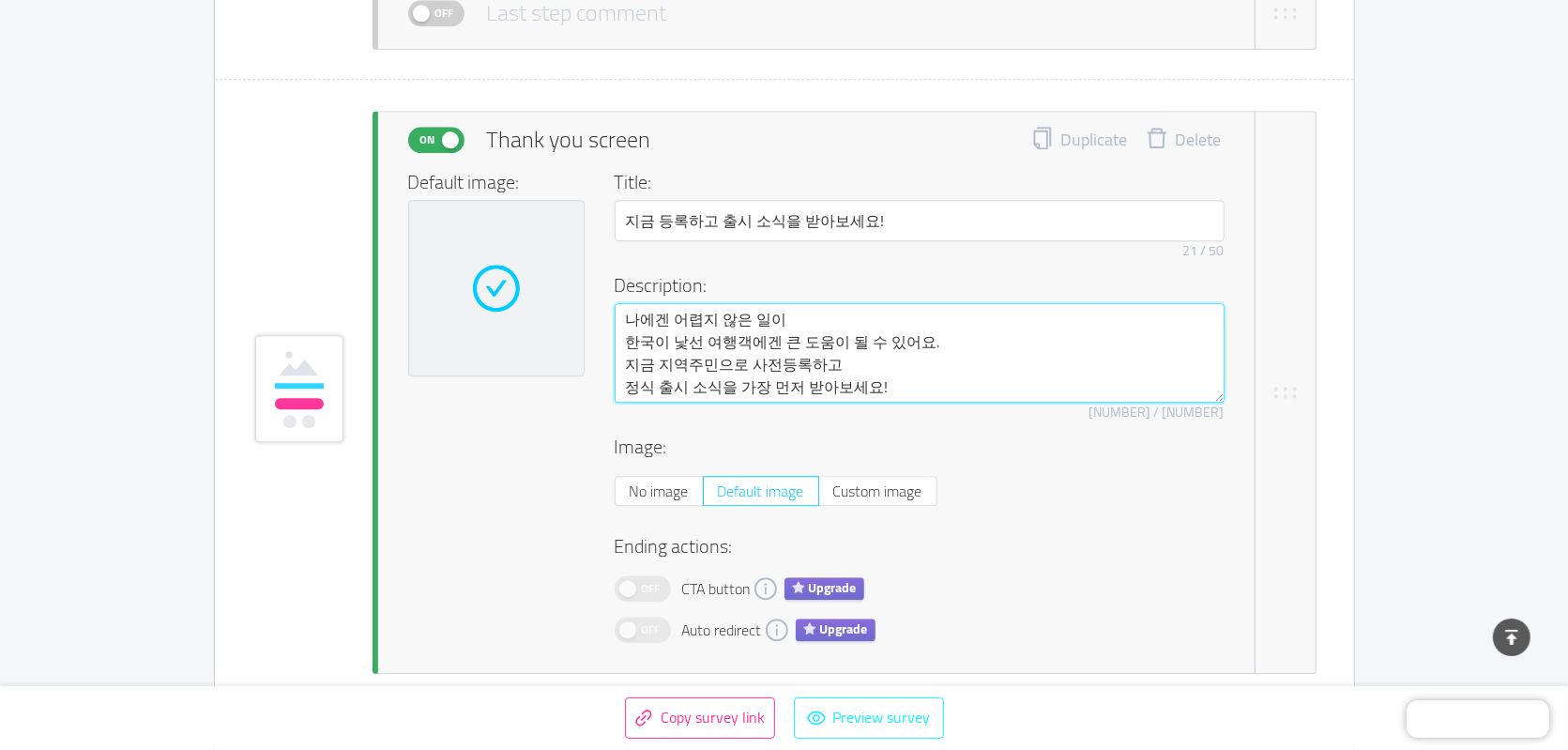 type on "나에겐 어렵지 않은 일이
한국이 낯선 여행객에겐 큰 도움이 될 수 있어요.
지금 지역주민으로 사전등록하고
정식 출시 소식을 가장 먼저 받아보세요!" 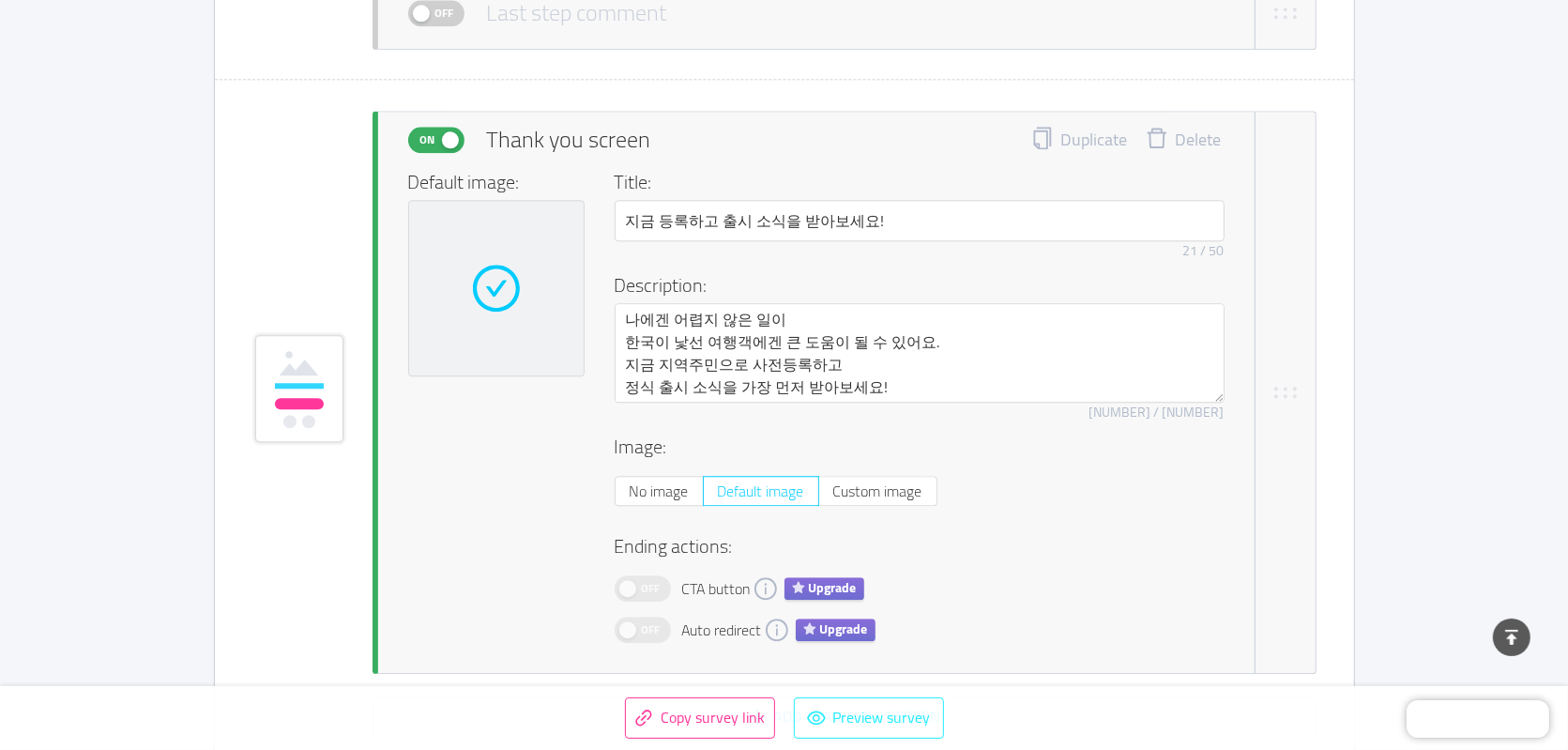 type 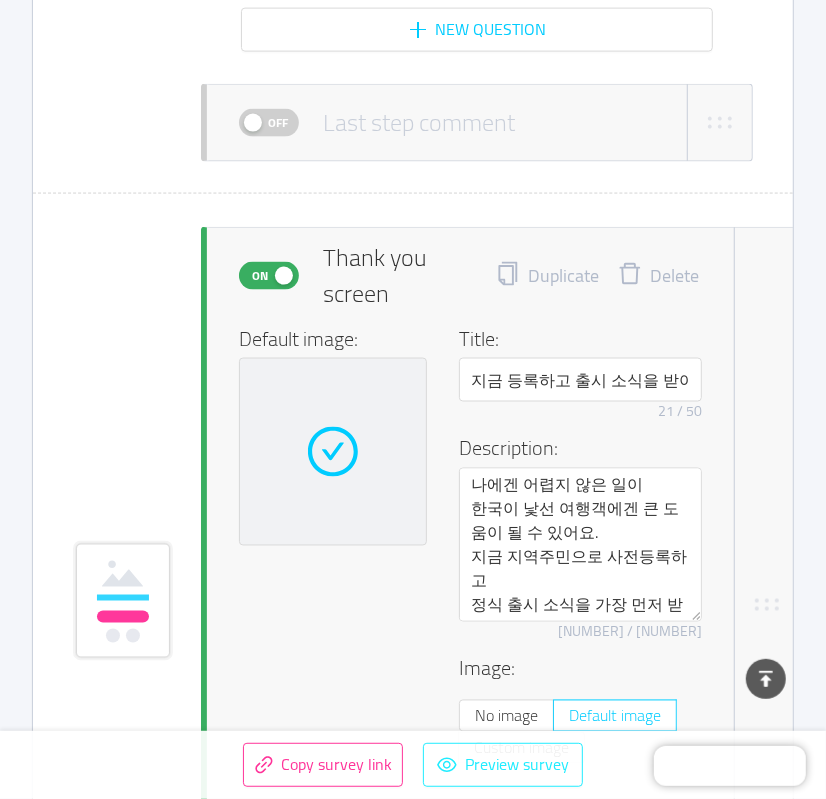 scroll, scrollTop: 4555, scrollLeft: 0, axis: vertical 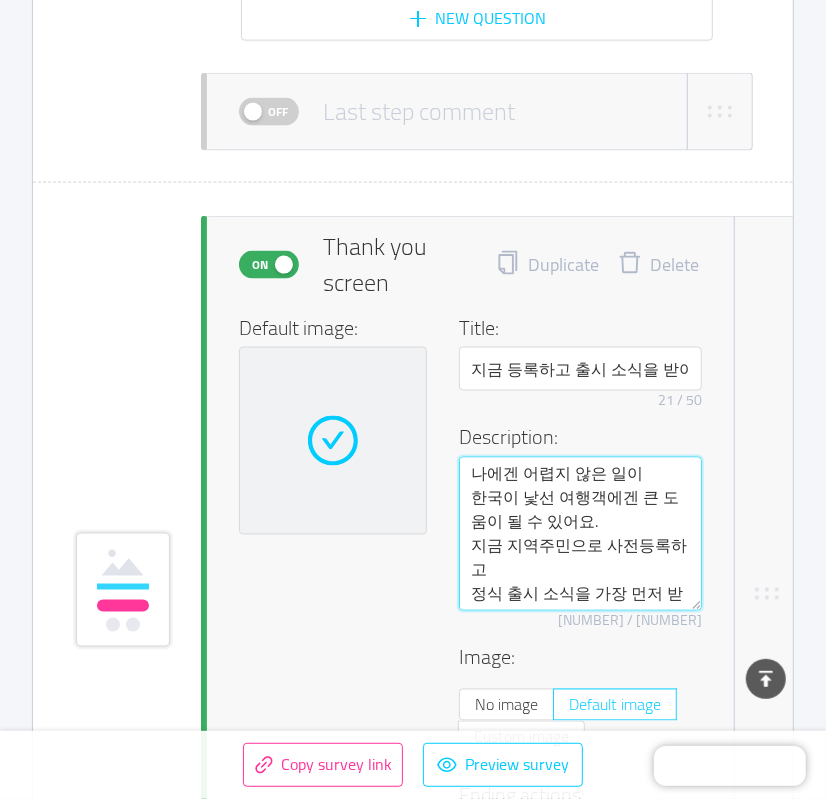 click on "나에겐 어렵지 않은 일이
한국이 낯선 여행객에겐 큰 도움이 될 수 있어요.
지금 지역주민으로 사전등록하고
정식 출시 소식을 가장 먼저 받아보세요!" at bounding box center (580, 533) 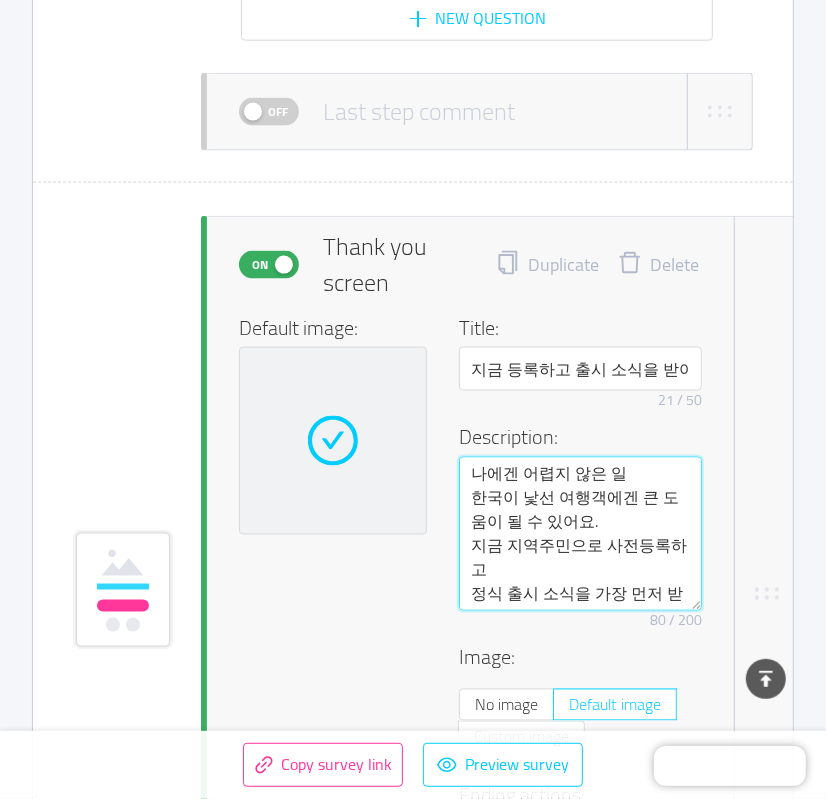 type on "나에겐 어렵지 않은
한국이 낯선 여행객에겐 큰 도움이 될 수 있어요.
지금 지역주민으로 사전등록하고
정식 출시 소식을 가장 먼저 받아보세요!" 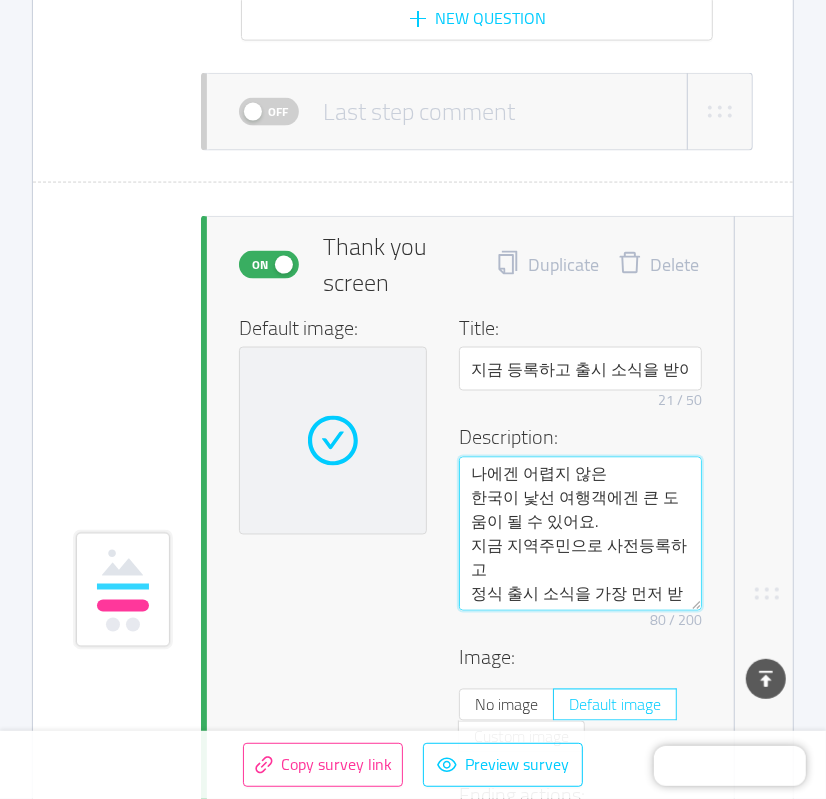 type on "나에겐 어렵지 않은
한국이 낯선 여행객에겐 큰 도움이 될 수 있어요.
지금 지역주민으로 사전등록하고
정식 출시 소식을 가장 먼저 받아보세요!" 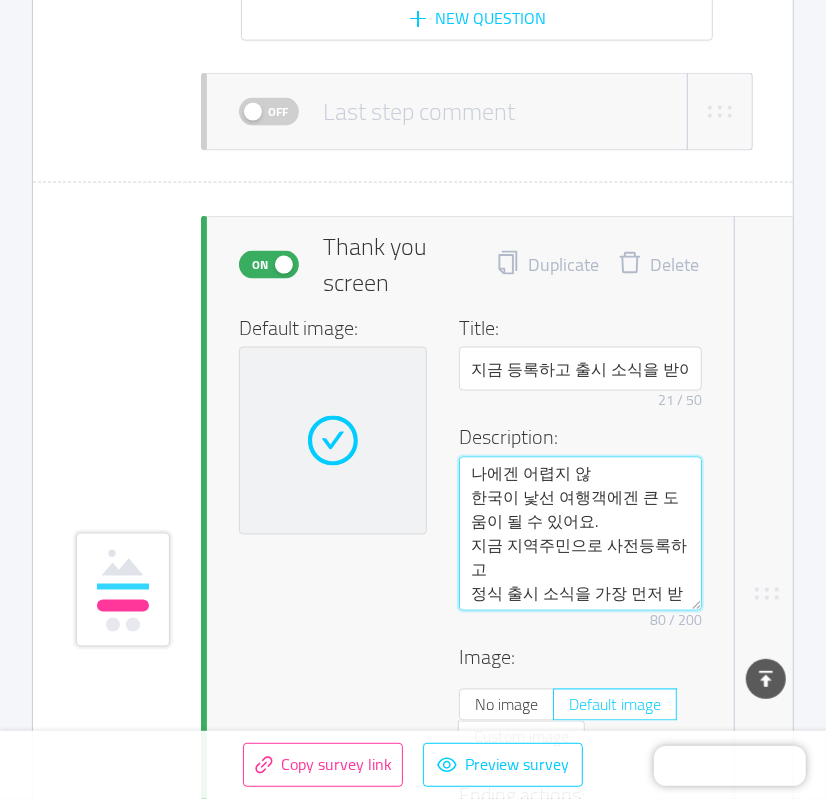 type on "나에겐 어렵지
한국이 낯선 여행객에겐 큰 도움이 될 수 있어요.
지금 지역주민으로 사전등록하고
정식 출시 소식을 가장 먼저 받아보세요!" 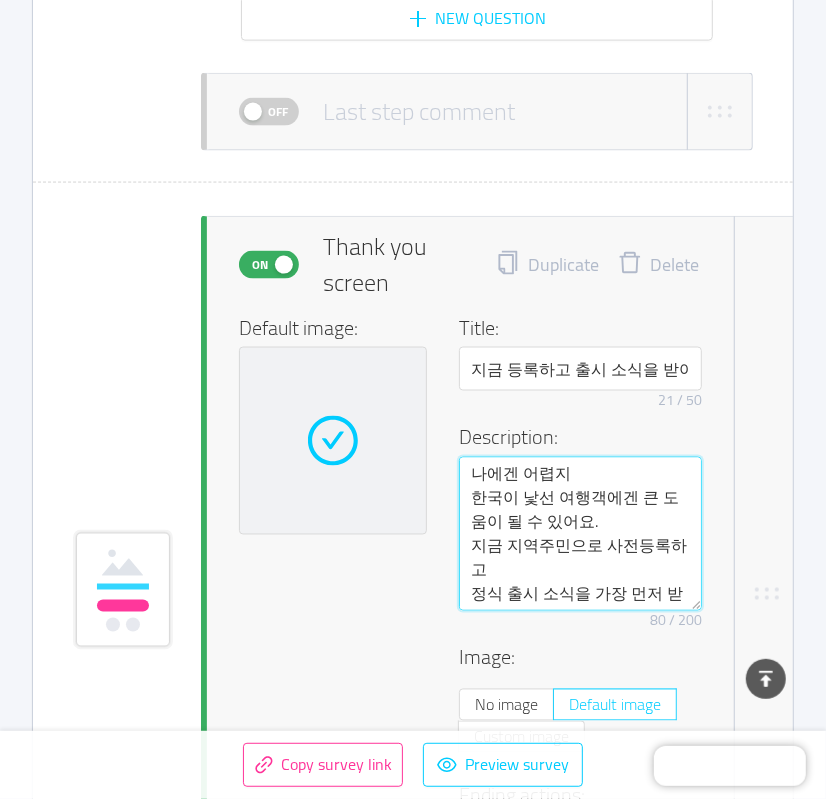 type on "나에겐 어렵지
한국이 낯선 여행객에겐 큰 도움이 될 수 있어요.
지금 지역주민으로 사전등록하고
정식 출시 소식을 가장 먼저 받아보세요!" 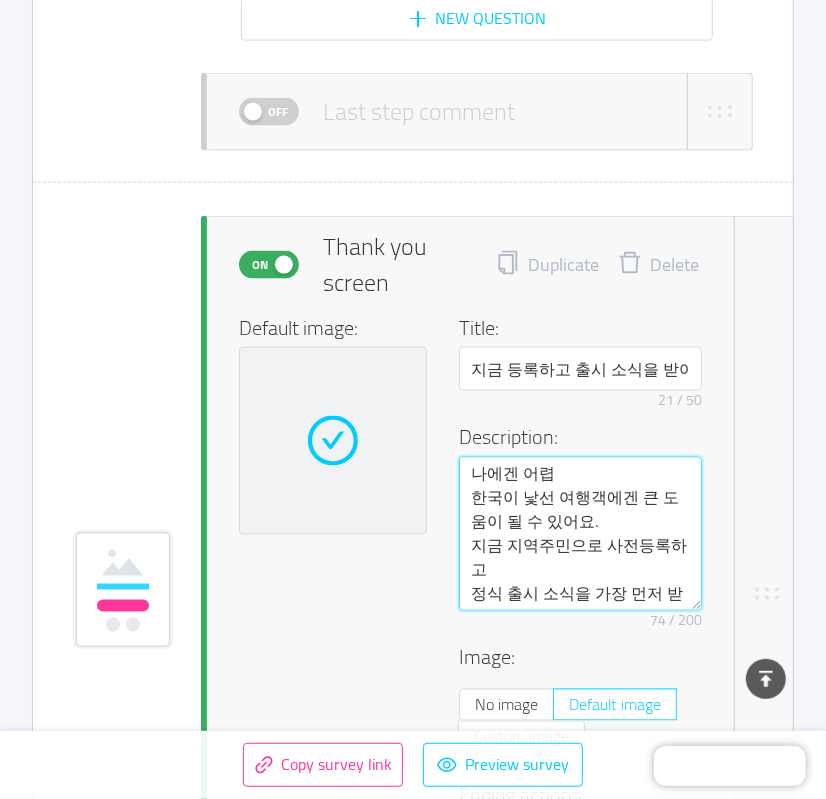 type on "나에겐 어
한국이 낯선 여행객에겐 큰 도움이 될 수 있어요.
지금 지역주민으로 사전등록하고
정식 출시 소식을 가장 먼저 받아보세요!" 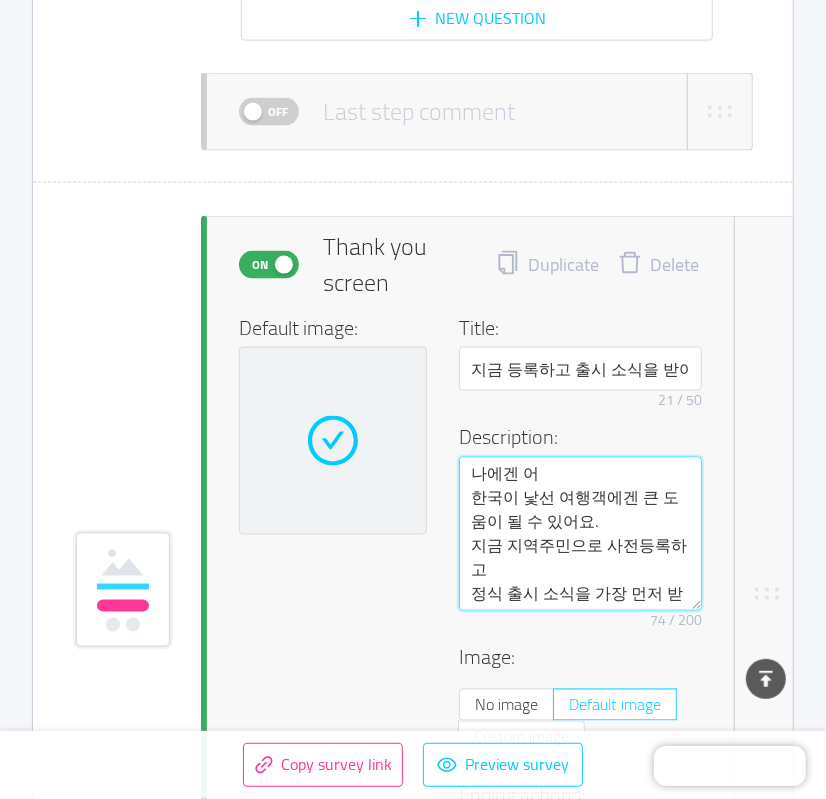 type on "나에겐
한국이 낯선 여행객에겐 큰 도움이 될 수 있어요.
지금 지역주민으로 사전등록하고
정식 출시 소식을 가장 먼저 받아보세요!" 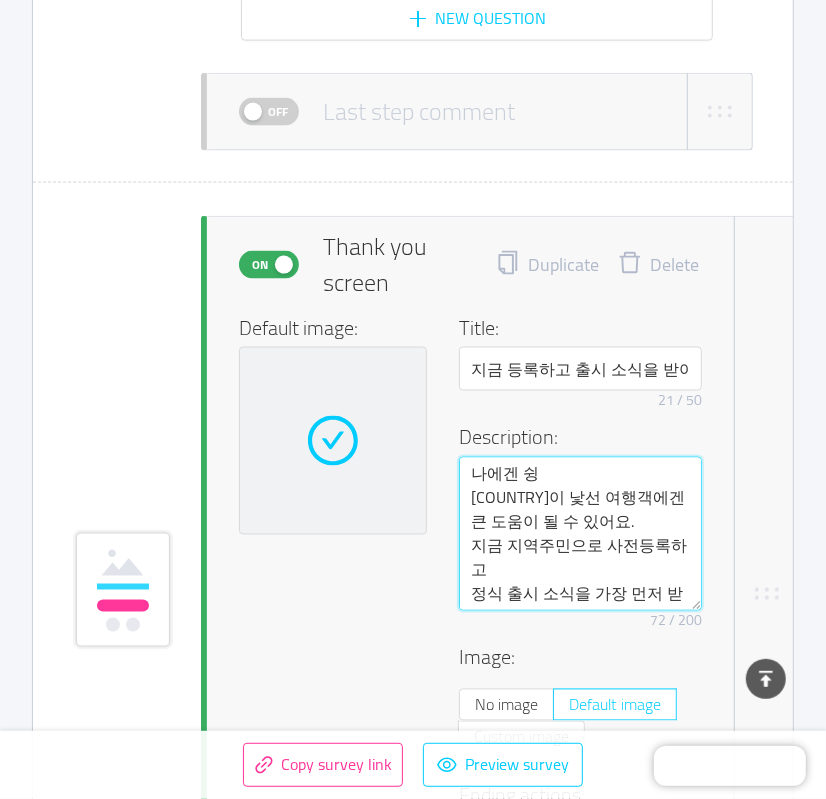type on "나에겐 쉬우
한국이 낯선 여행객에겐 큰 도움이 될 수 있어요.
지금 지역주민으로 사전등록하고
정식 출시 소식을 가장 먼저 받아보세요!" 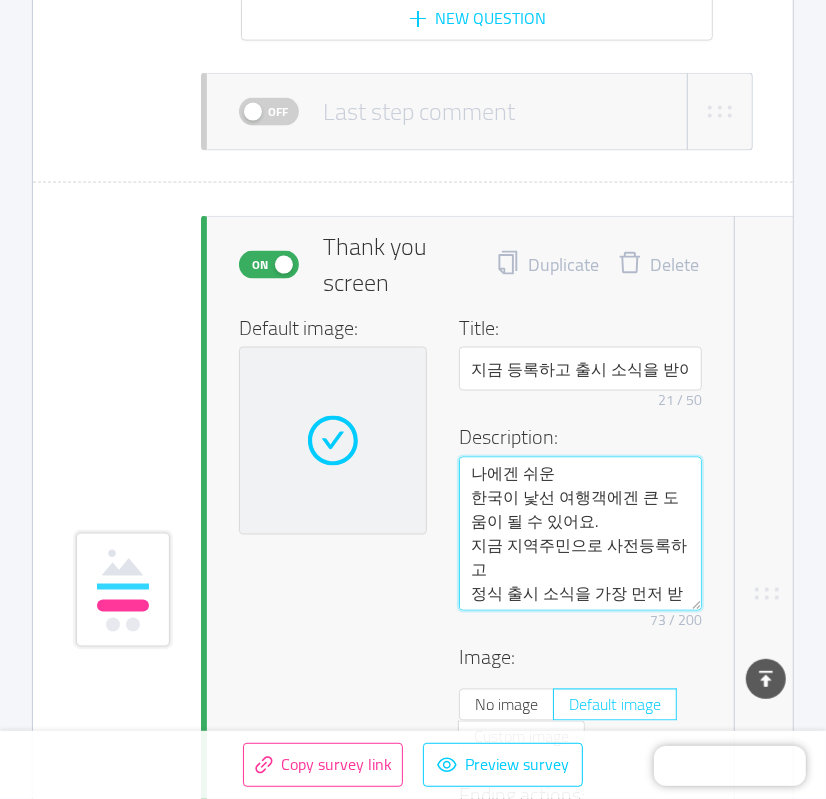 type on "나에겐 쉬운ㅇ
[COUNTRY]이 낯선 여행객에겐 큰 도움이 될 수 있어요.
지금 지역주민으로 사전등록하고
정식 출시 소식을 가장 먼저 받아보세요!" 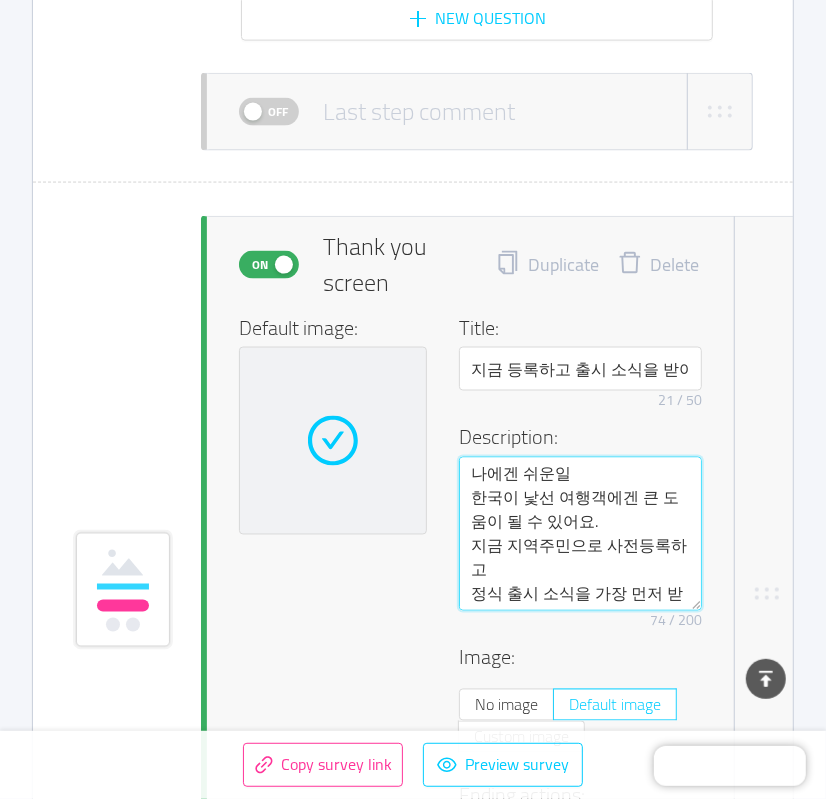 type on "나에겐 쉬운일ㅇ
[COUNTRY]이 낯선 여행객에겐 큰 도움이 될 수 있어요.
지금 지역주민으로 사전등록하고
정식 출시 소식을 가장 먼저 받아보세요!" 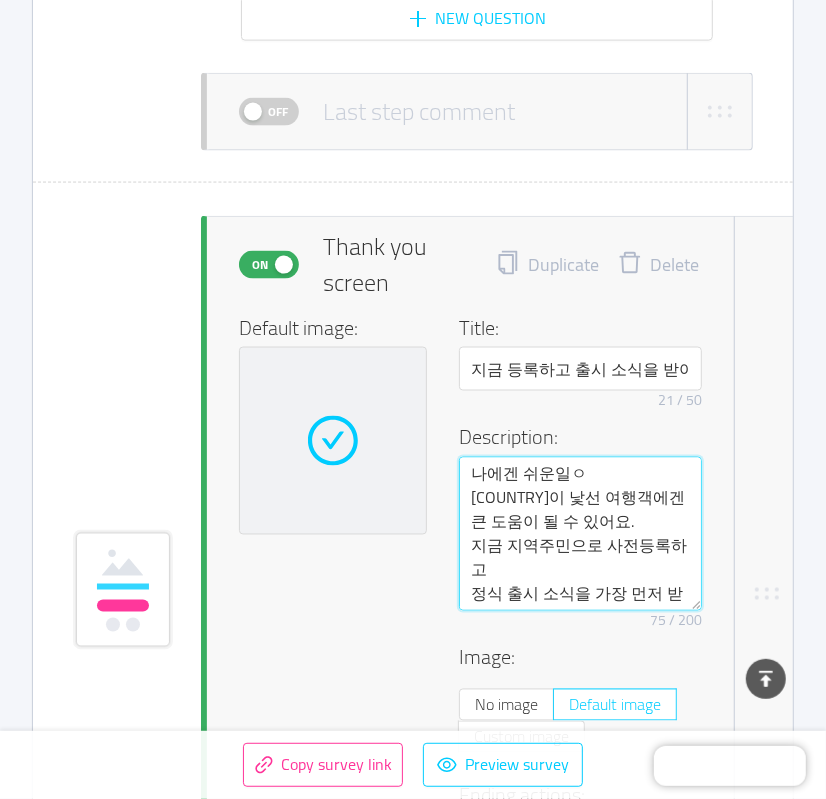 type on "나에겐 쉬운일
한국이 낯선 여행객에겐 큰 도움이 될 수 있어요.
지금 지역주민으로 사전등록하고
정식 출시 소식을 가장 먼저 받아보세요!" 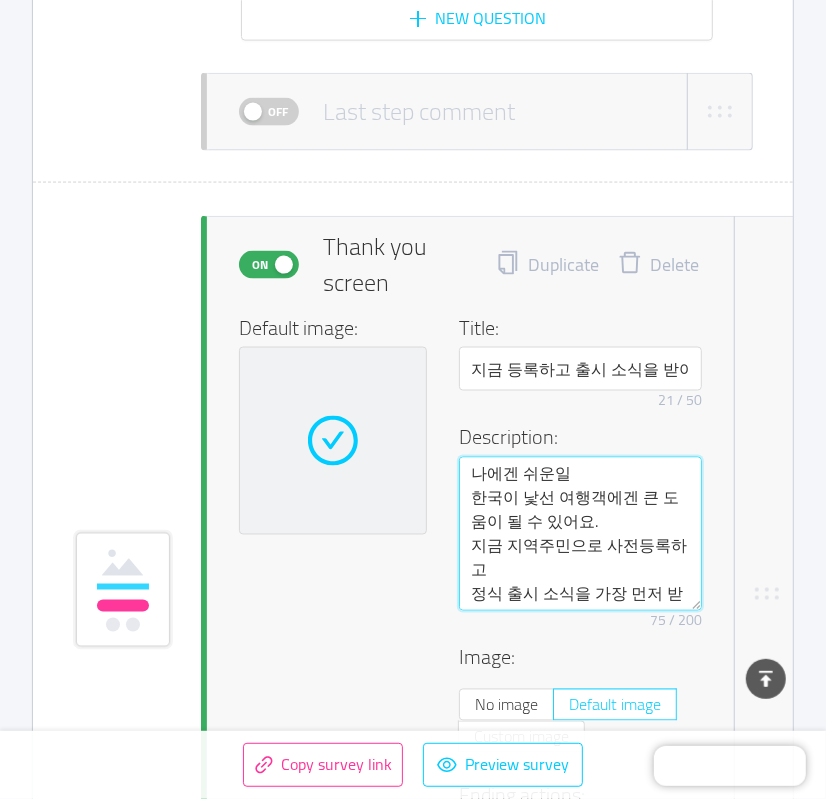 type on "나에겐 쉬운
한국이 낯선 여행객에겐 큰 도움이 될 수 있어요.
지금 지역주민으로 사전등록하고
정식 출시 소식을 가장 먼저 받아보세요!" 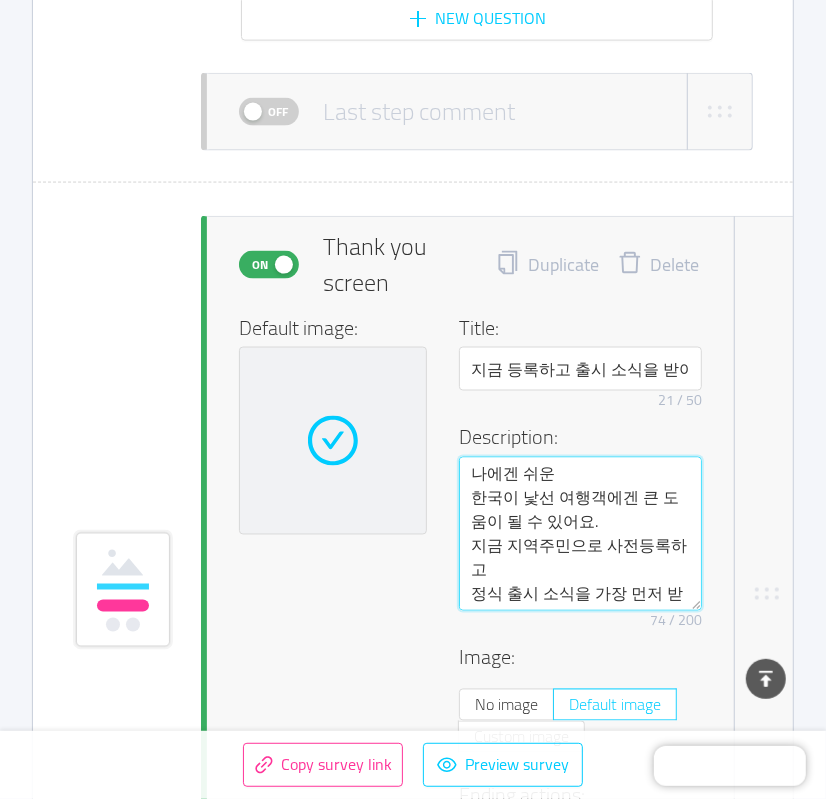 type on "나에겐 쉬운
한국이 낯선 여행객에겐 큰 도움이 될 수 있어요.
지금 지역주민으로 사전등록하고
정식 출시 소식을 가장 먼저 받아보세요!" 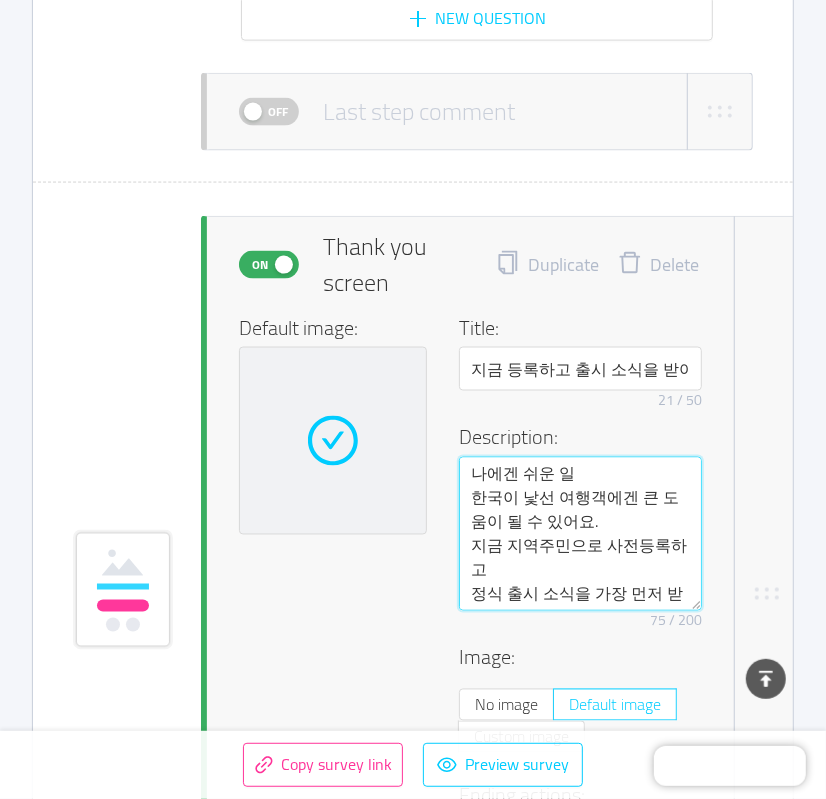 type on "나에겐 쉬운 일ㅇ
[COUNTRY]이 낯선 여행객에겐 큰 도움이 될 수 있어요.
지금 지역주민으로 사전등록하고
정식 출시 소식을 가장 먼저 받아보세요!" 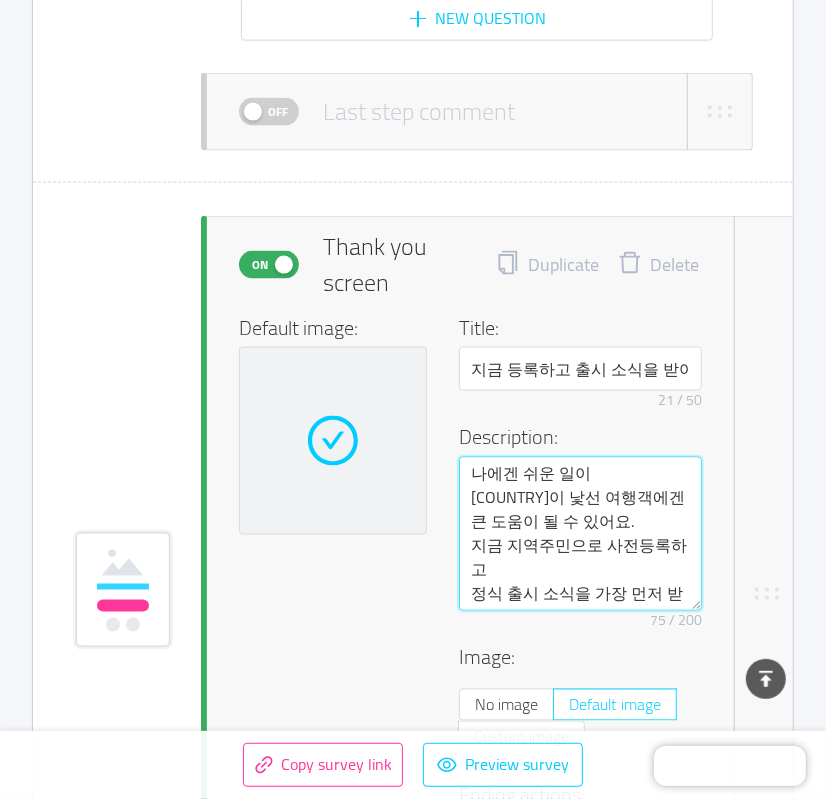 type on "나에겐 쉬운 일이
한국이 낯선 여행객에겐 큰 도움이 될 수 있어요.
지금 지역주민으로 사전등록하고
정식 출시 소식을 가장 먼저 받아보세요!" 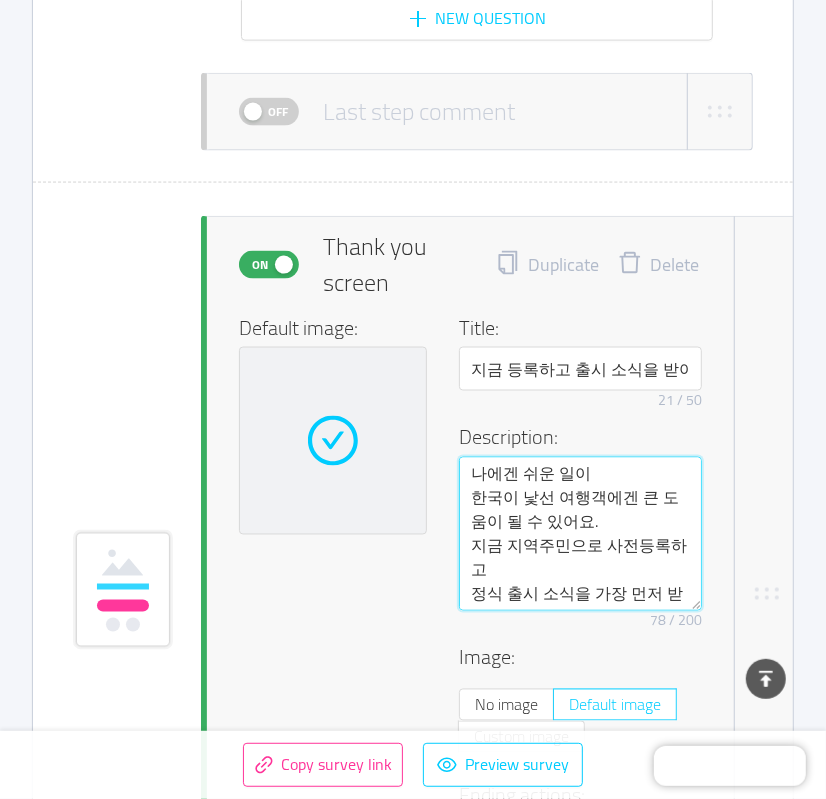 type on "나에겐 쉬운 일이
[COUNTRY]이 낯선 여행객에겐 큰 도움이 될 수 있어요.
지금 지역주민으로 사전등록하고
정식 출시 소식을 가장 먼저 받아보세요!" 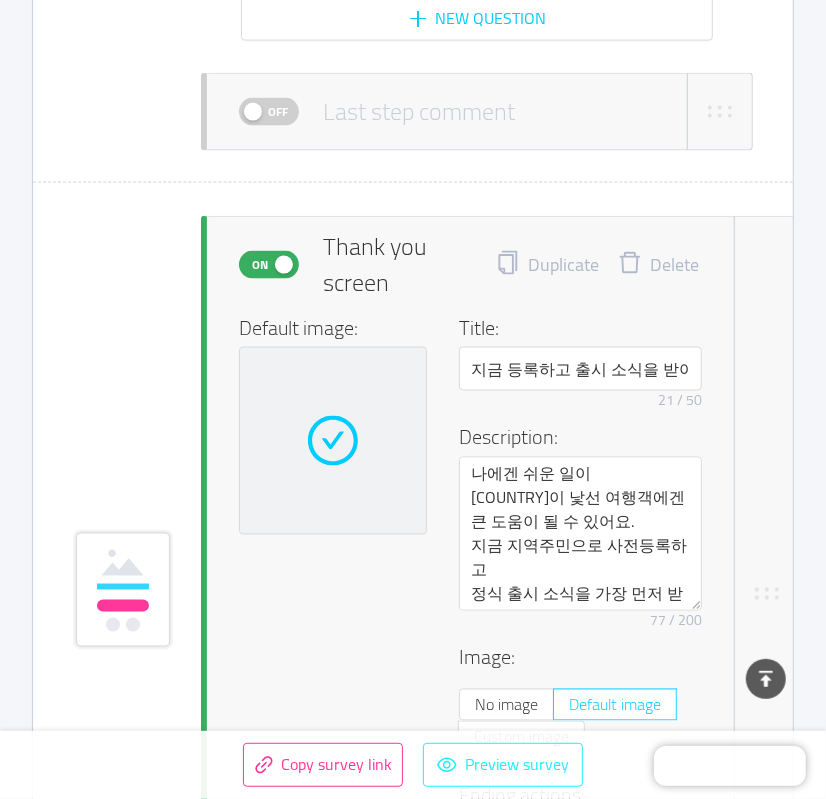 click on "Preview survey" at bounding box center (503, 765) 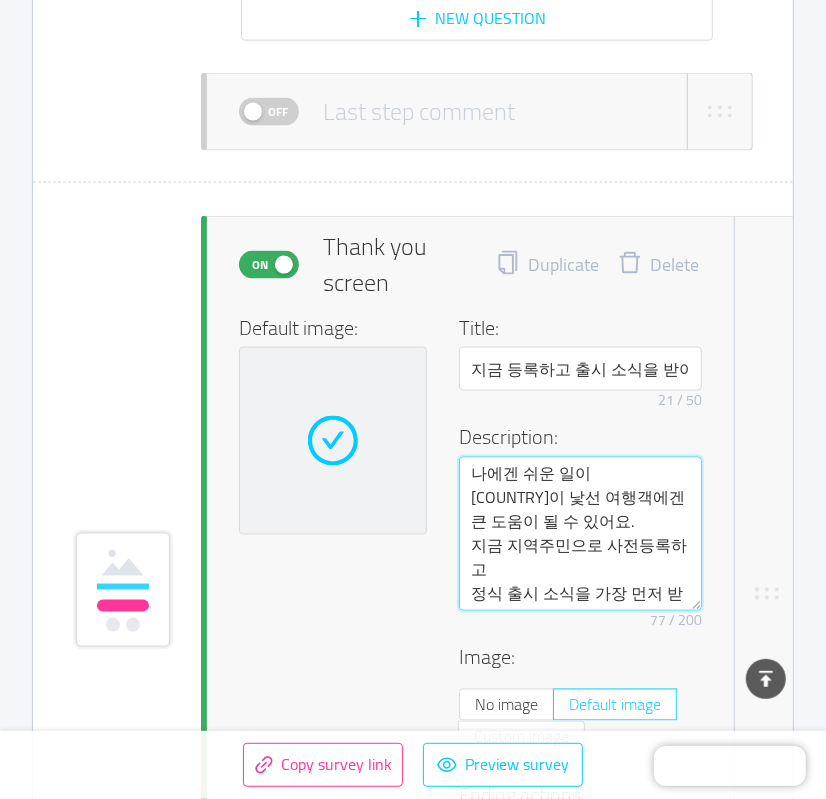 click on "나에겐 쉬운 일이
[COUNTRY]이 낯선 여행객에겐 큰 도움이 될 수 있어요.
지금 지역주민으로 사전등록하고
정식 출시 소식을 가장 먼저 받아보세요!" at bounding box center [580, 533] 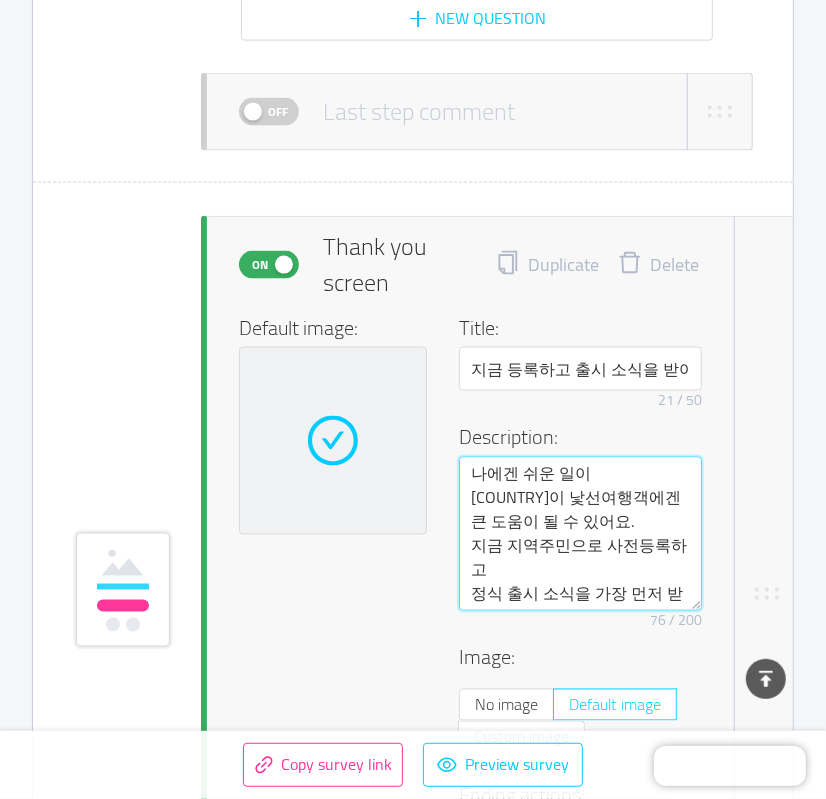 type on "나에겐 쉬운 일이
한국이 낯여행객에겐 큰 도움이 될 수 있어요.
지금 지역주민으로 사전등록하고
정식 출시 소식을 가장 먼저 받아보세요!" 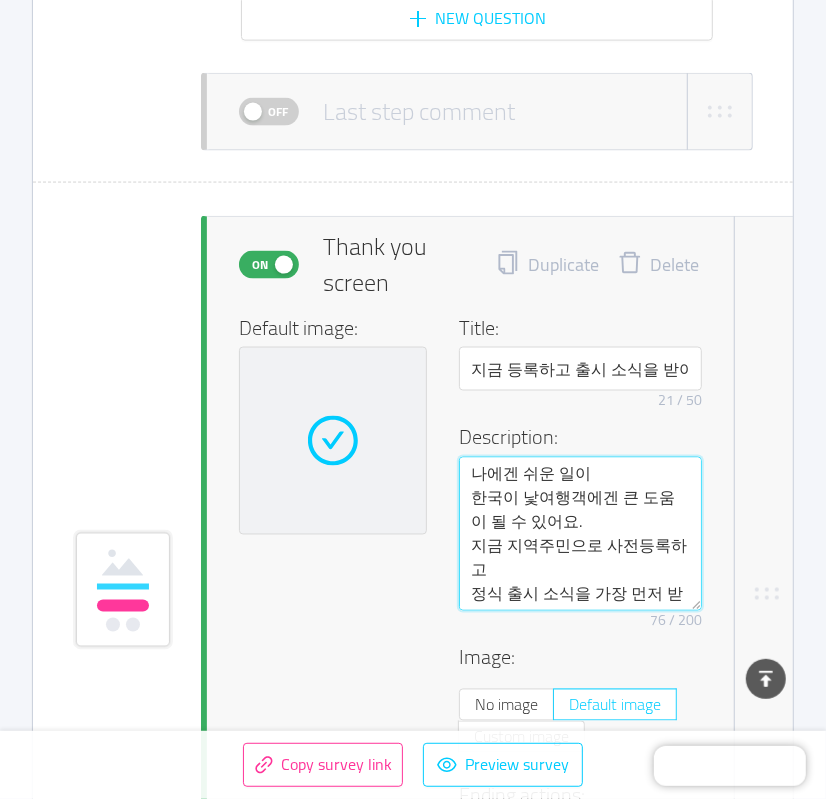 type on "나에겐 쉬운 일이
[COUNTRY]이 여행객에겐 큰 도움이 될 수 있어요.
지금 지역주민으로 사전등록하고
정식 출시 소식을 가장 먼저 받아보세요!" 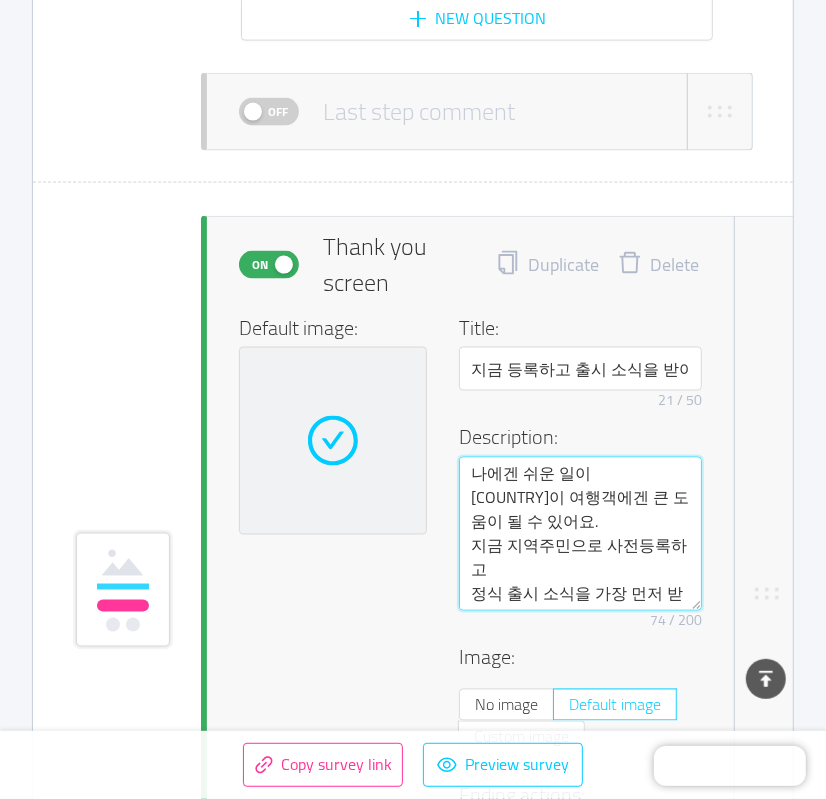 type on "나에겐 쉬운 일이
한국이여행객에겐 큰 도움이 될 수 있어요.
지금 지역주민으로 사전등록하고
정식 출시 소식을 가장 먼저 받아보세요!" 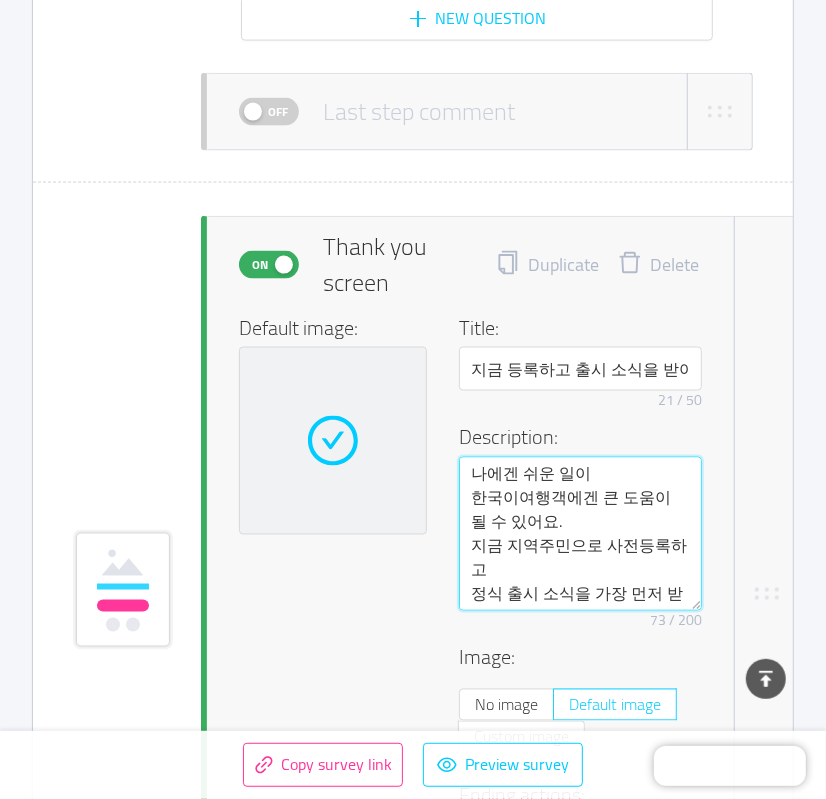 type on "나에겐 쉬운 일이
한국여행객에겐 큰 도움이 될 수 있어요.
지금 지역주민으로 사전등록하고
정식 출시 소식을 가장 먼저 받아보세요!" 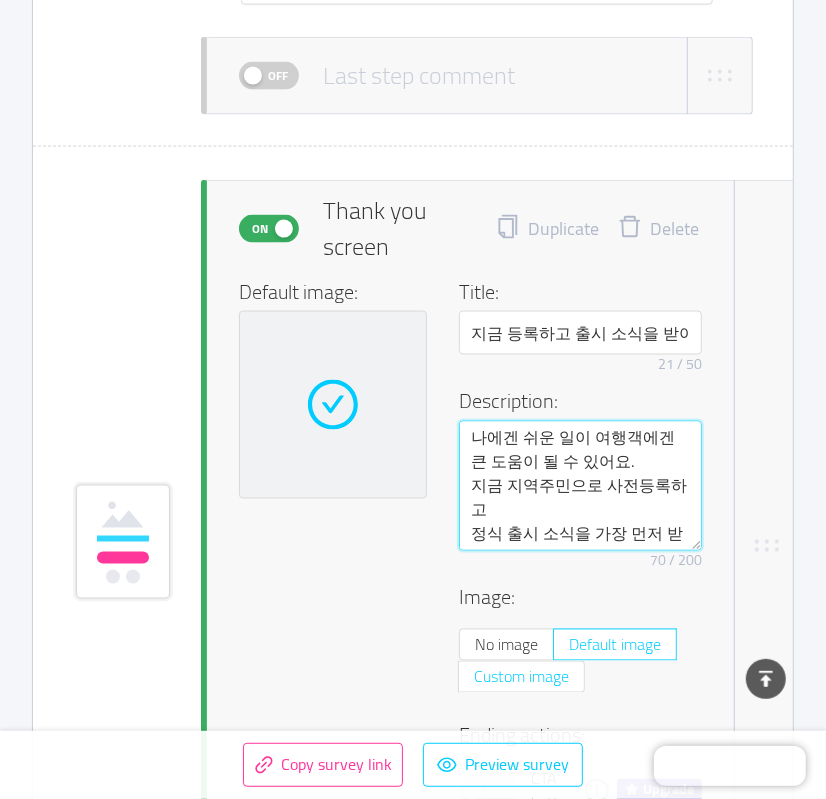 scroll, scrollTop: 4596, scrollLeft: 0, axis: vertical 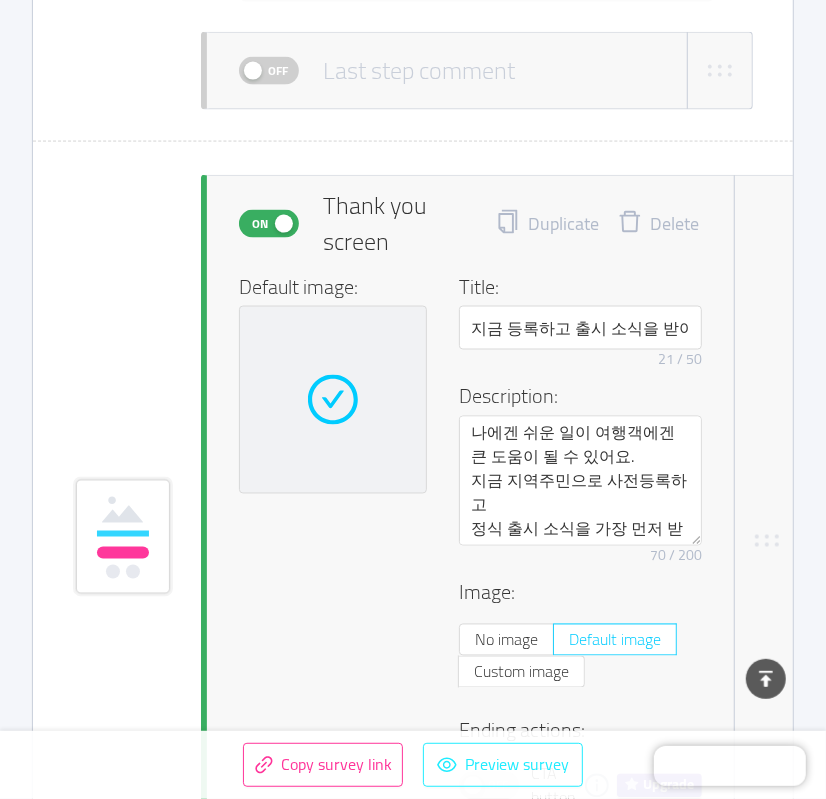 click on "Preview survey" at bounding box center [503, 765] 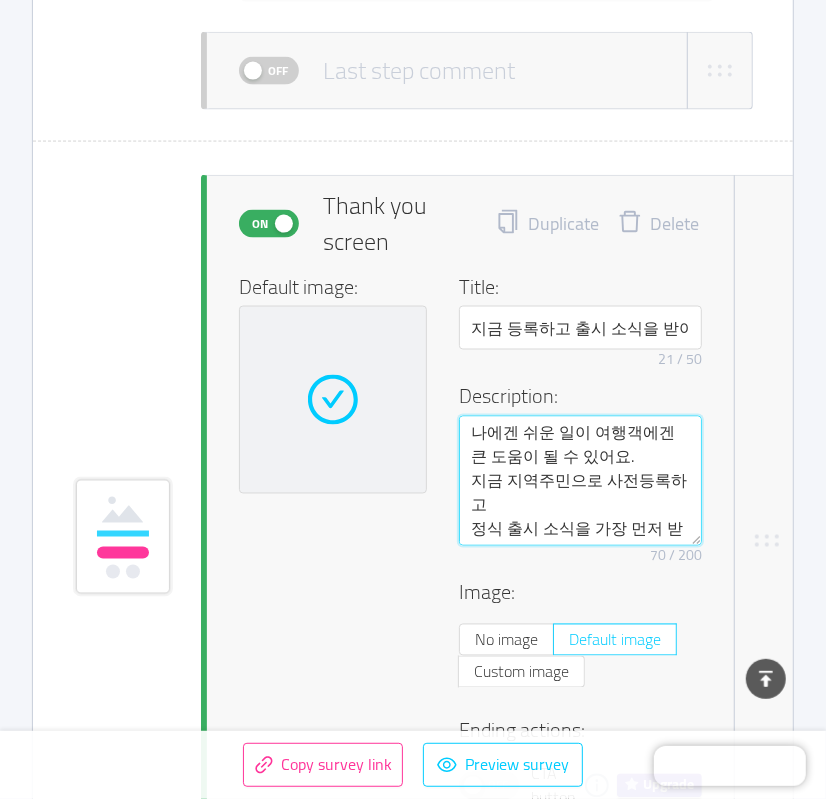 click on "나에겐 쉬운 일이 여행객에겐 큰 도움이 될 수 있어요.
지금 지역주민으로 사전등록하고
정식 출시 소식을 가장 먼저 받아보세요!" at bounding box center [580, 480] 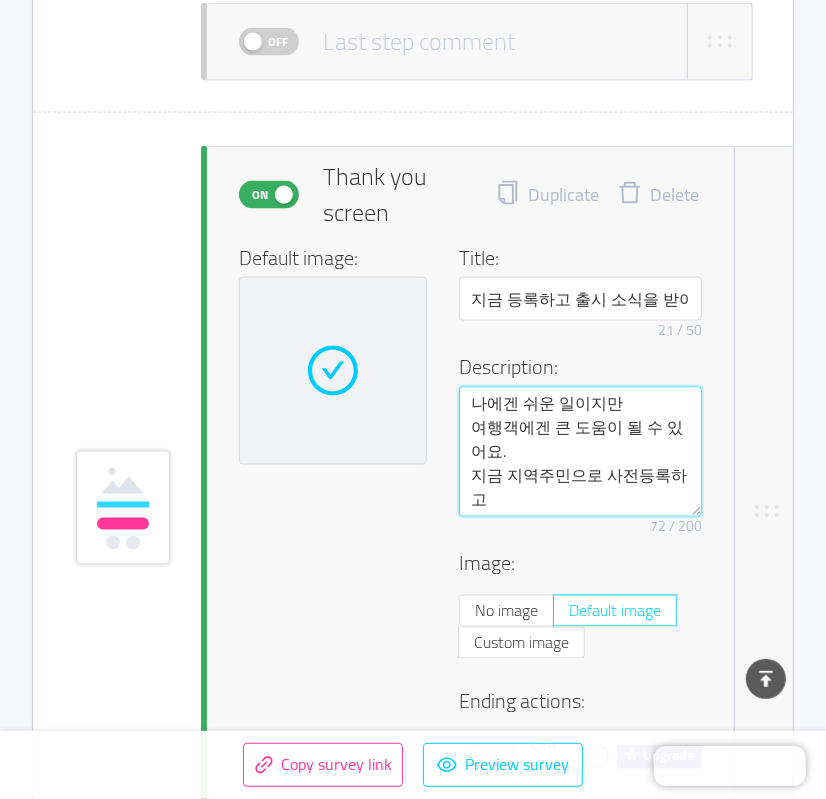 scroll, scrollTop: 4638, scrollLeft: 0, axis: vertical 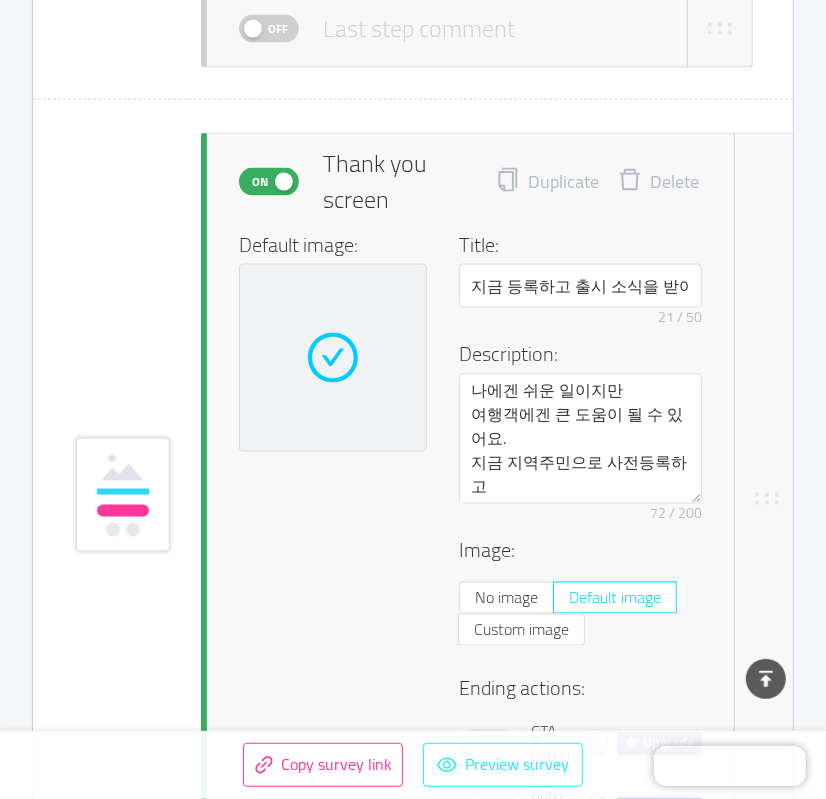 click on "Preview survey" at bounding box center (503, 765) 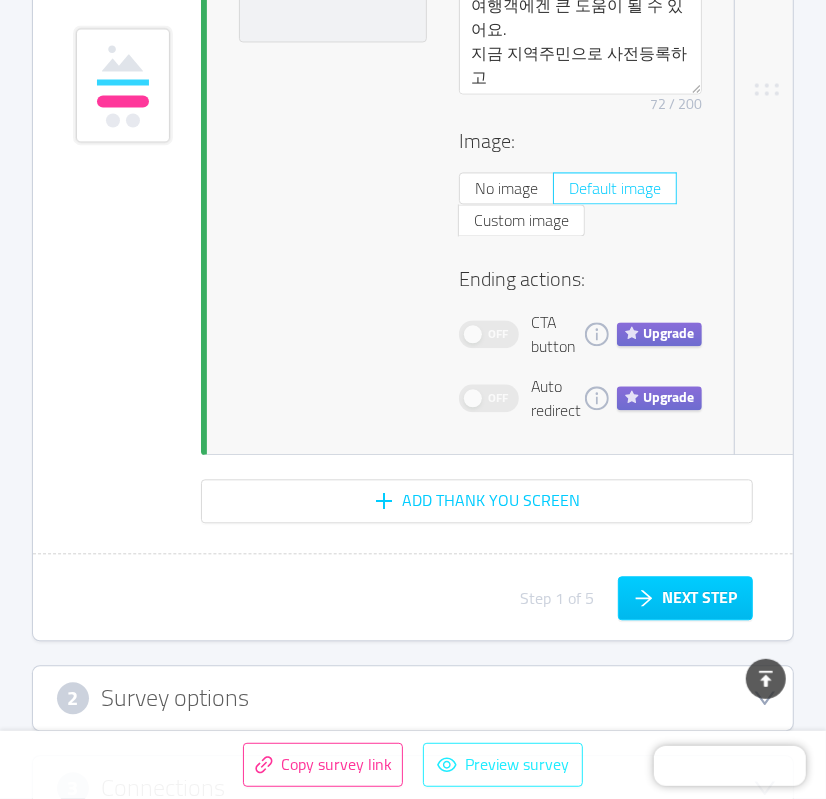 scroll, scrollTop: 5073, scrollLeft: 0, axis: vertical 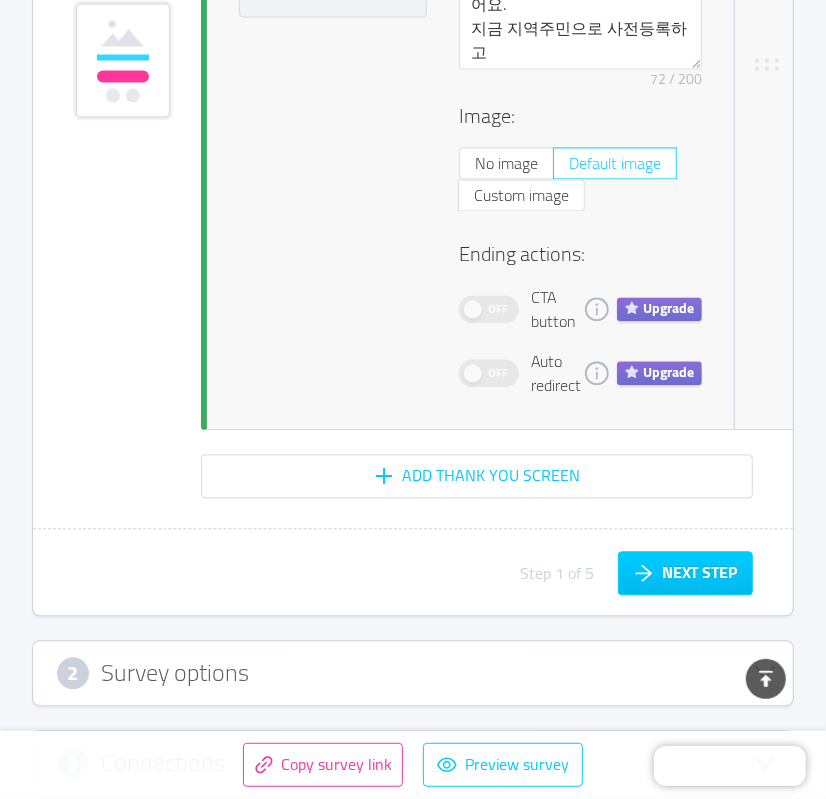 click on "Step 1 of 5  Next step" at bounding box center (413, 583) 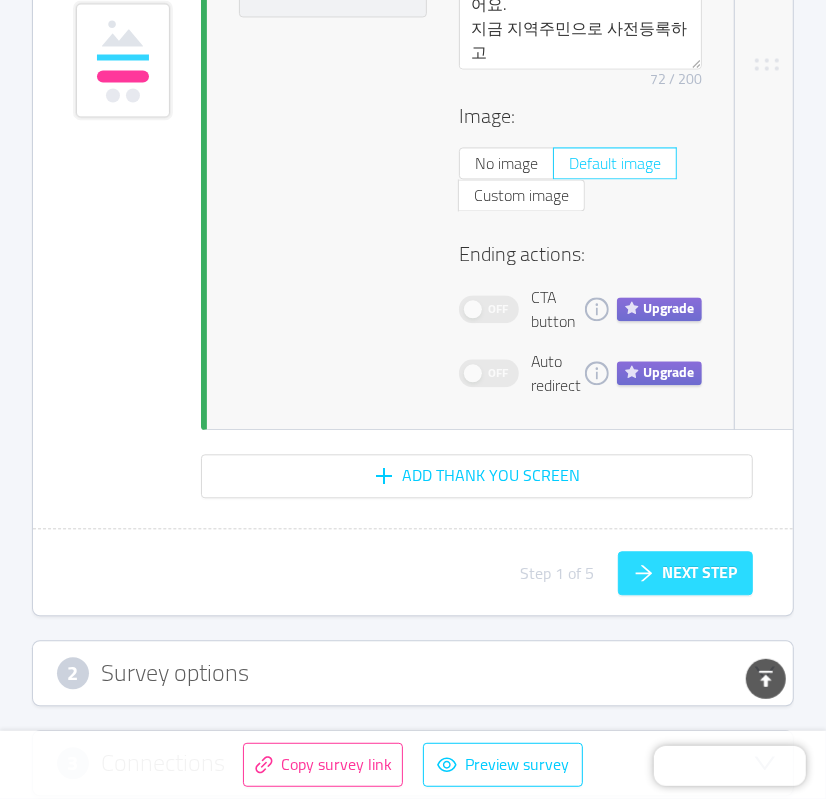 click on "Next step" at bounding box center (685, 573) 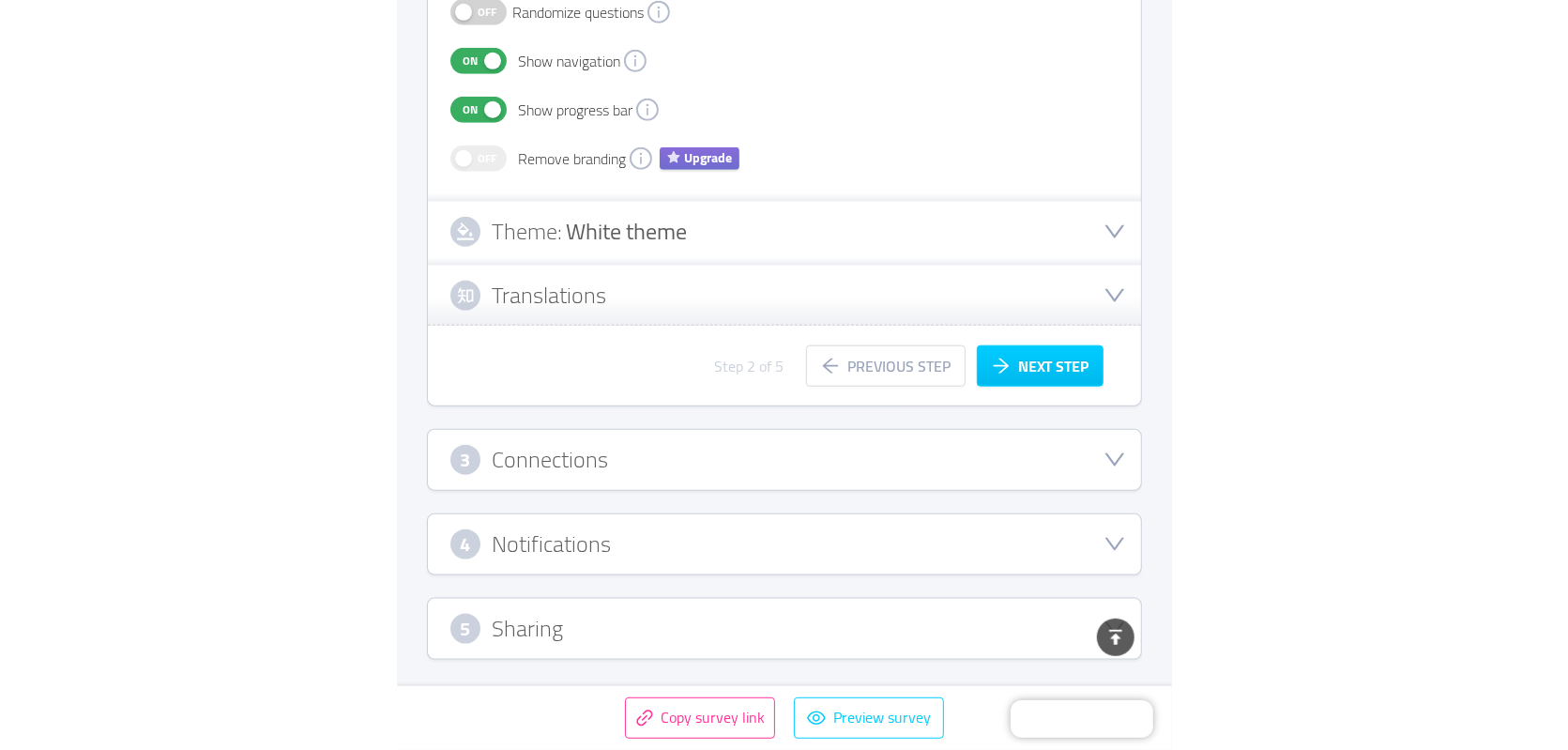 scroll, scrollTop: 422, scrollLeft: 0, axis: vertical 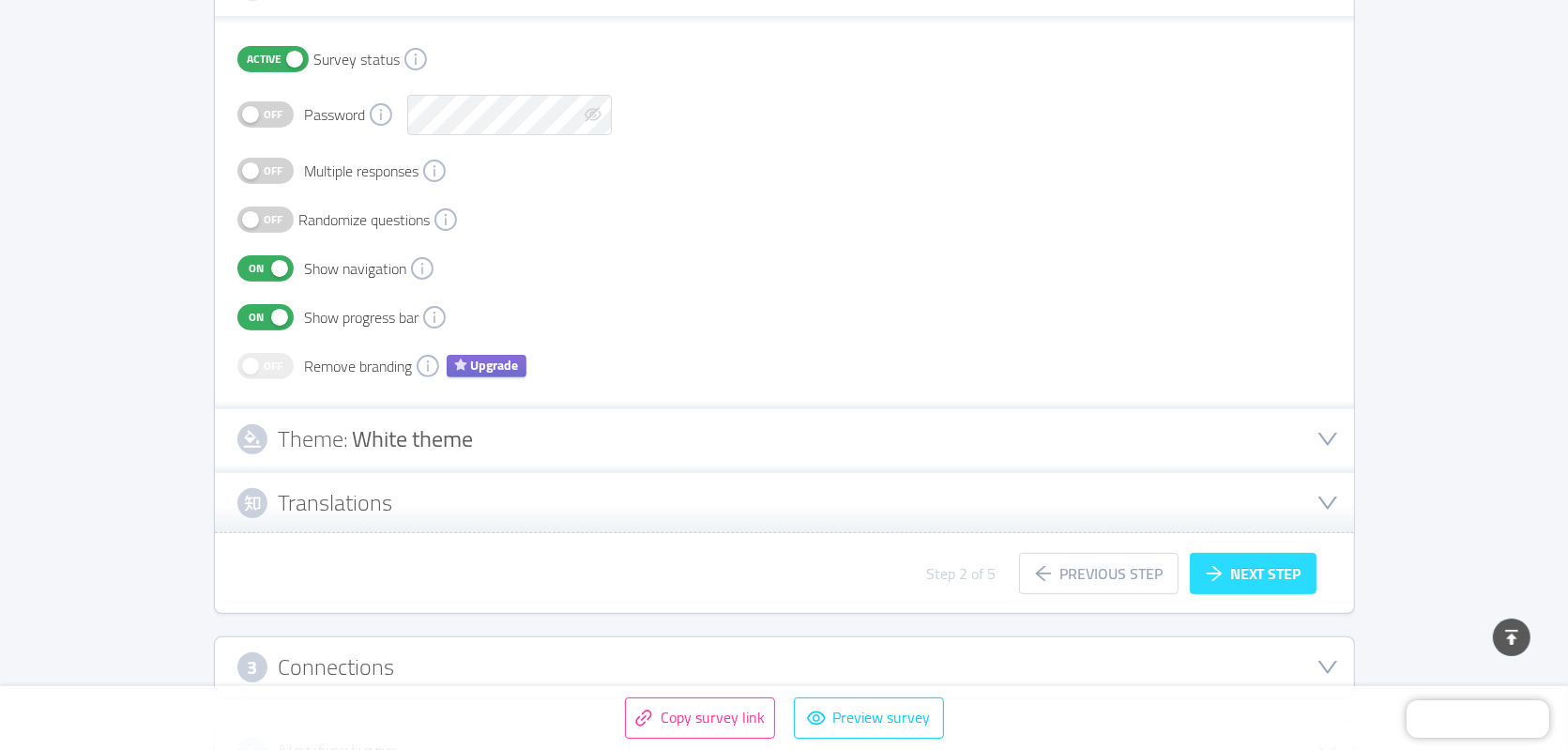 click on "Next step" at bounding box center (1253, 574) 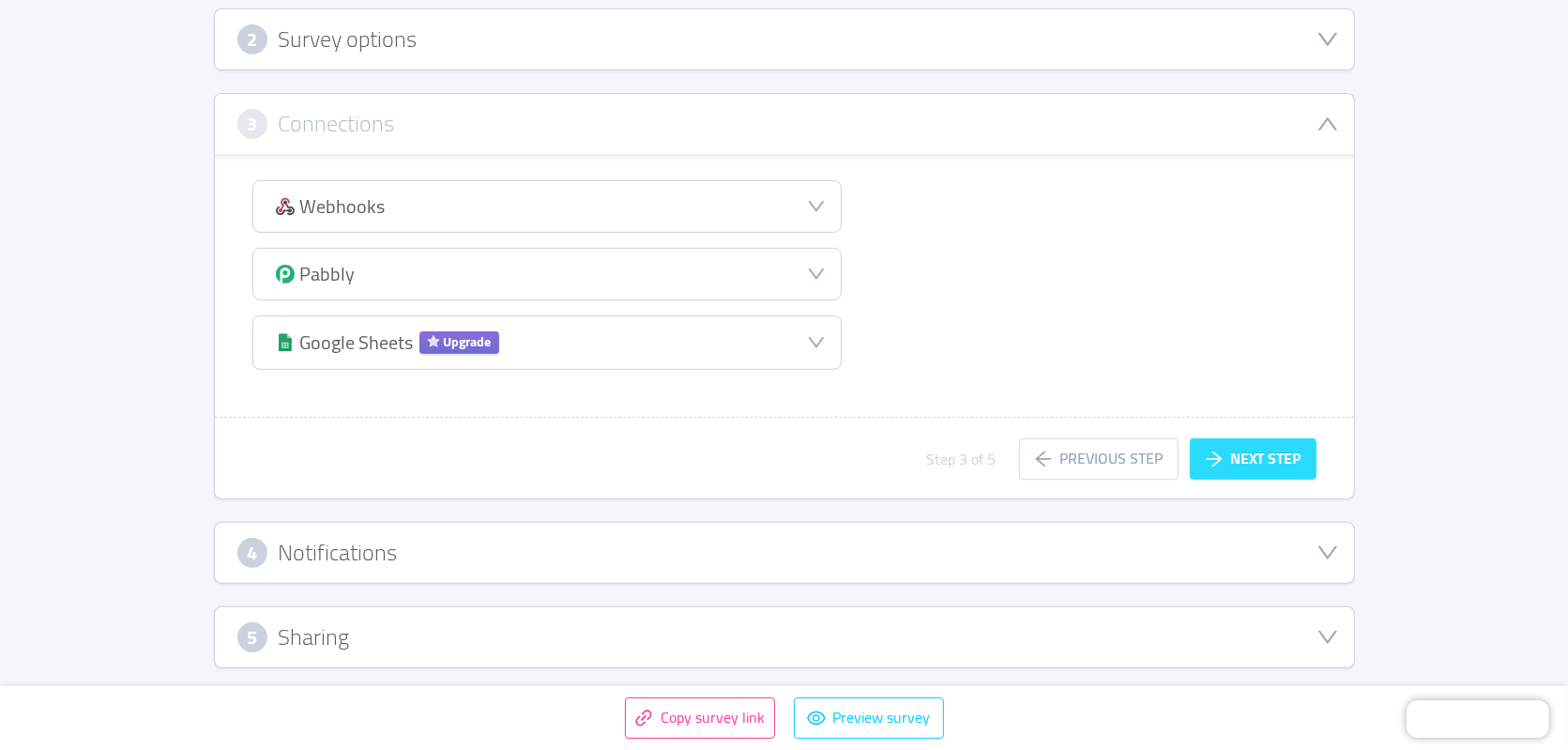 click on "Next step" at bounding box center (1253, 459) 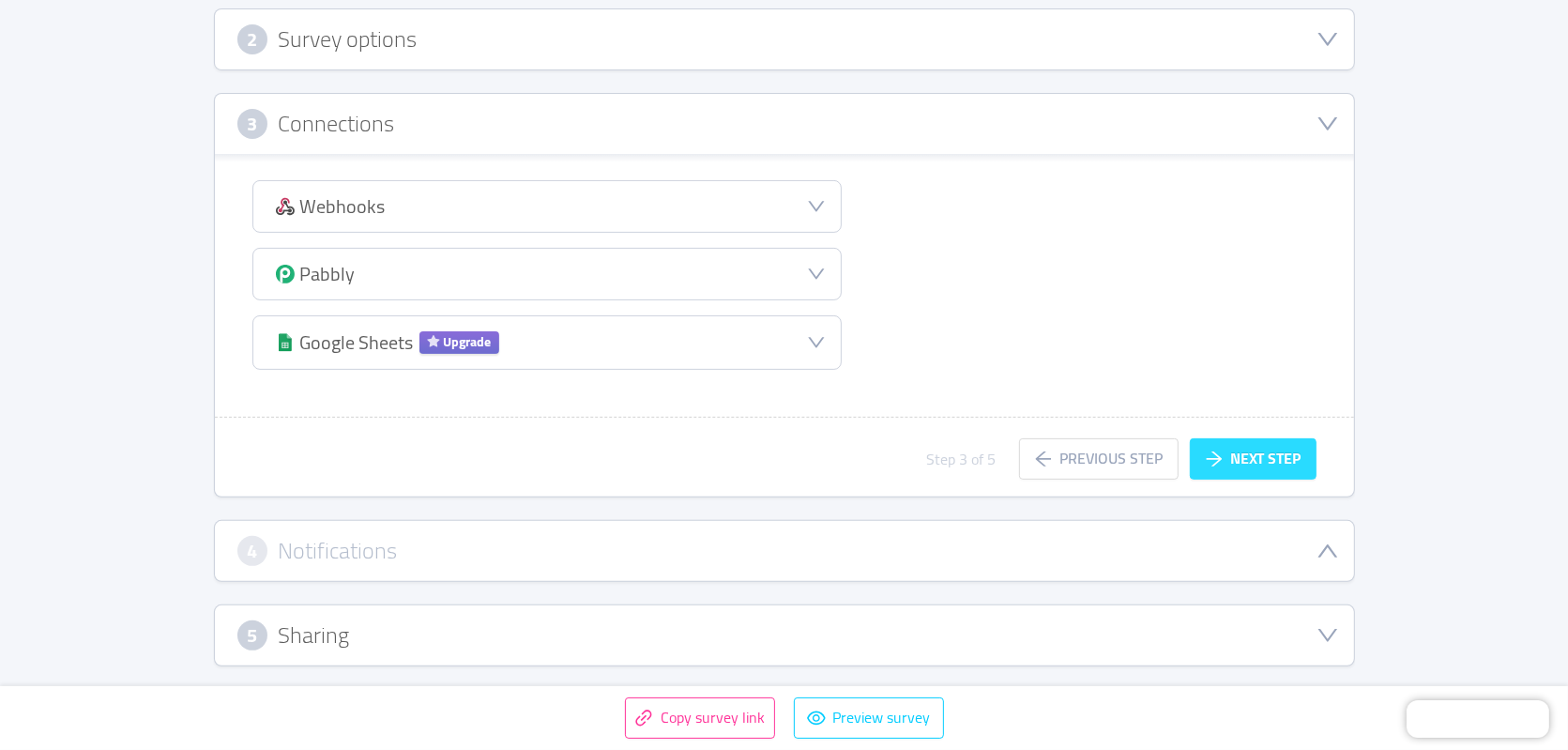 scroll, scrollTop: 326, scrollLeft: 0, axis: vertical 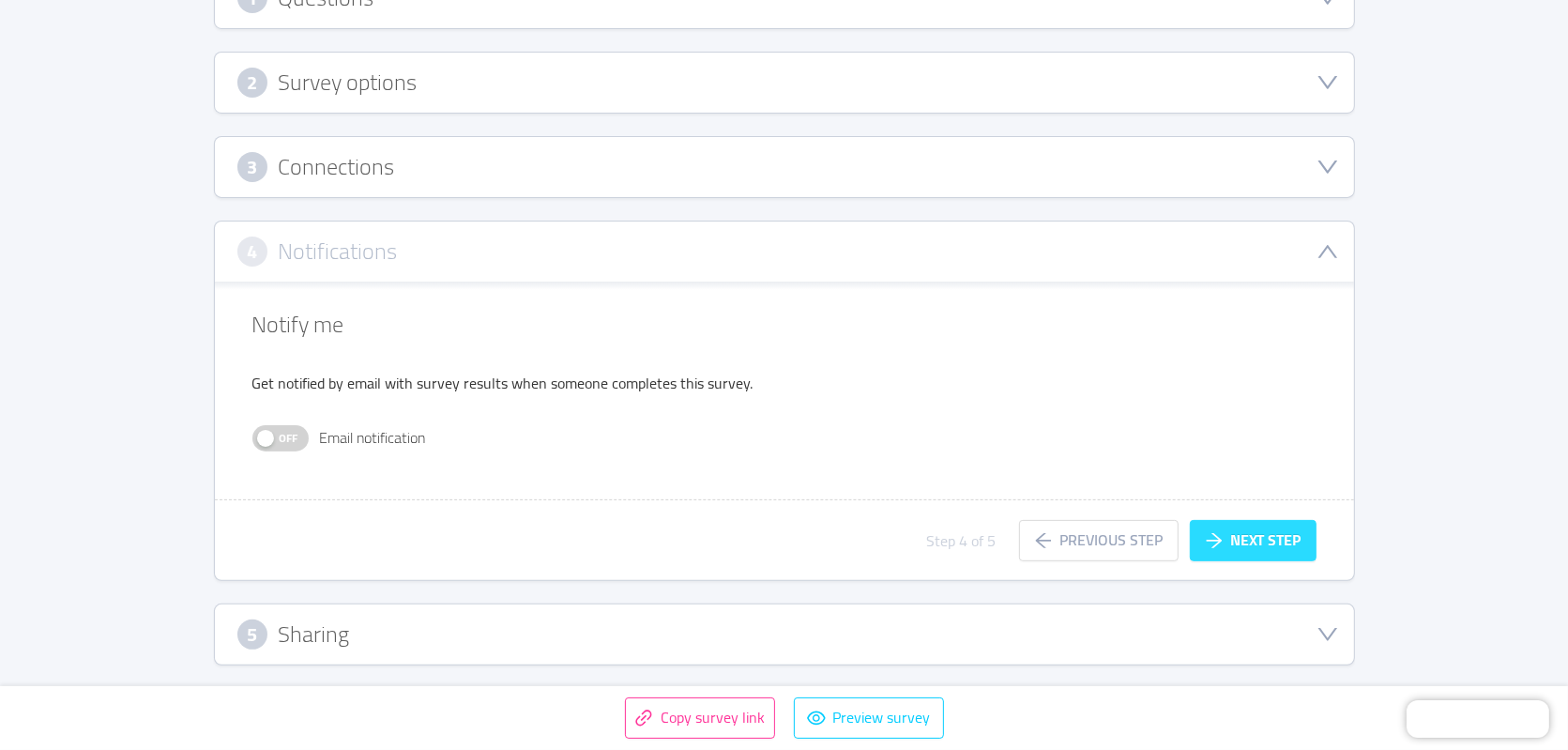 click on "Next step" at bounding box center (1253, 541) 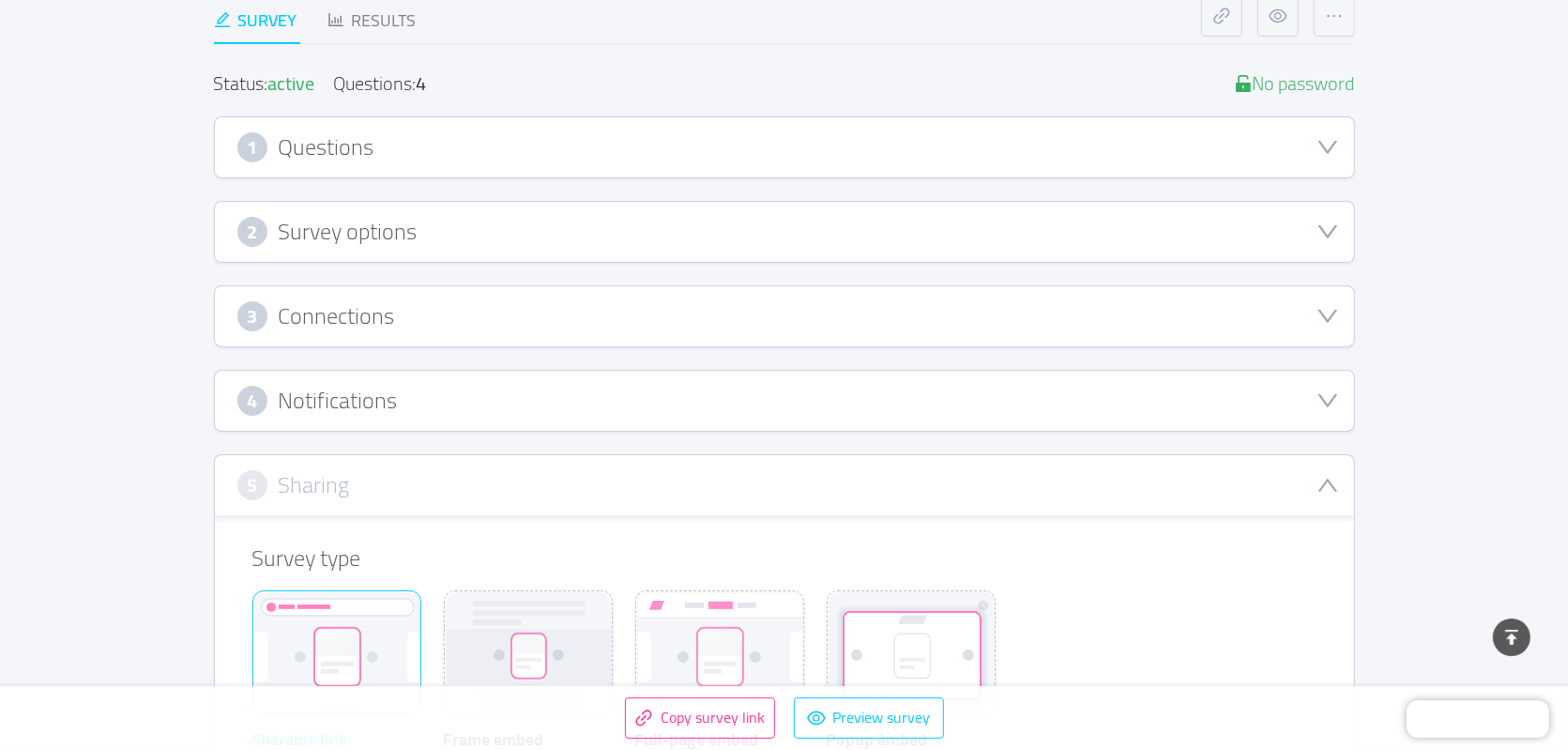 scroll, scrollTop: 0, scrollLeft: 0, axis: both 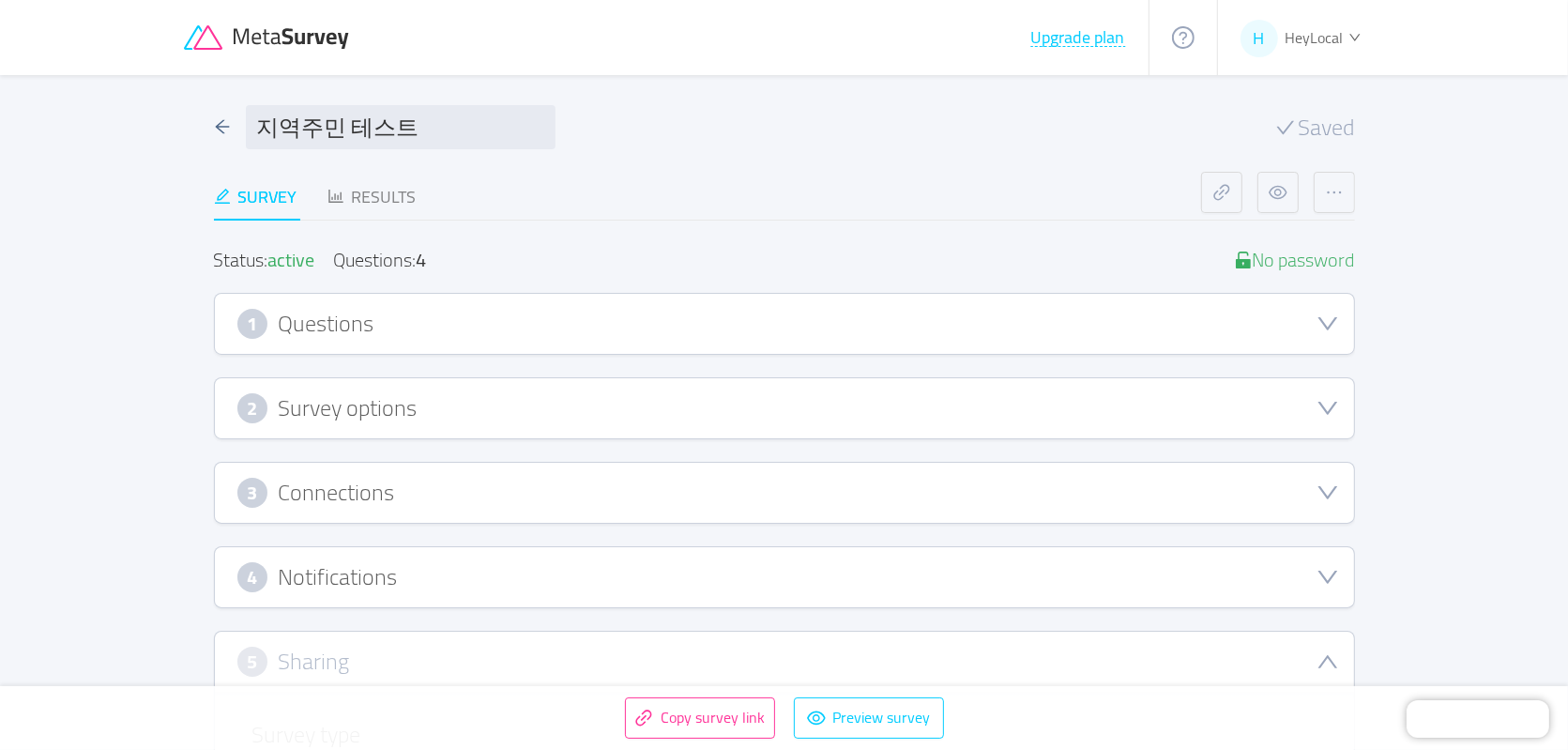 click on "Upgrade plan" at bounding box center (666, 38) 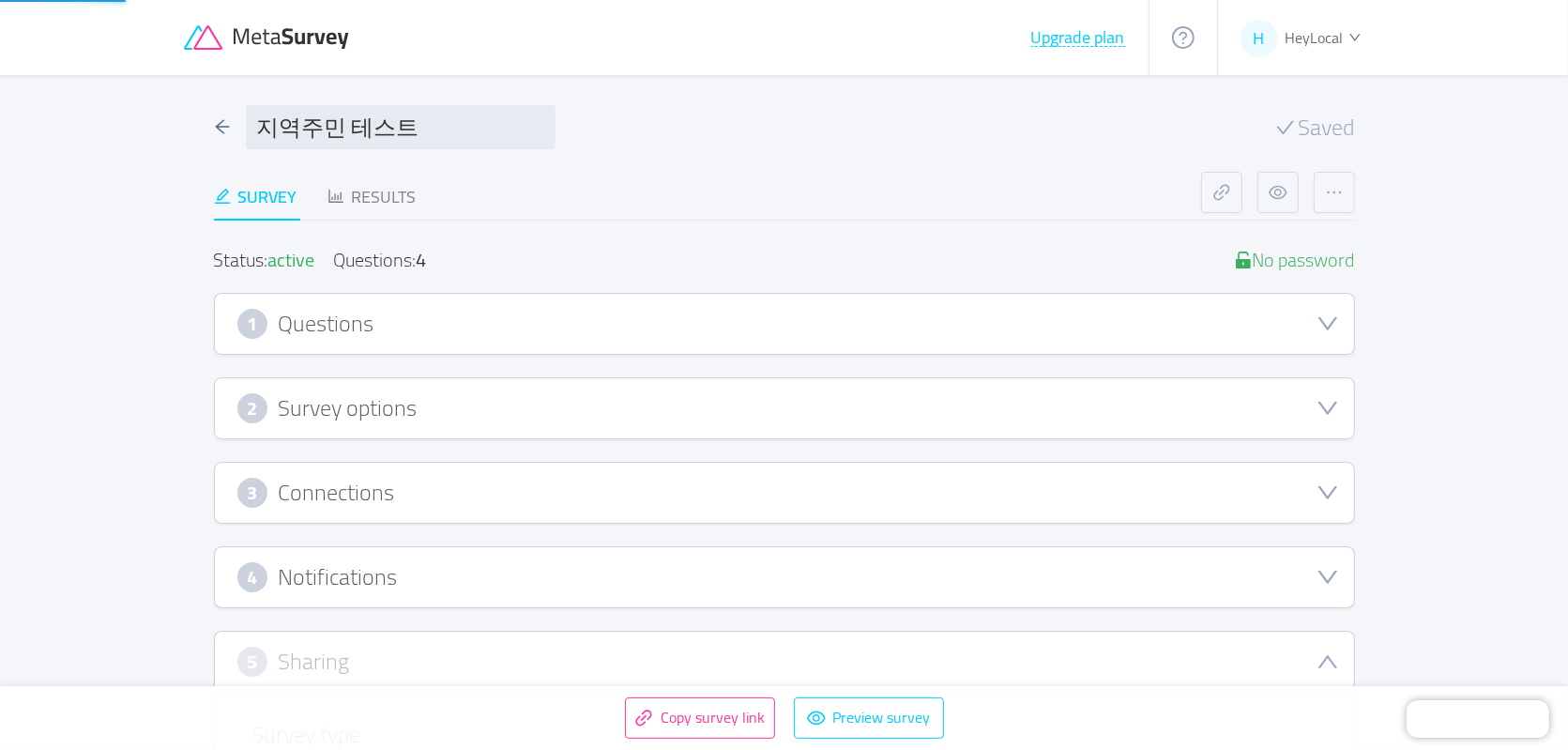 click 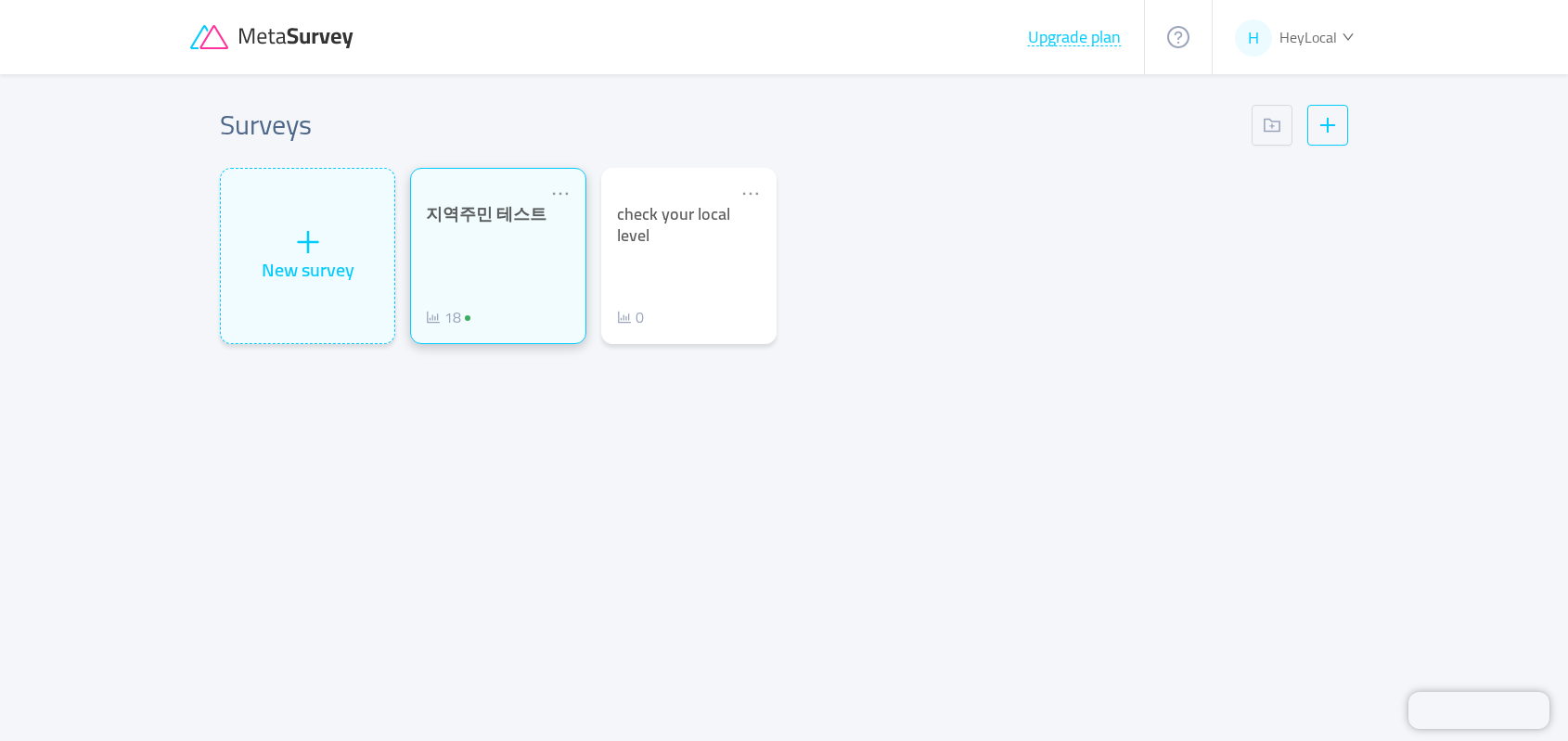 click on "[CATEGORY] 테스트 [NUMBER]" at bounding box center [497, 266] 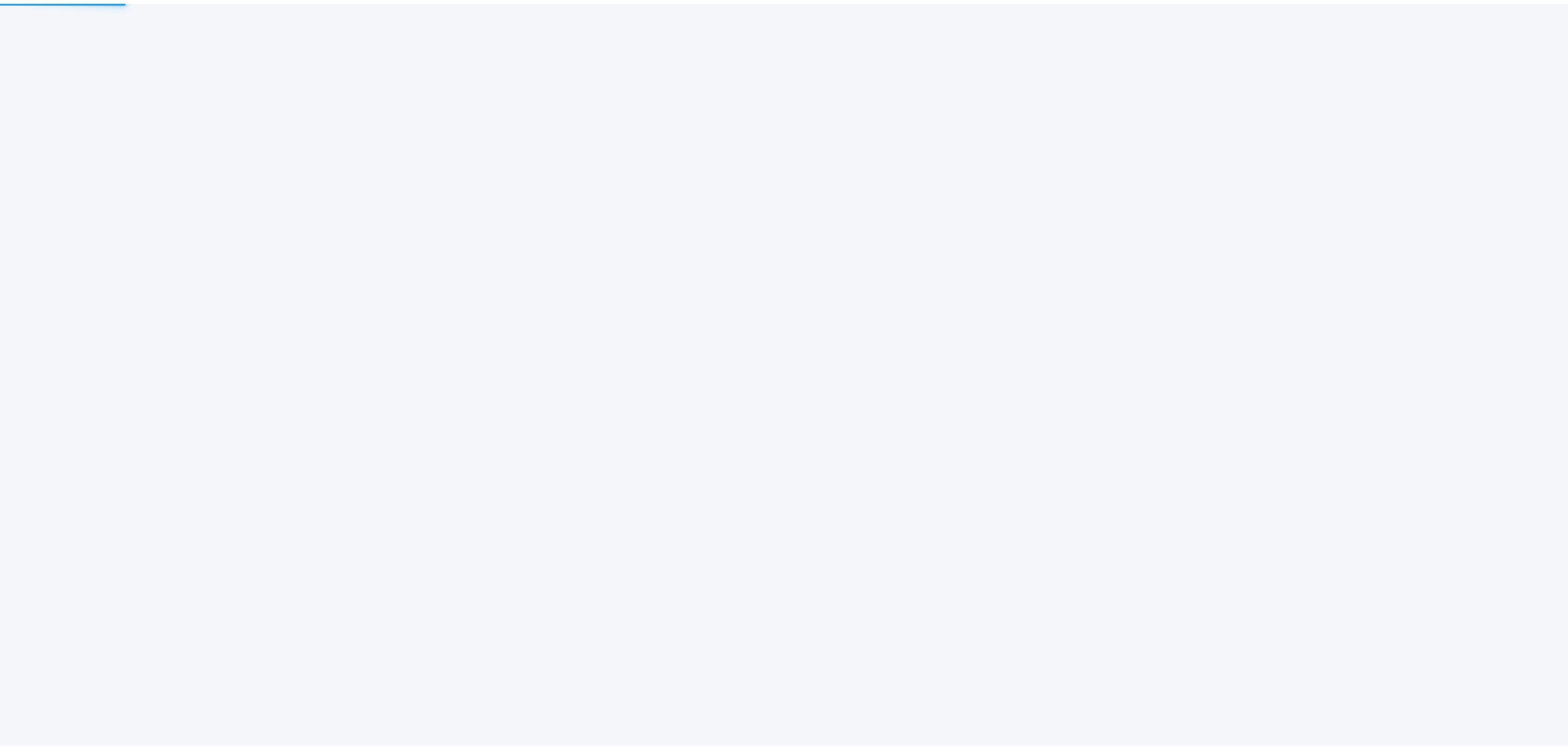scroll, scrollTop: 0, scrollLeft: 0, axis: both 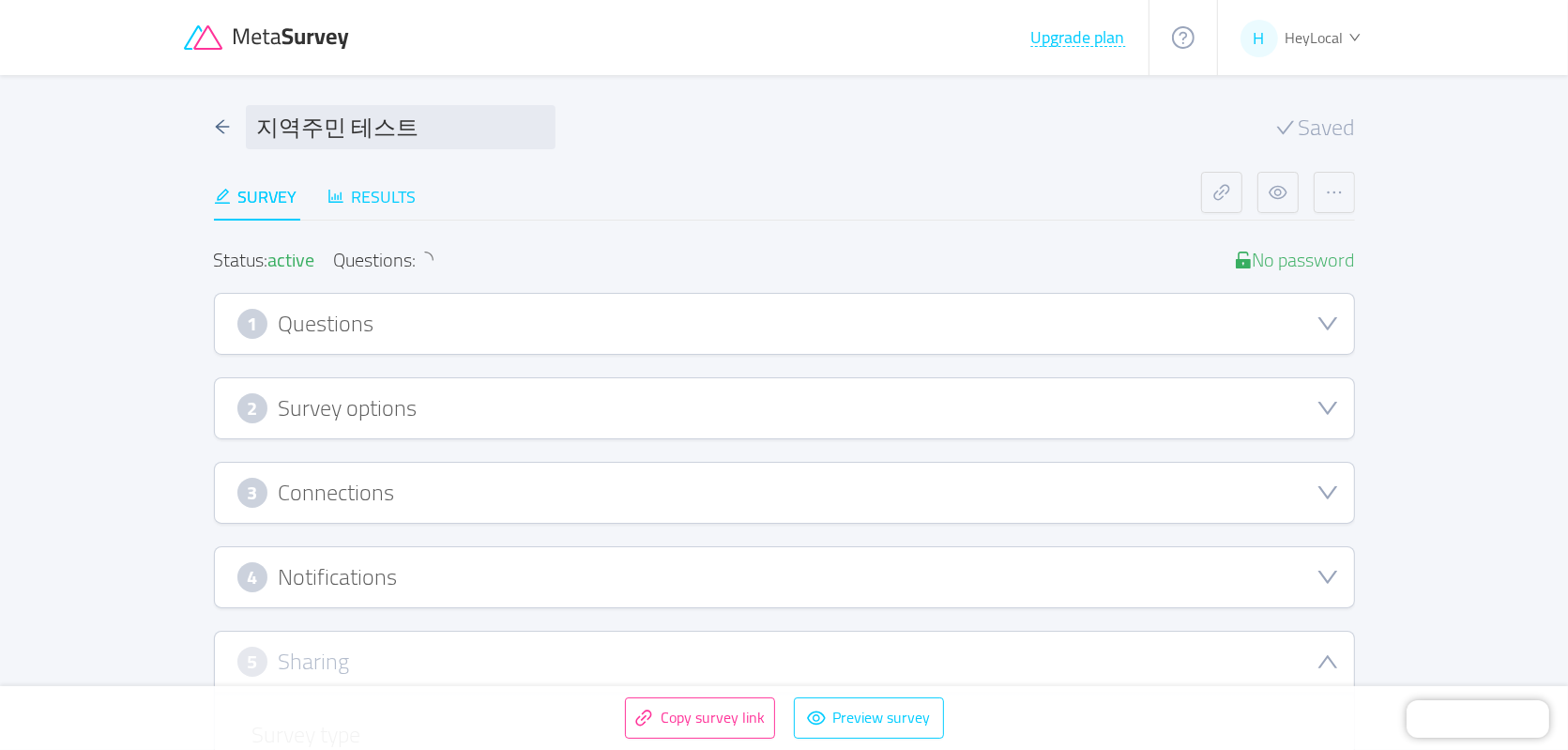 click on "Results" at bounding box center [372, 196] 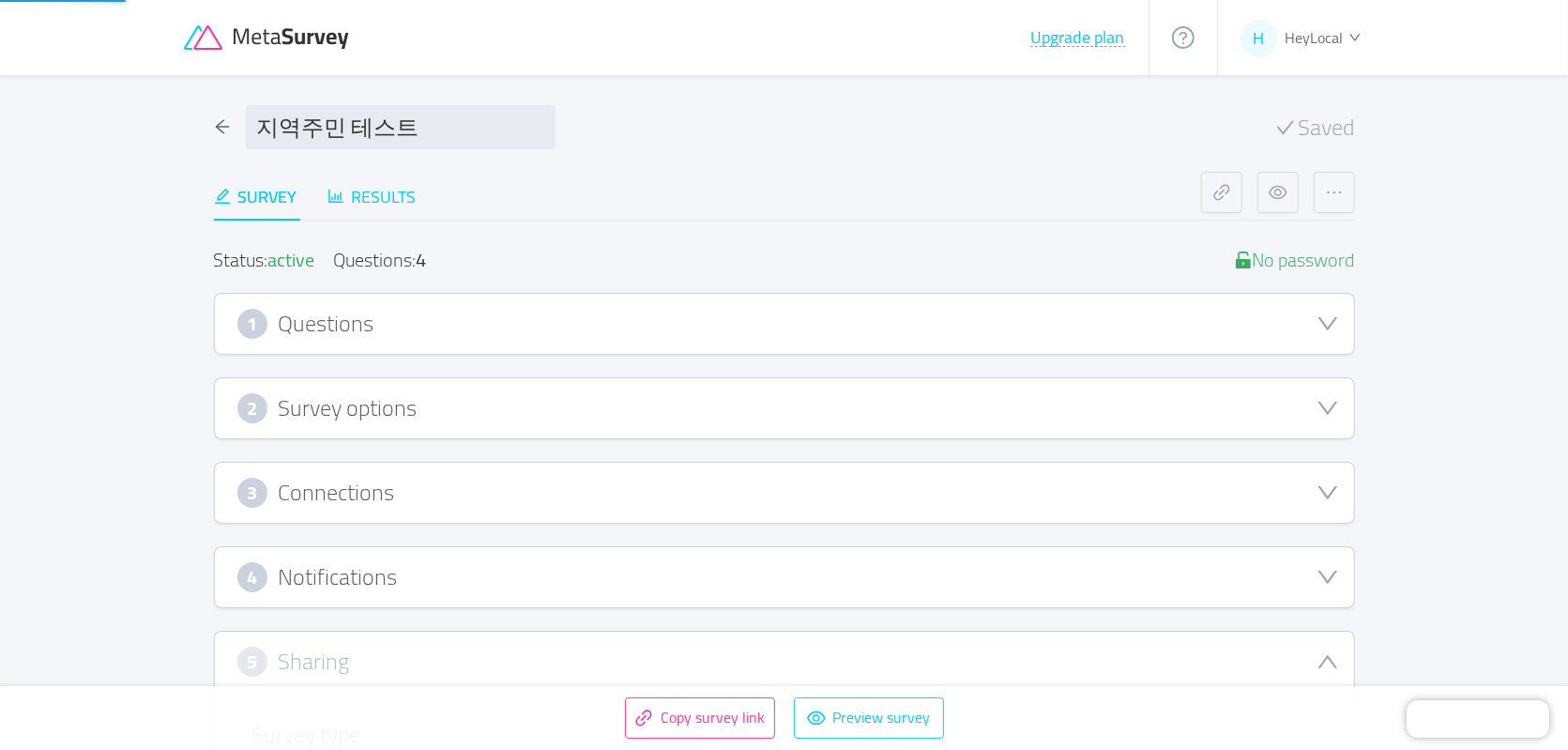 type 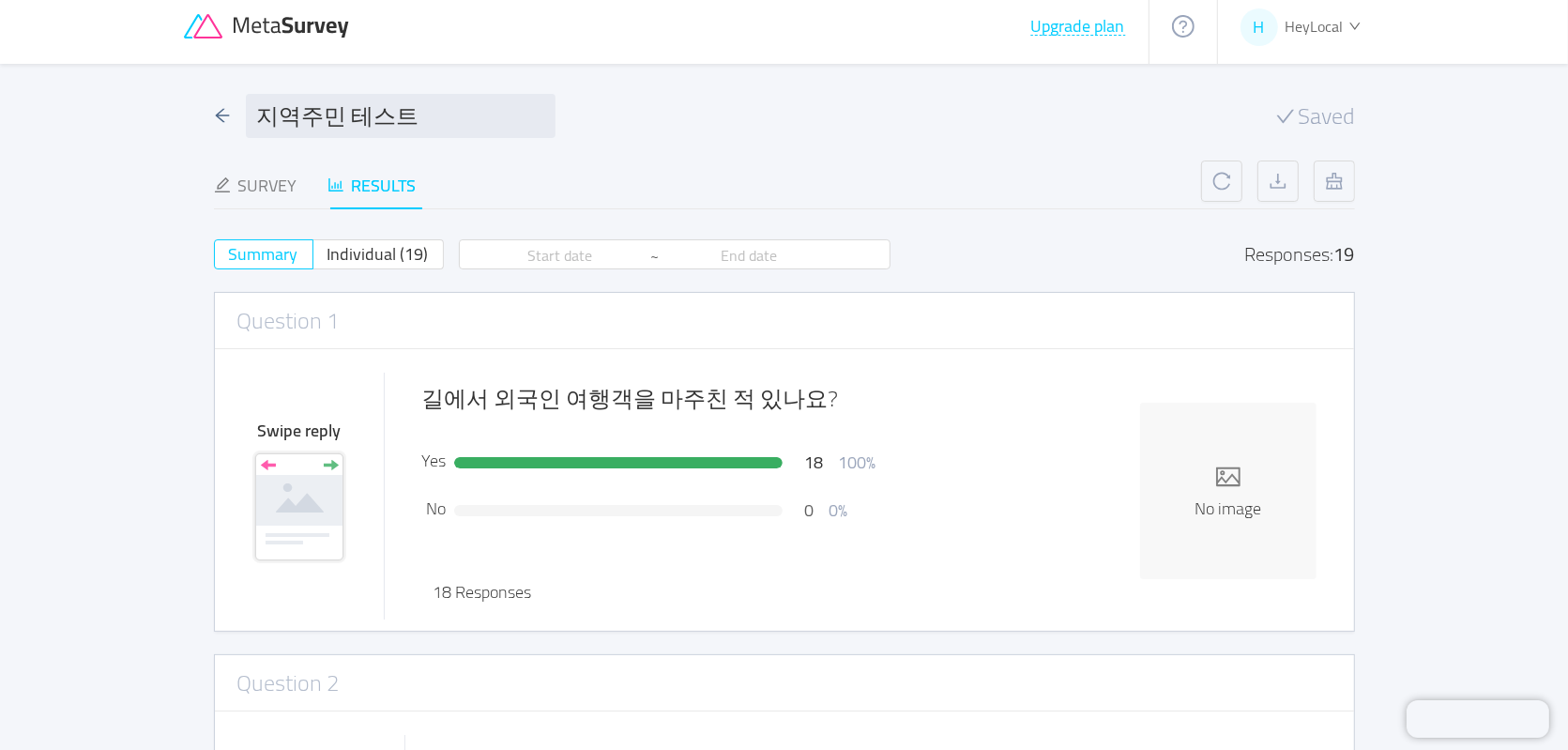 scroll, scrollTop: 0, scrollLeft: 0, axis: both 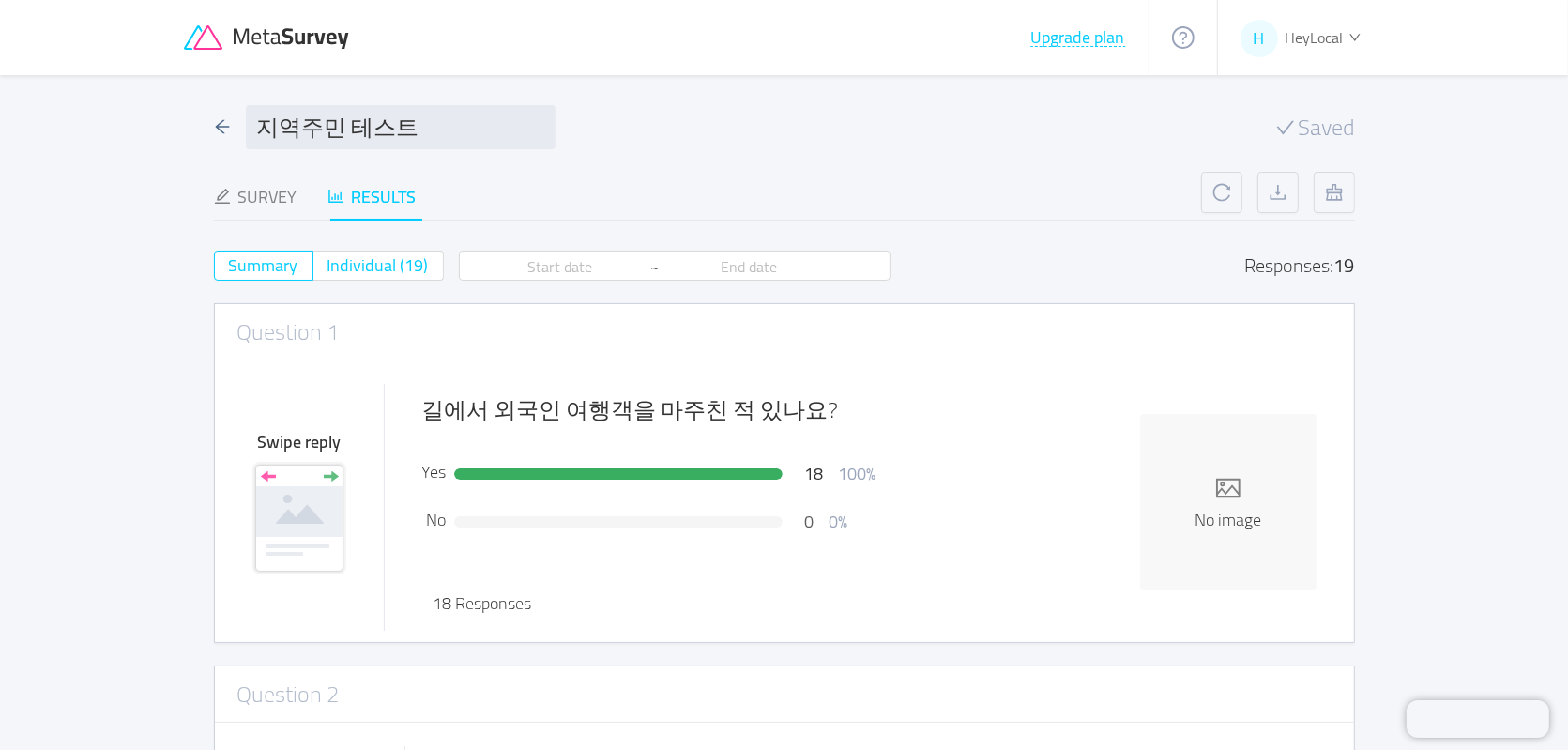 click on "Individual (19)" at bounding box center (378, 265) 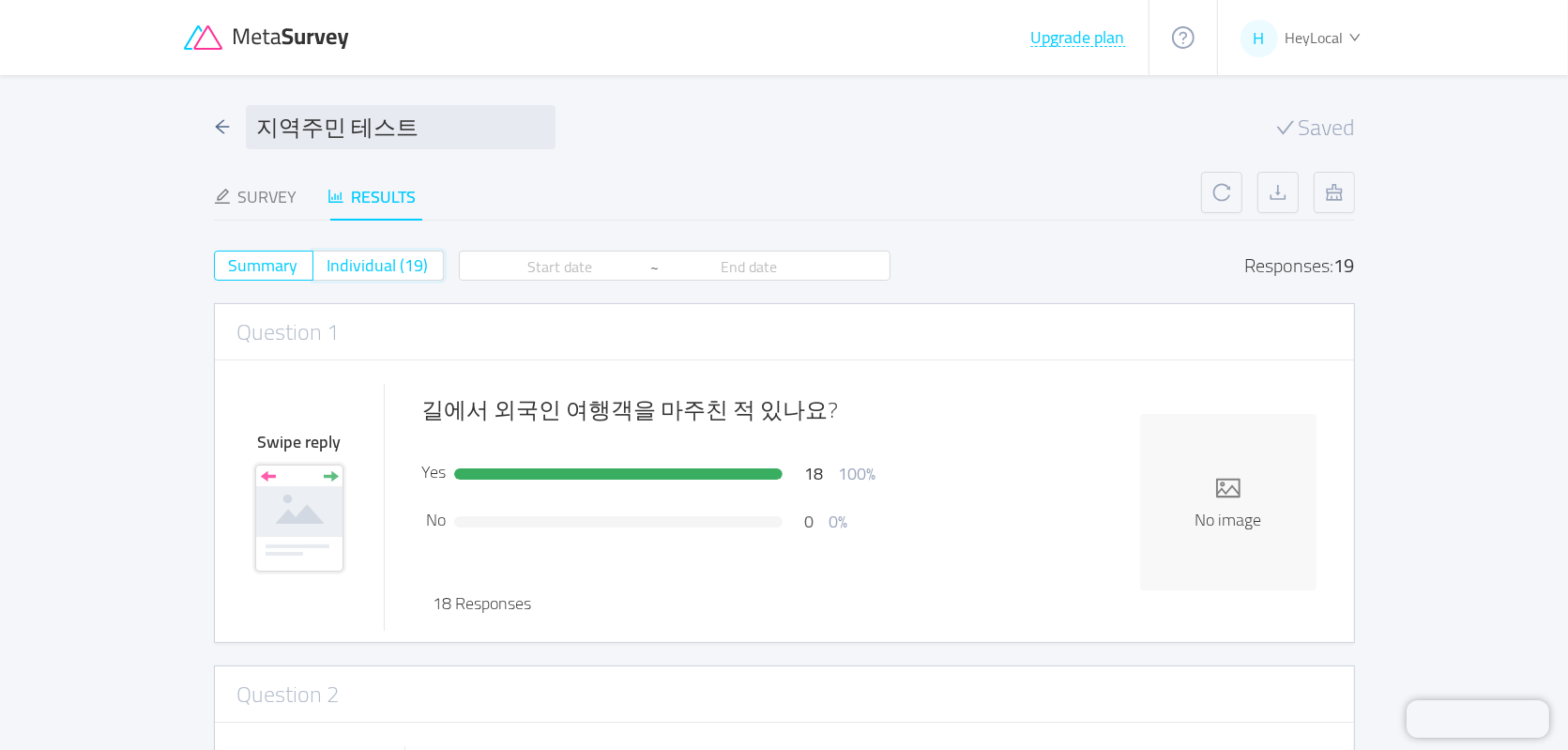 click on "Individual (19)" at bounding box center (327, 271) 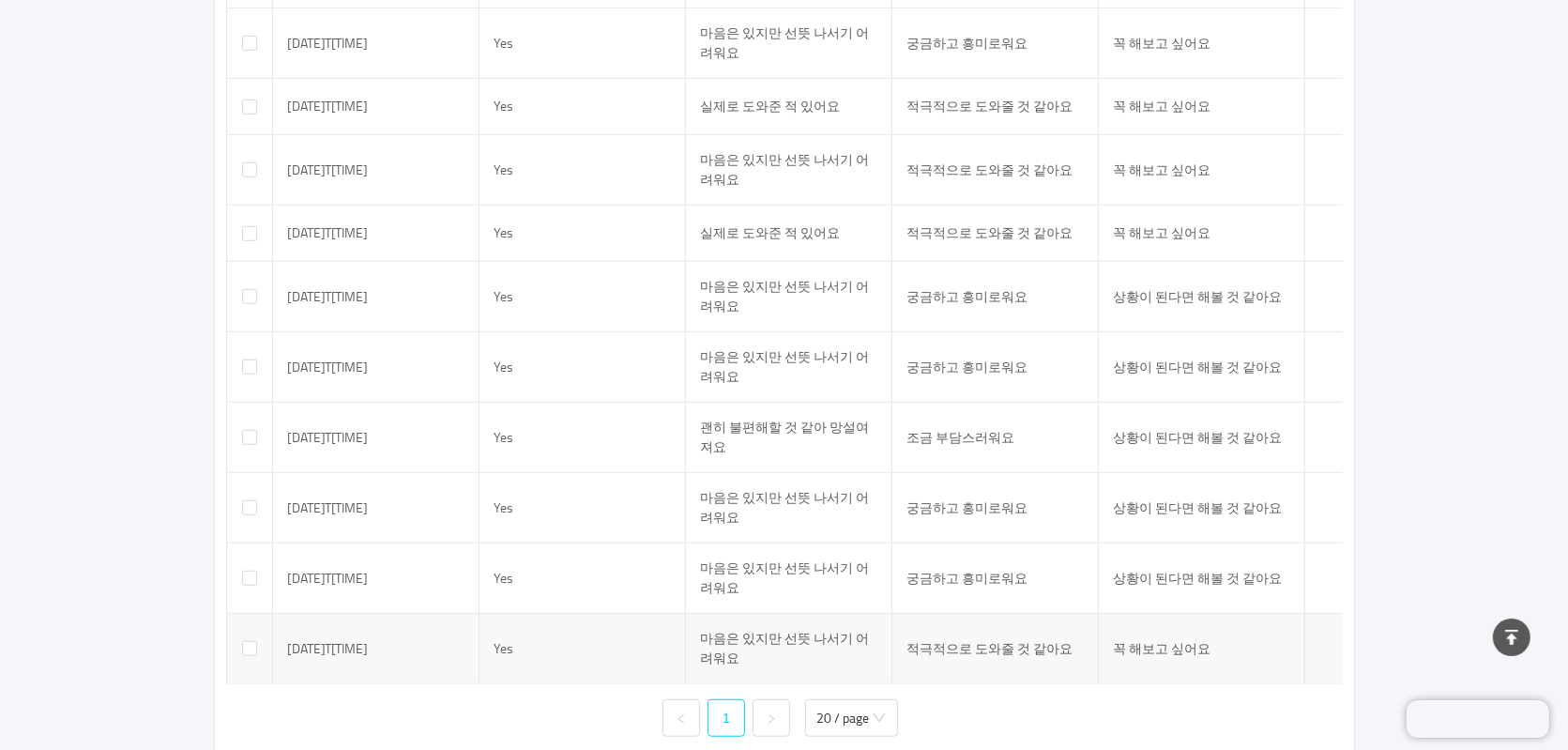 scroll, scrollTop: 1034, scrollLeft: 0, axis: vertical 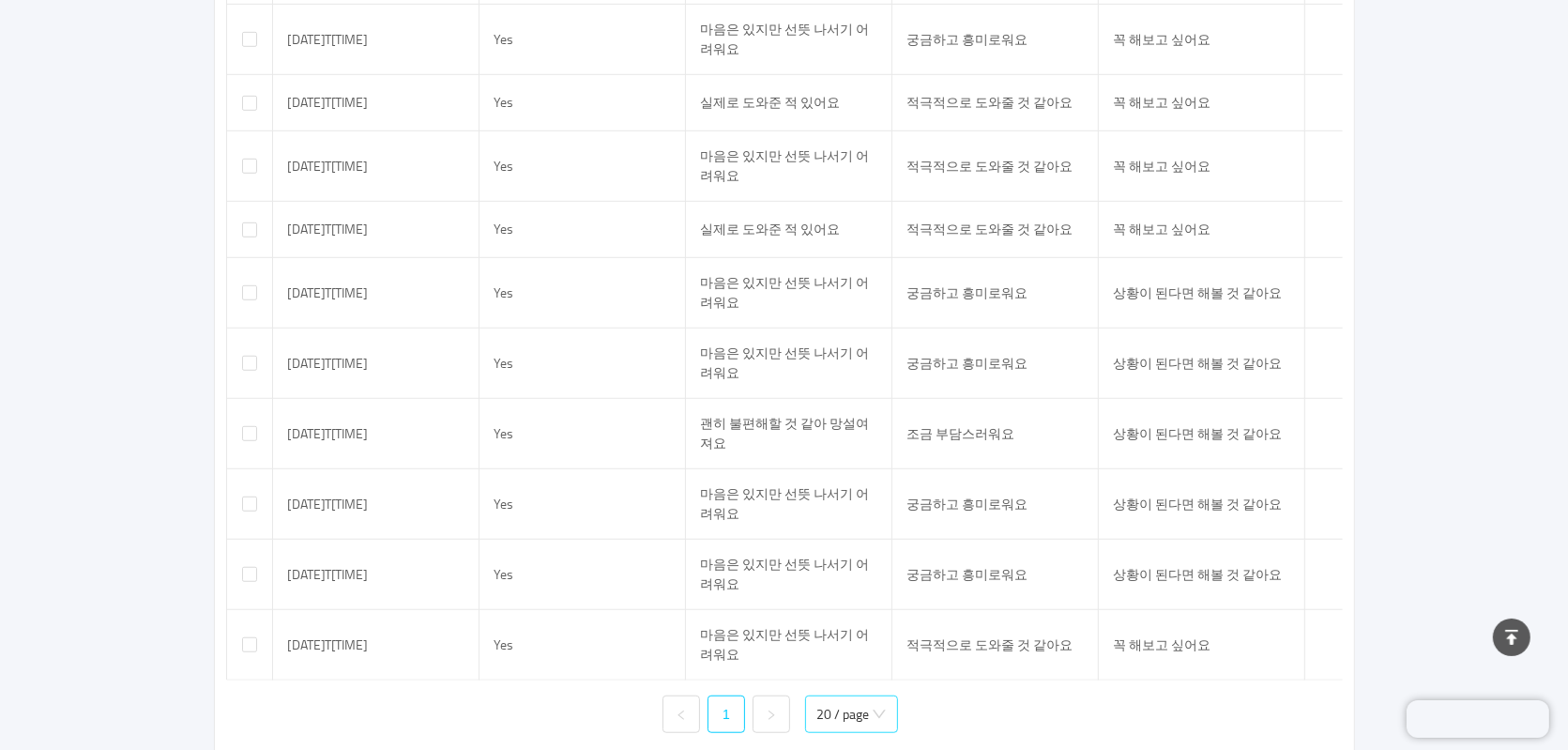 click on "20 / page" at bounding box center [843, 714] 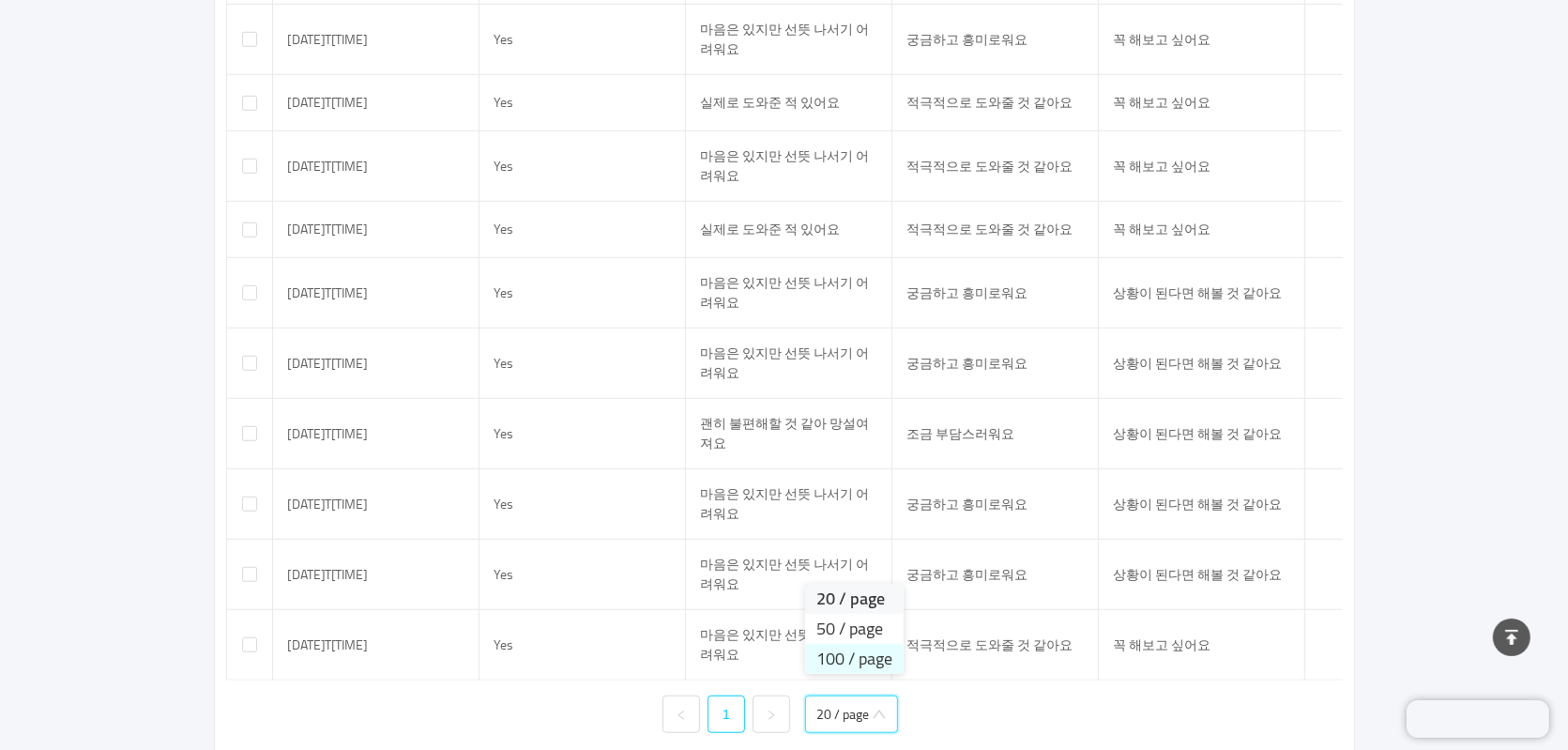 click on "100 / page" at bounding box center [854, 659] 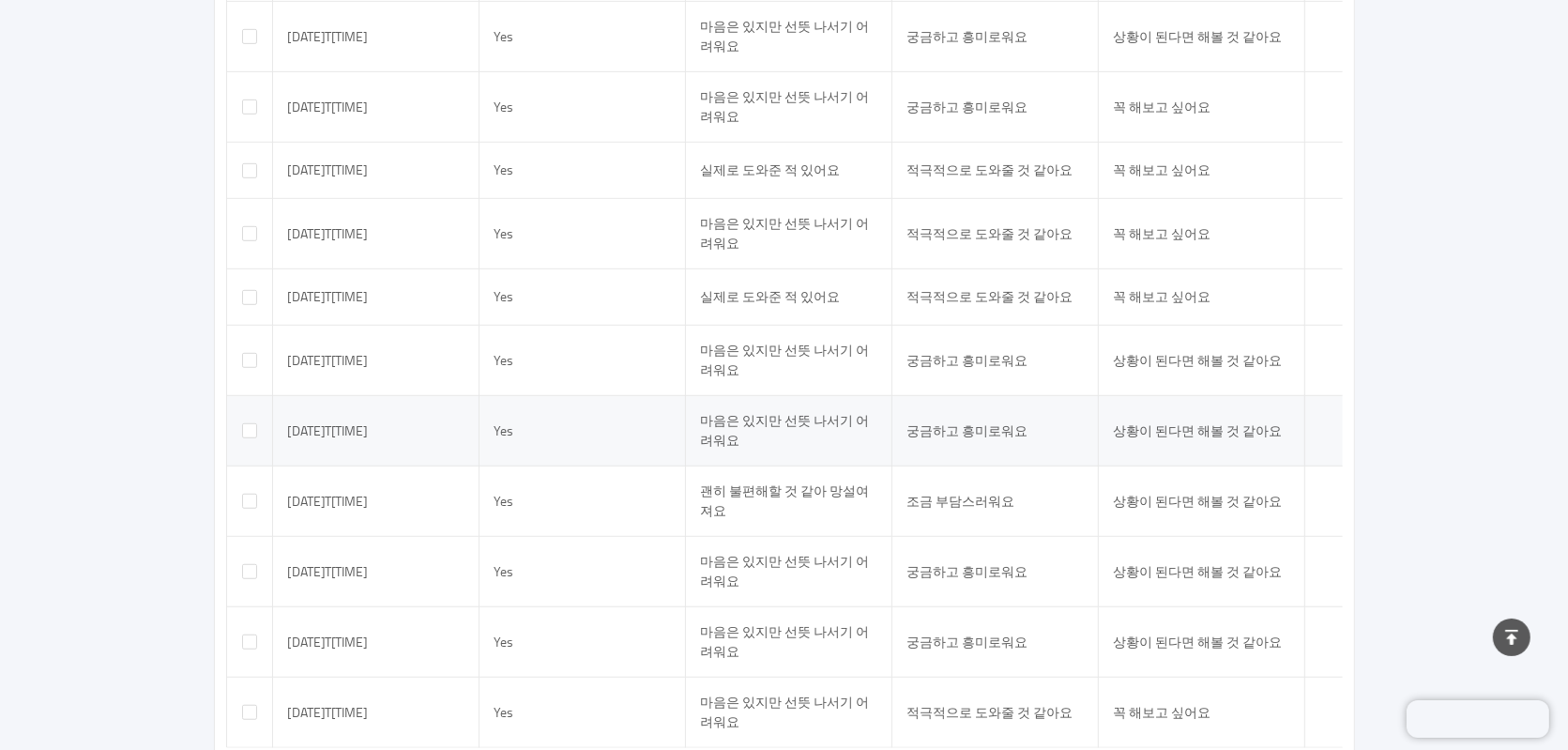 scroll, scrollTop: 0, scrollLeft: 0, axis: both 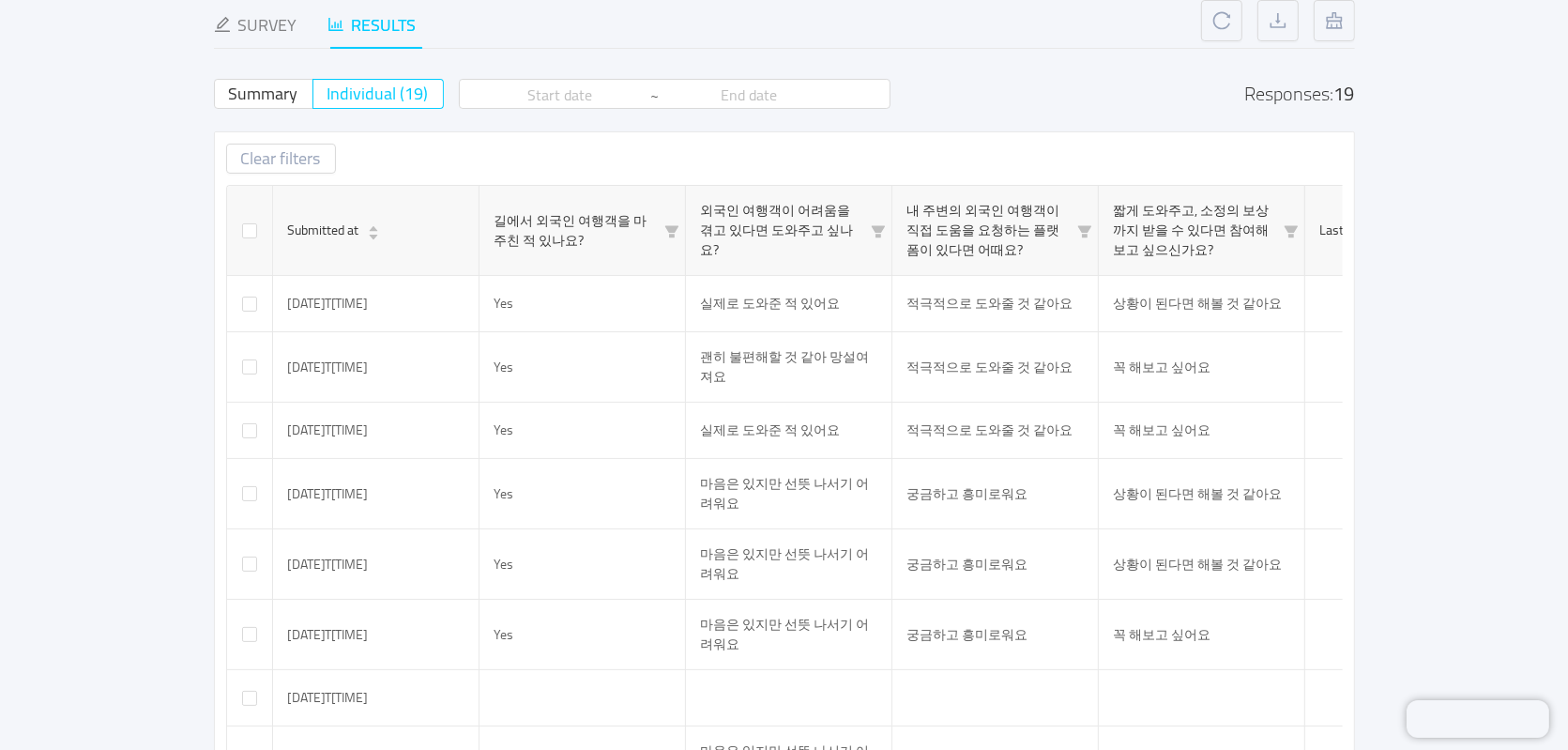 click on "id: [ID]
Swipe reply  Duplicate Delete Image:    Click or drag image here  Or attach via link Image upload guidelines for best results: Dimensions: 800 x 600 px Format: jpeg, png, gif, svg, webp Max size: 2MB Question: 길에서 외국인 여행객을 마주친 적 있나요?  Remove character limit   23 / 100  Settings: Off Required  Change button labels   Conditional logic   Calculated fields  Add question here On  Question 2  id: [ID]
Multiple answer  Duplicate Delete Image:" at bounding box center [784, 778] 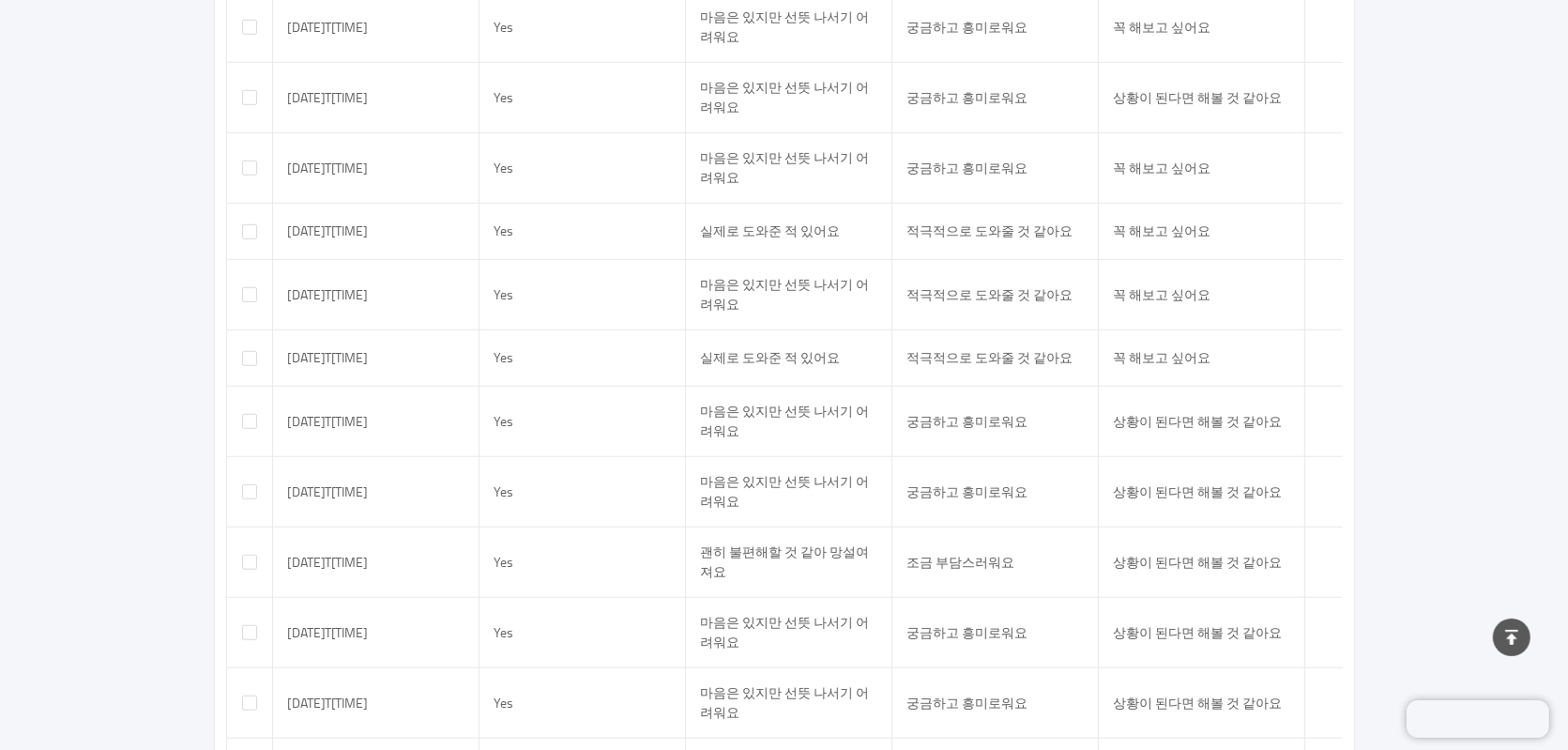 scroll, scrollTop: 0, scrollLeft: 0, axis: both 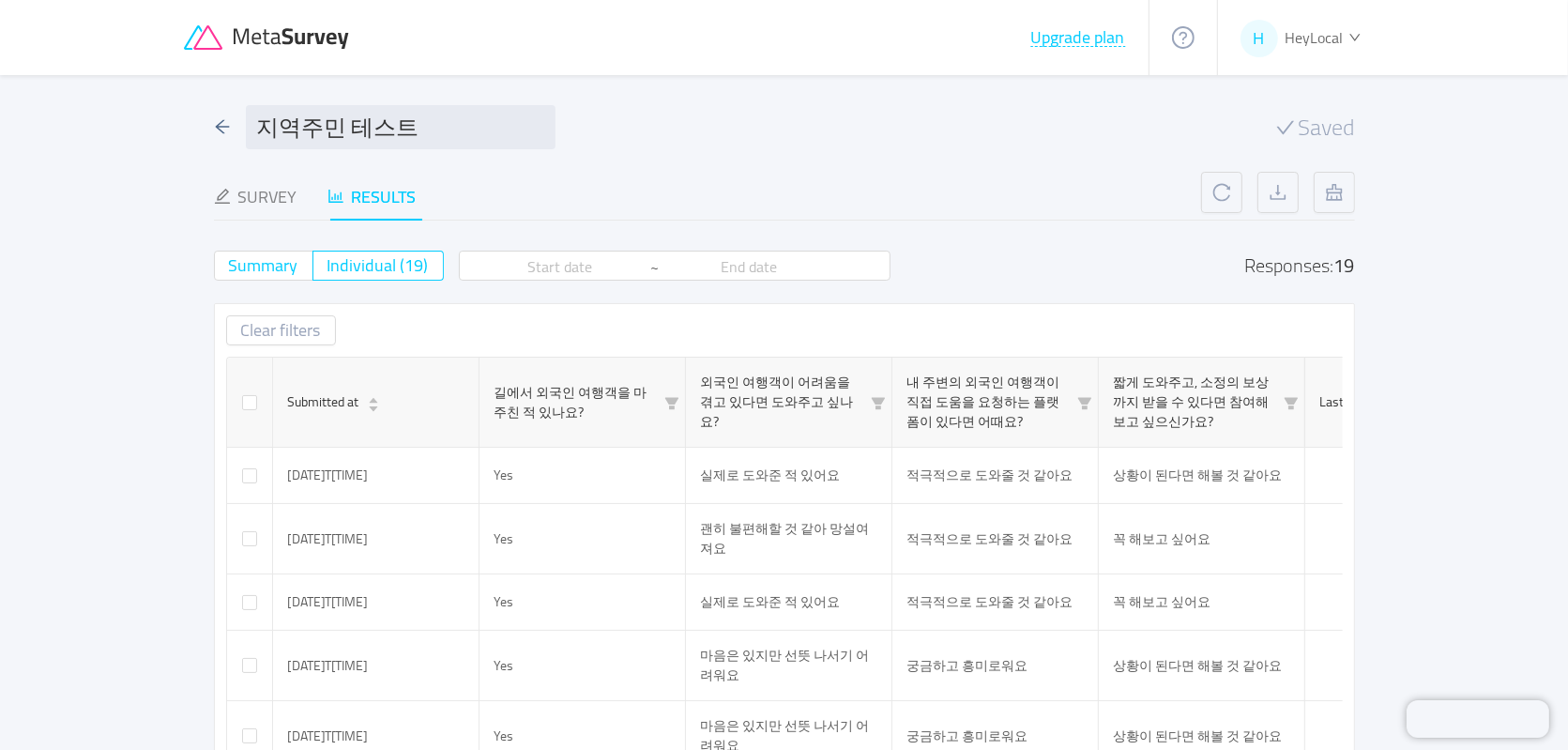 click on "Summary" at bounding box center (264, 265) 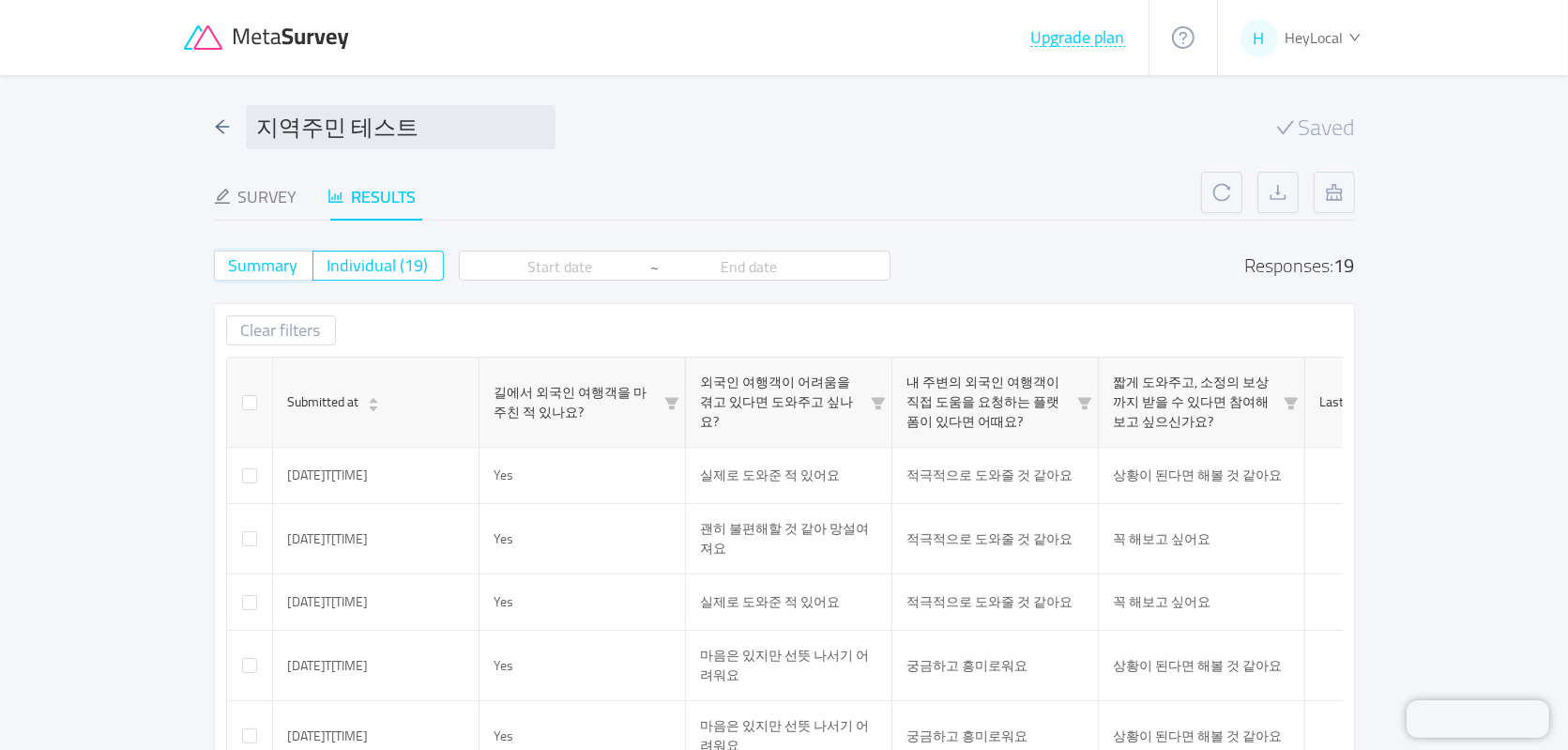 click on "Summary" at bounding box center [229, 271] 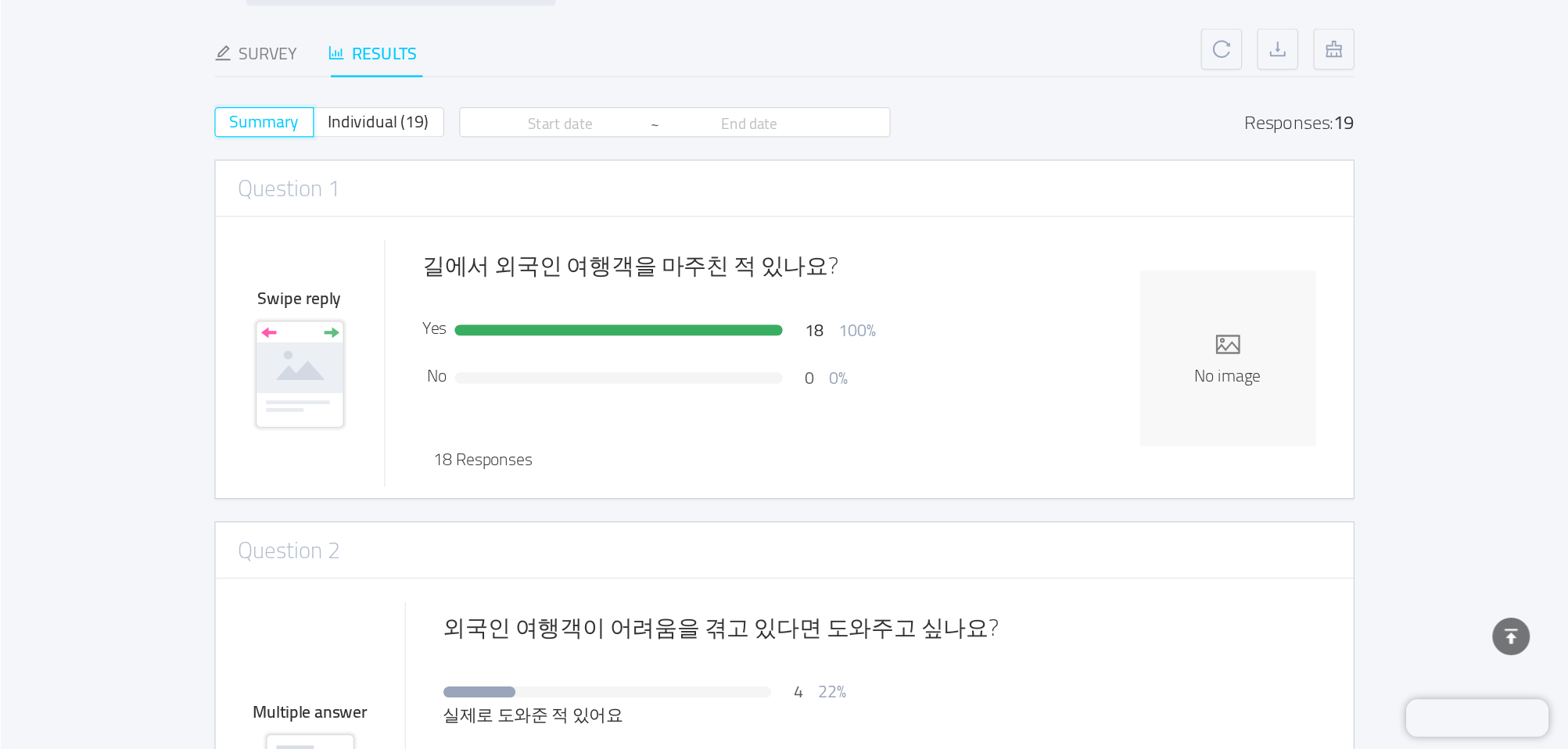 scroll, scrollTop: 0, scrollLeft: 0, axis: both 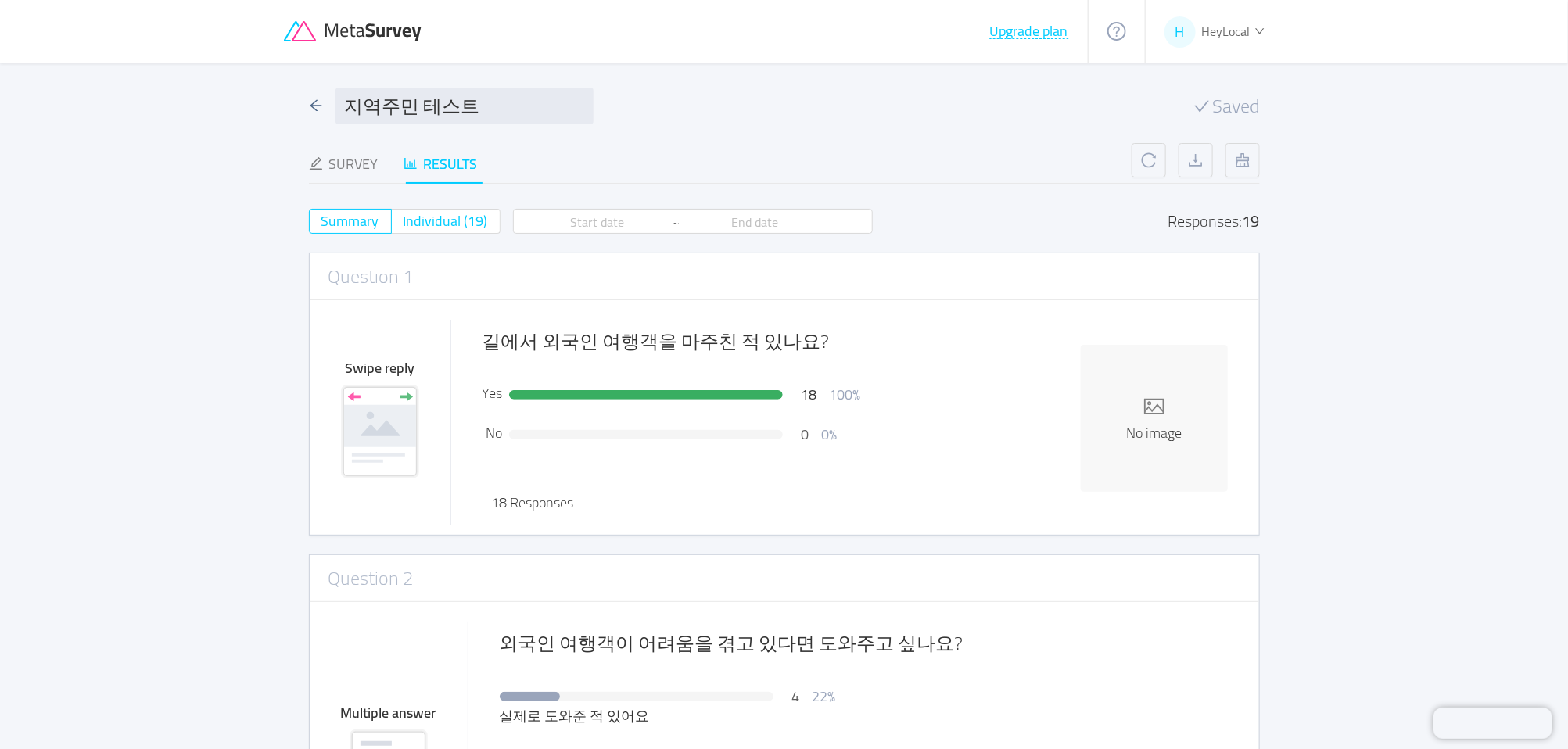 click on "Individual (19)" at bounding box center (446, 220) 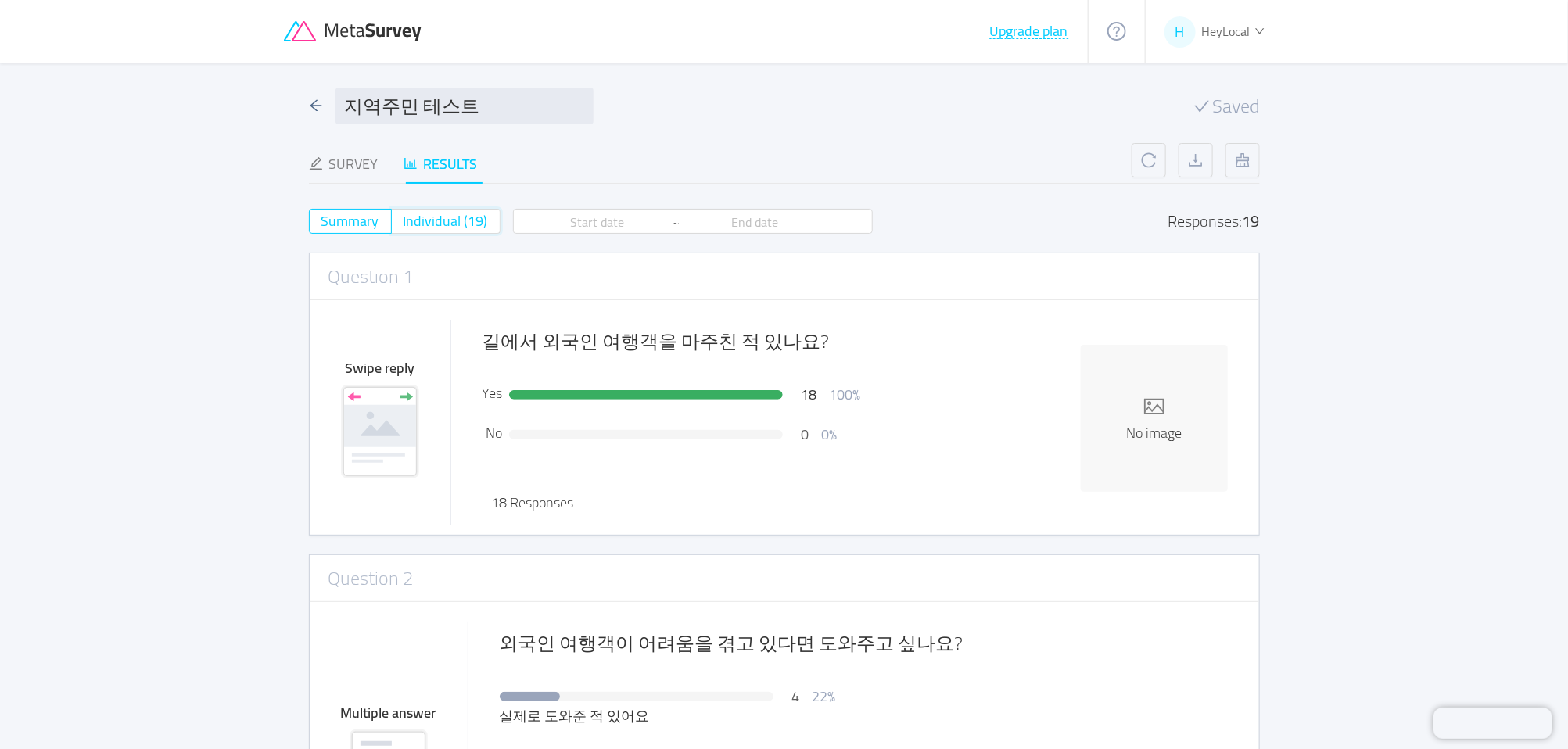 click on "Individual (19)" at bounding box center (404, 226) 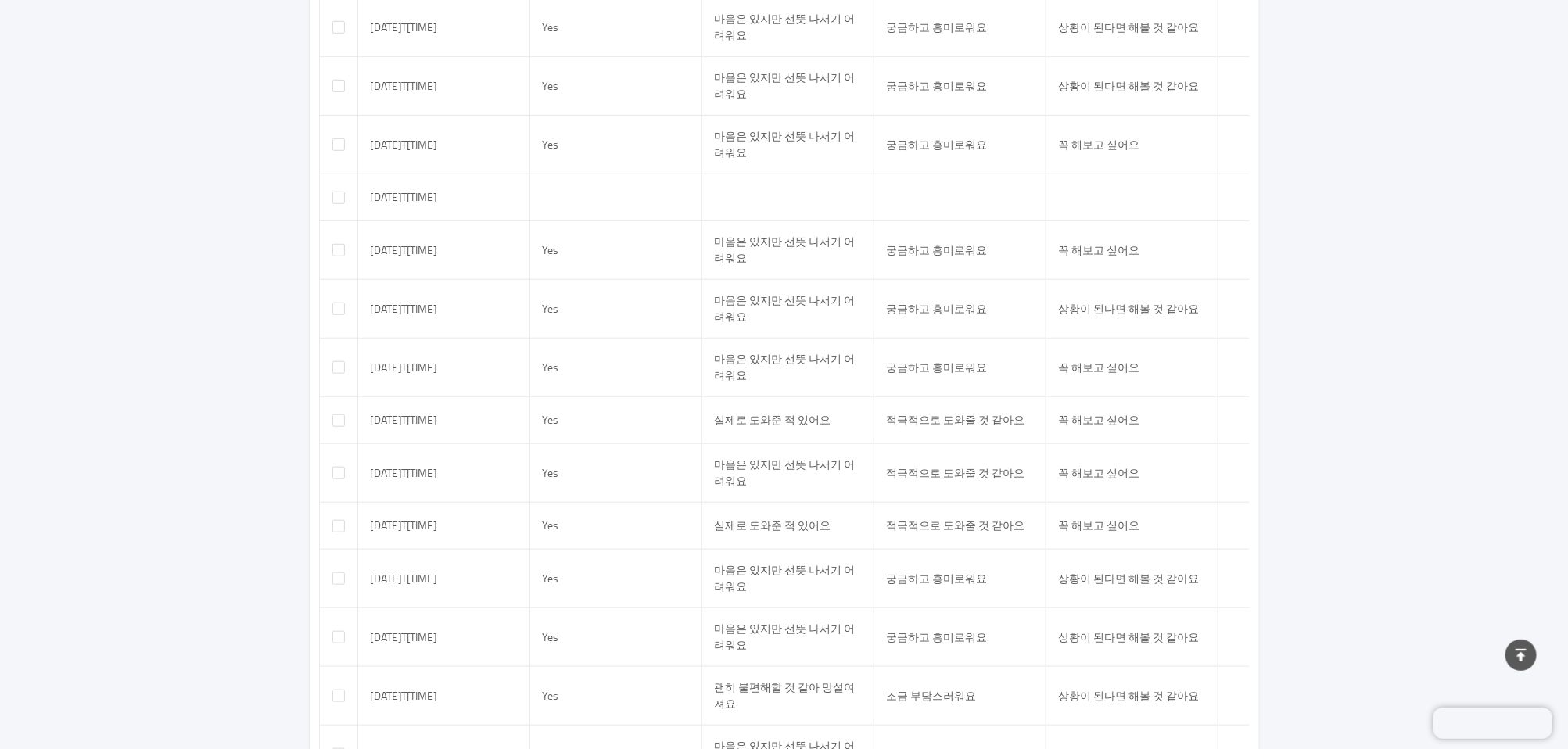 scroll, scrollTop: 0, scrollLeft: 0, axis: both 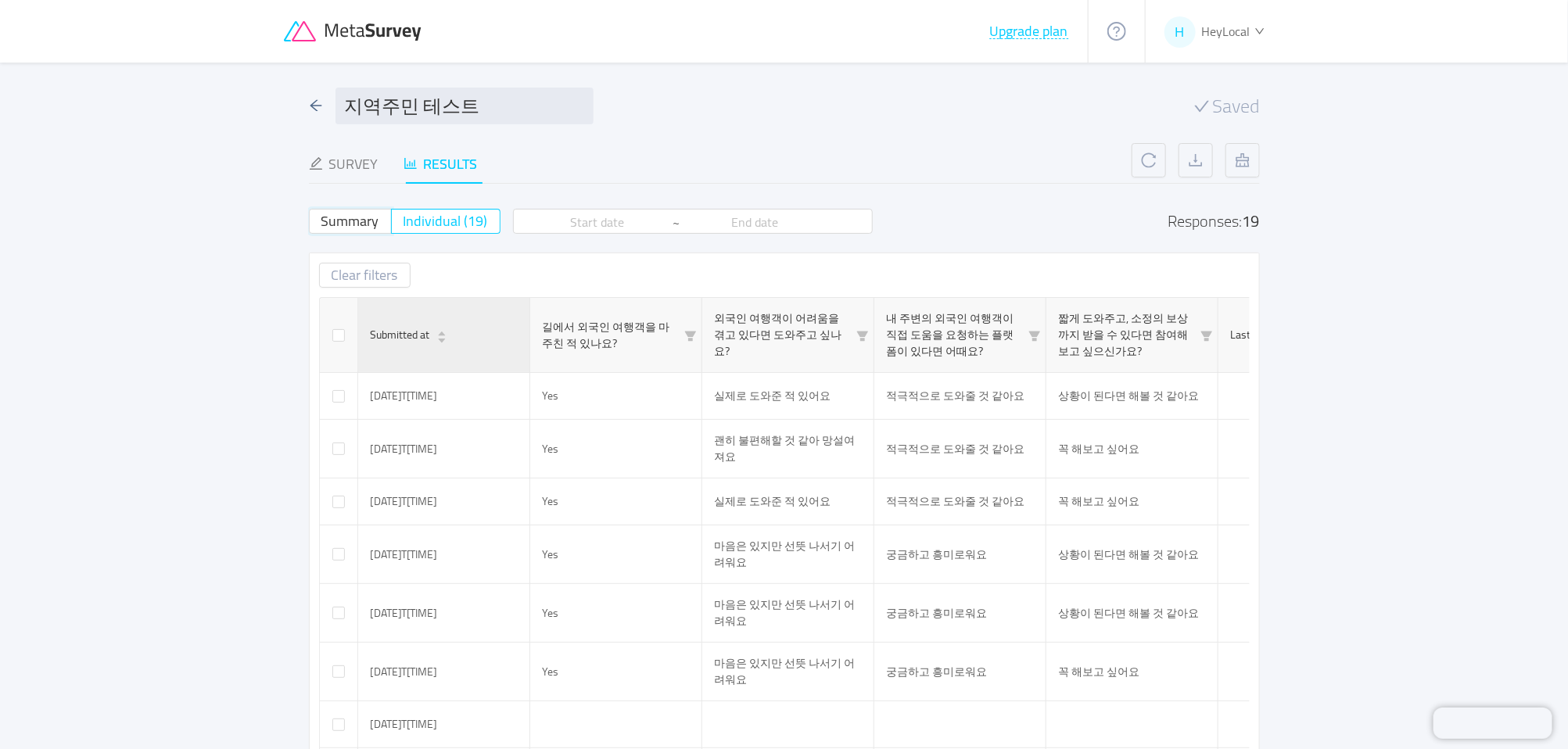 click on "Summary" at bounding box center [321, 226] 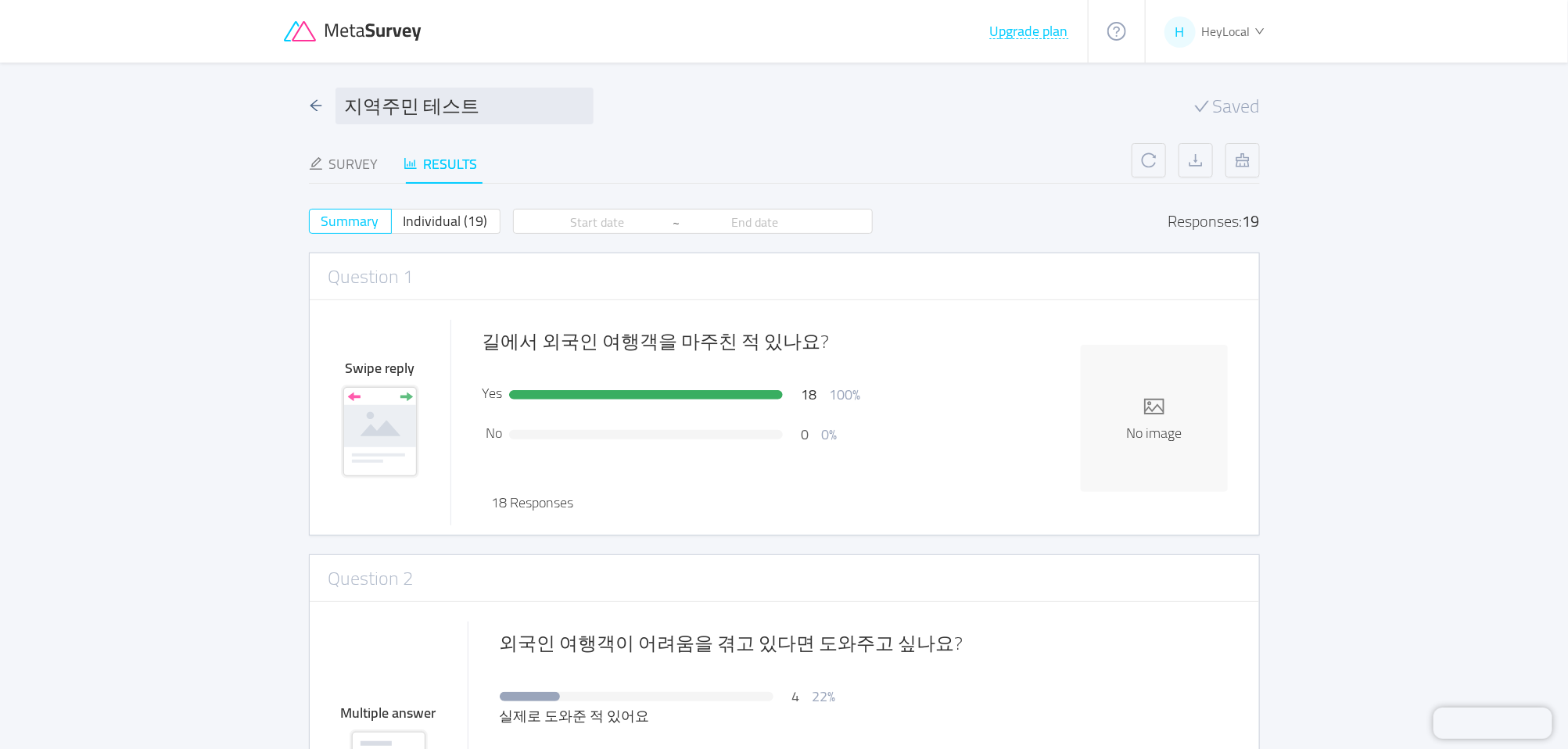 click on "Individual (19)" at bounding box center (404, 226) 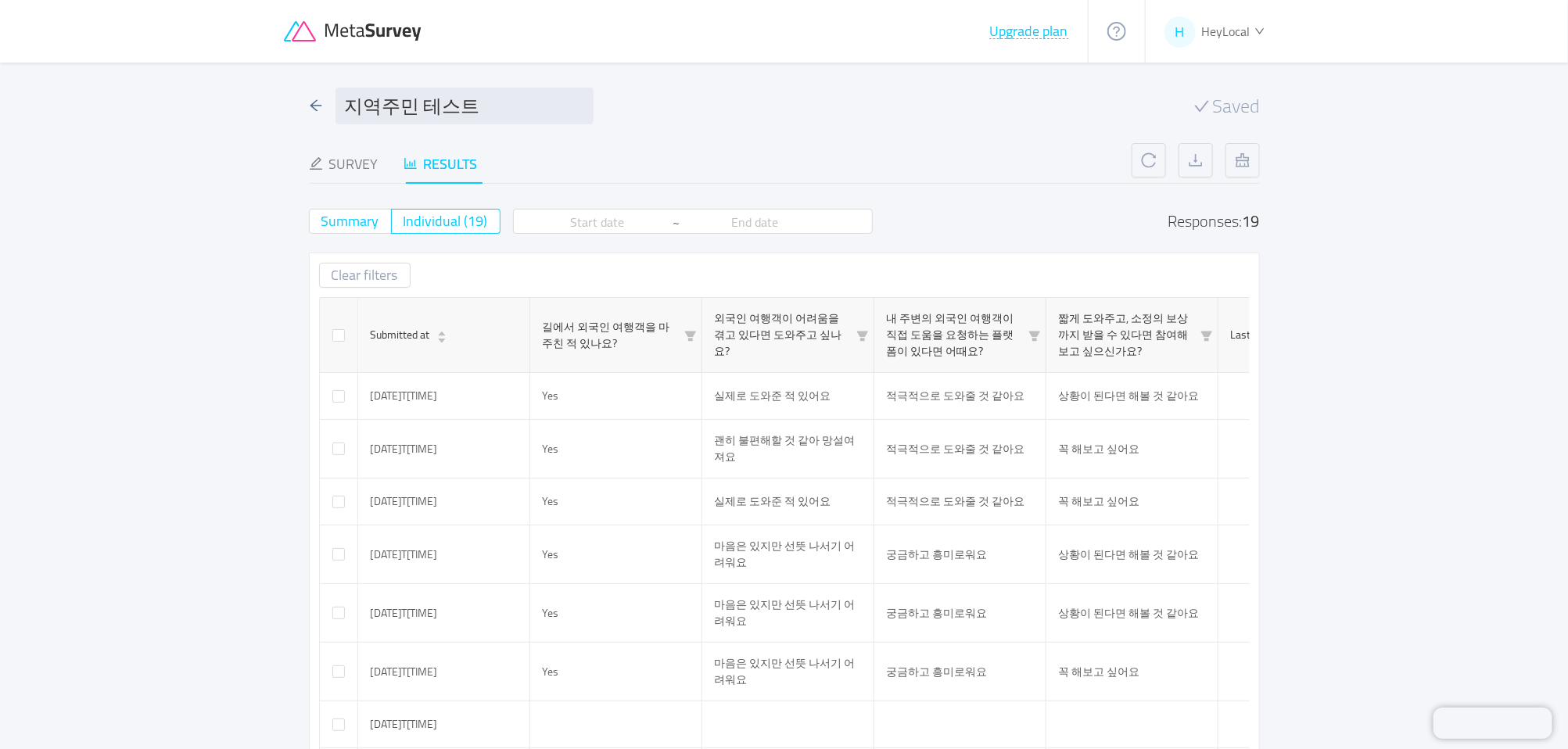 click on "Summary" at bounding box center (350, 220) 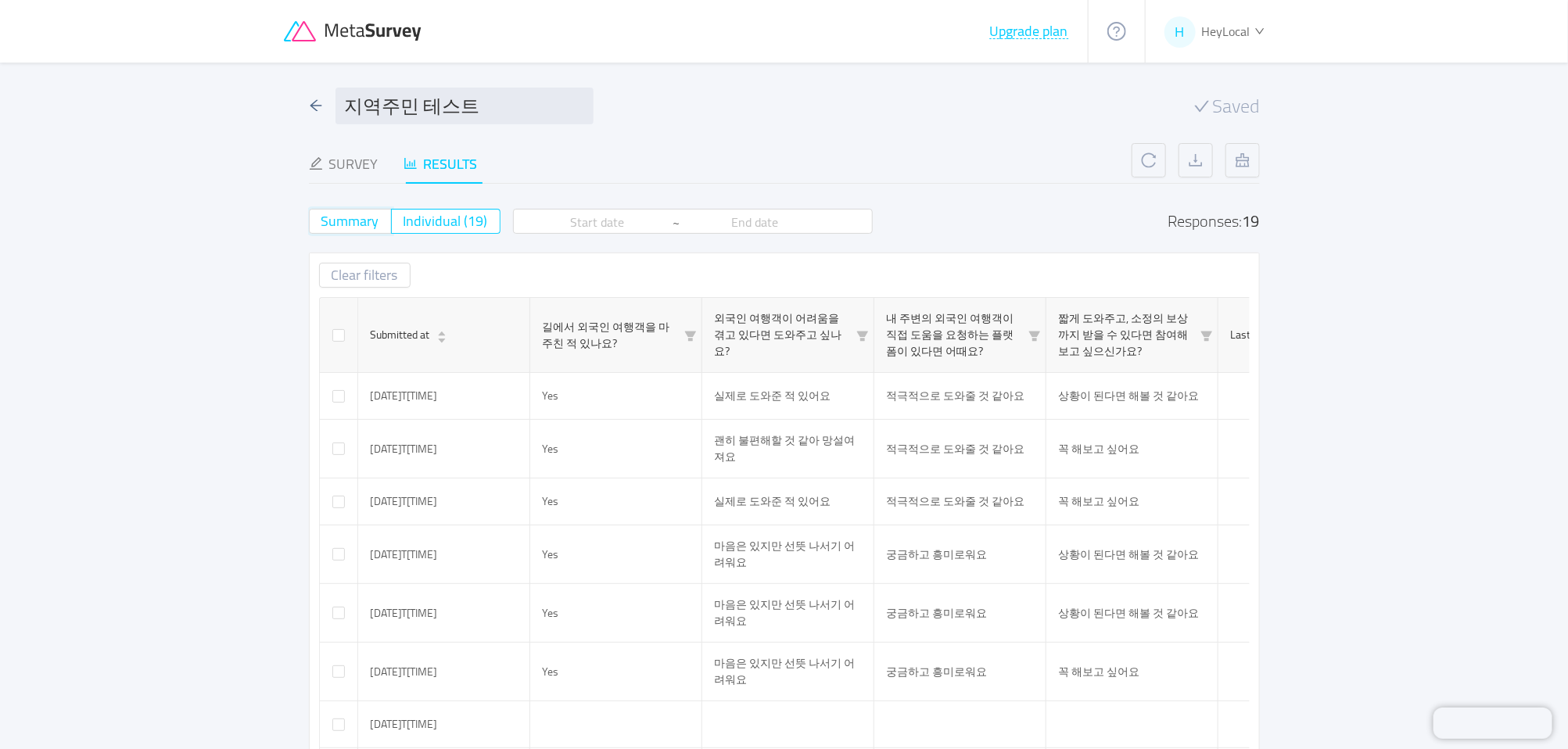 click on "Summary" at bounding box center [321, 226] 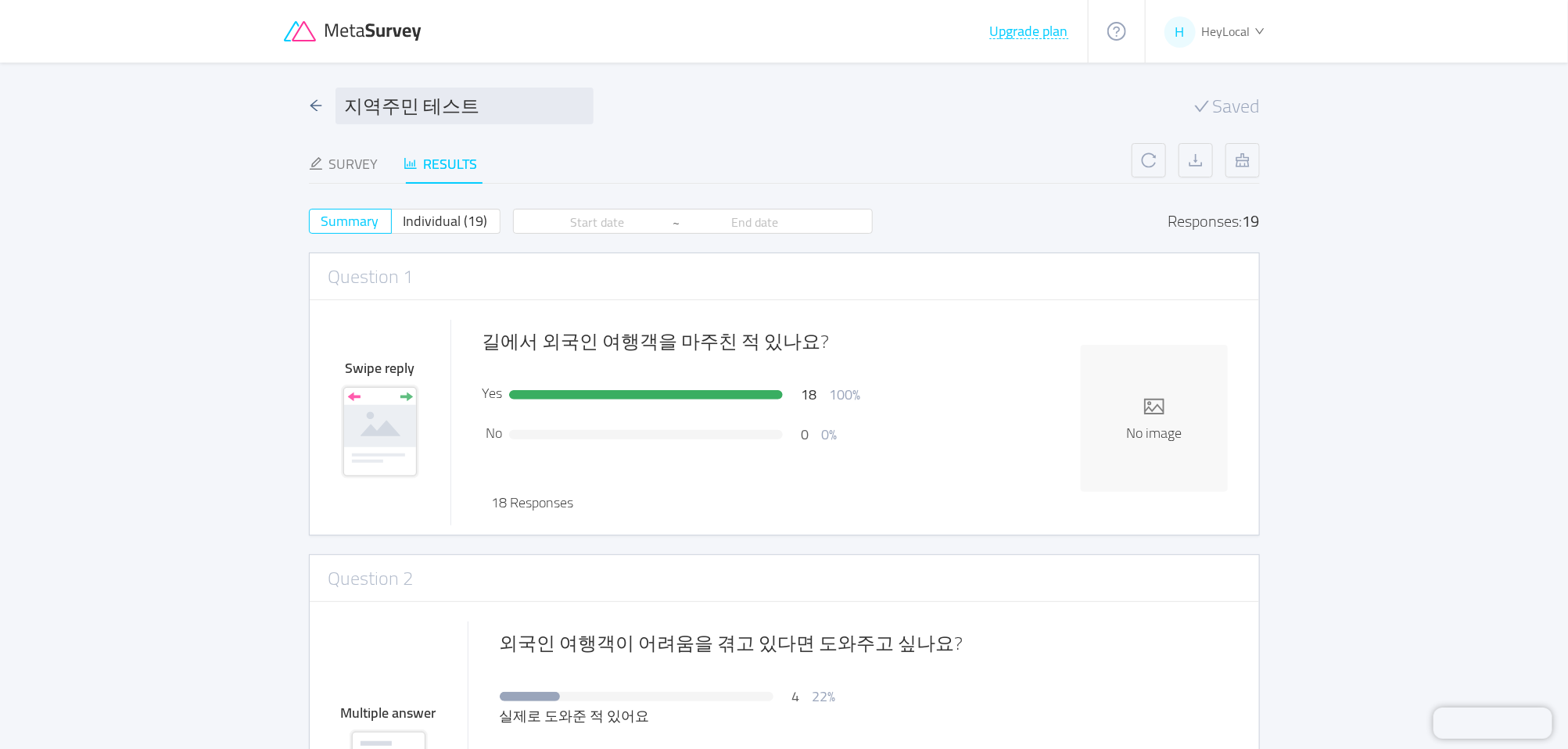 click on "지역주민 테스트 Saved  Survey   Results   Status:   active   Questions:   4   No password   1  Questions Import from CSV Images to questions Off  Welcome screen  Delete Your logo  Upgrade     Drag logo here  Or attach via link Image upload guidelines for best results: Dimensions: 100 x 100 px Format: jpeg, png, gif, svg, webp Max size: 2MB Title: Did you like the product?  25 / 50  Description:  Remove character limit   0 / 200  Button label: Rate (⏱1 min)  13 / 20    On  Question 1  id: 686bef9b7fdb6900125f9643  Swipe reply  Duplicate Delete Image:    Click or drag image here  Or attach via link Image upload guidelines for best results: Dimensions: 800 x 600 px Format: jpeg, png, gif, svg, webp Max size: 2MB Question: 길에서 외국인 여행객을 마주친 적 있나요?  Remove character limit   23 / 100  Settings: Off Required  Change button labels   Conditional logic   Calculated fields  Add question here On  Question 2  id: 686bef9b7fdb6900125f9648  Multiple answer  Duplicate Delete Image:" at bounding box center (784, 893) 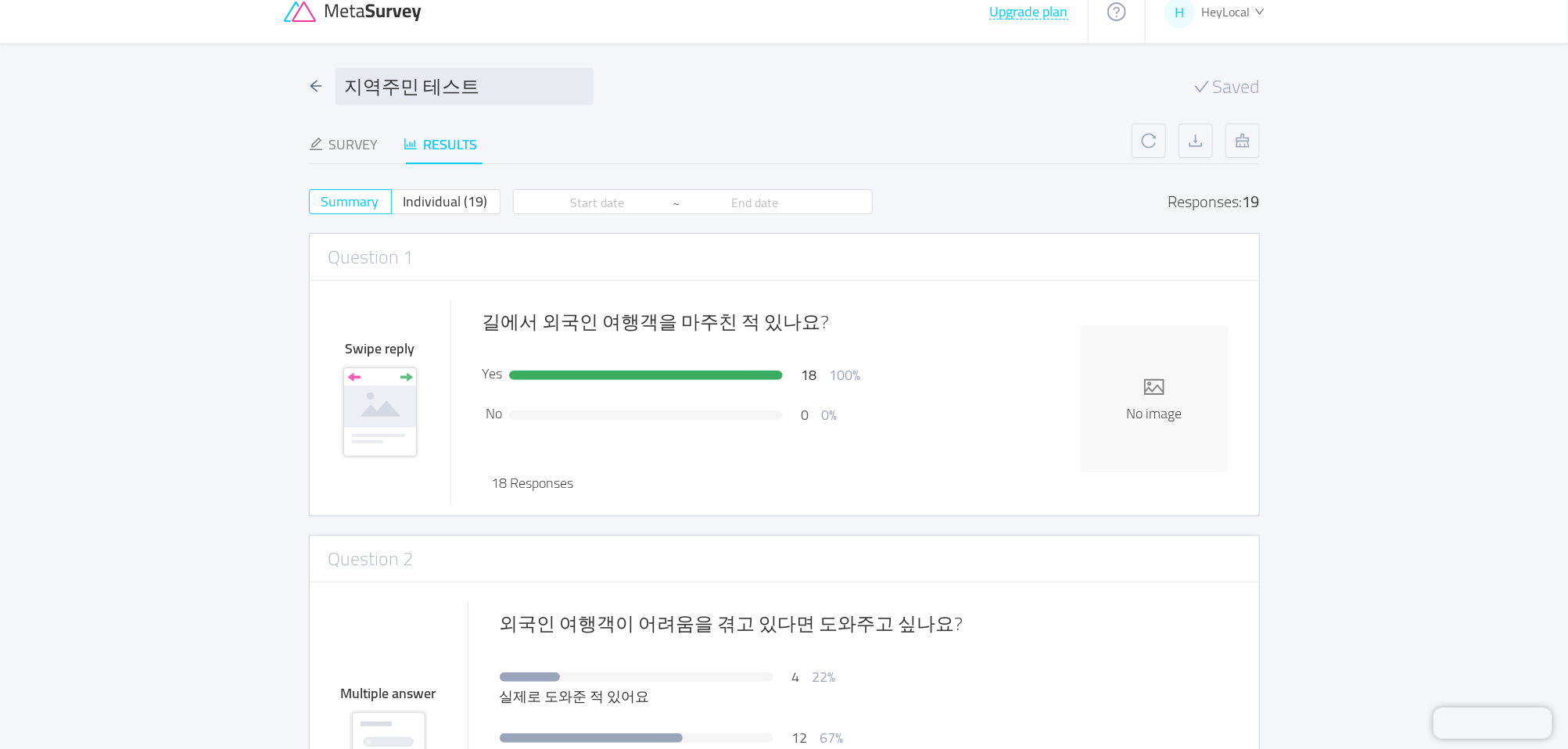 scroll, scrollTop: 16, scrollLeft: 0, axis: vertical 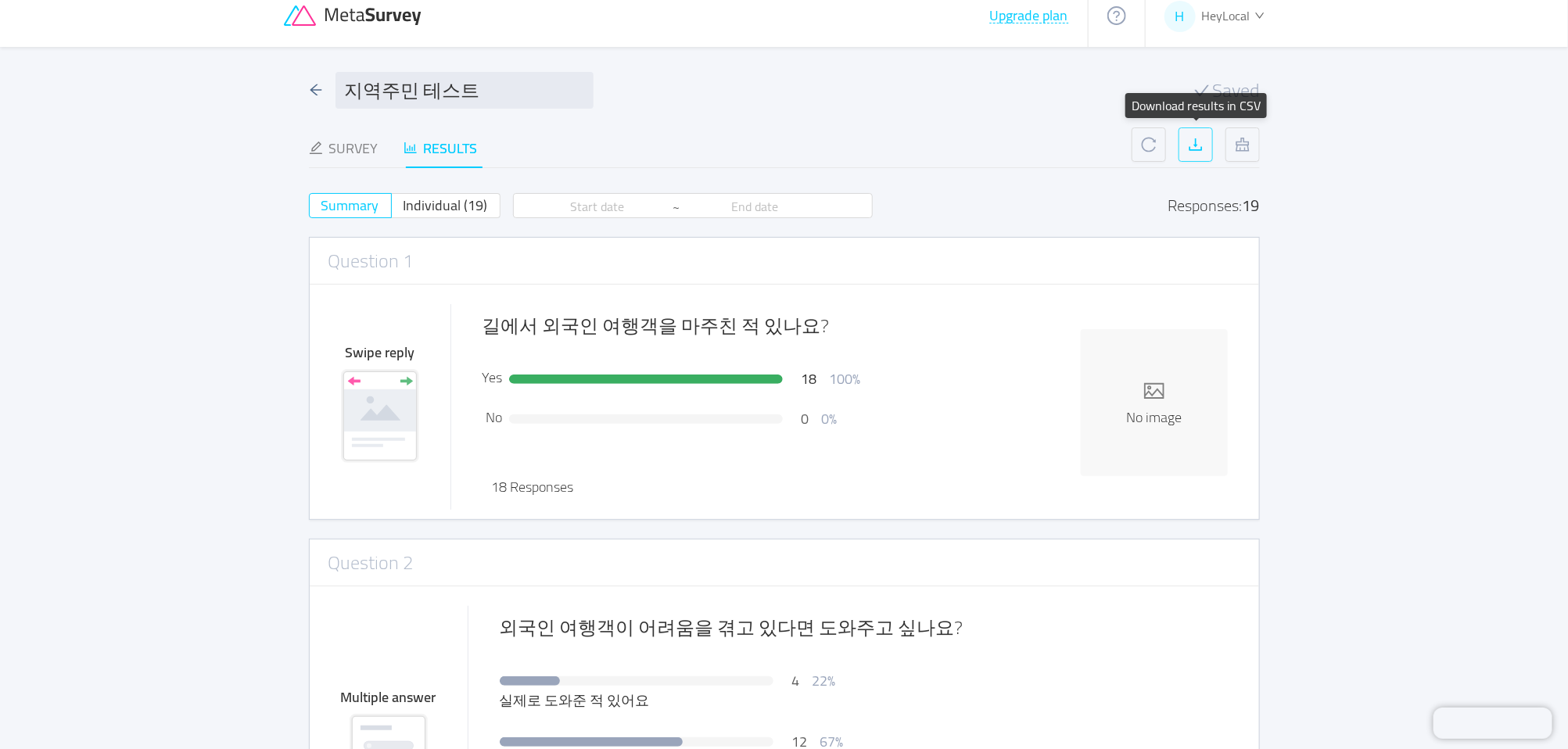 click at bounding box center [1196, 145] 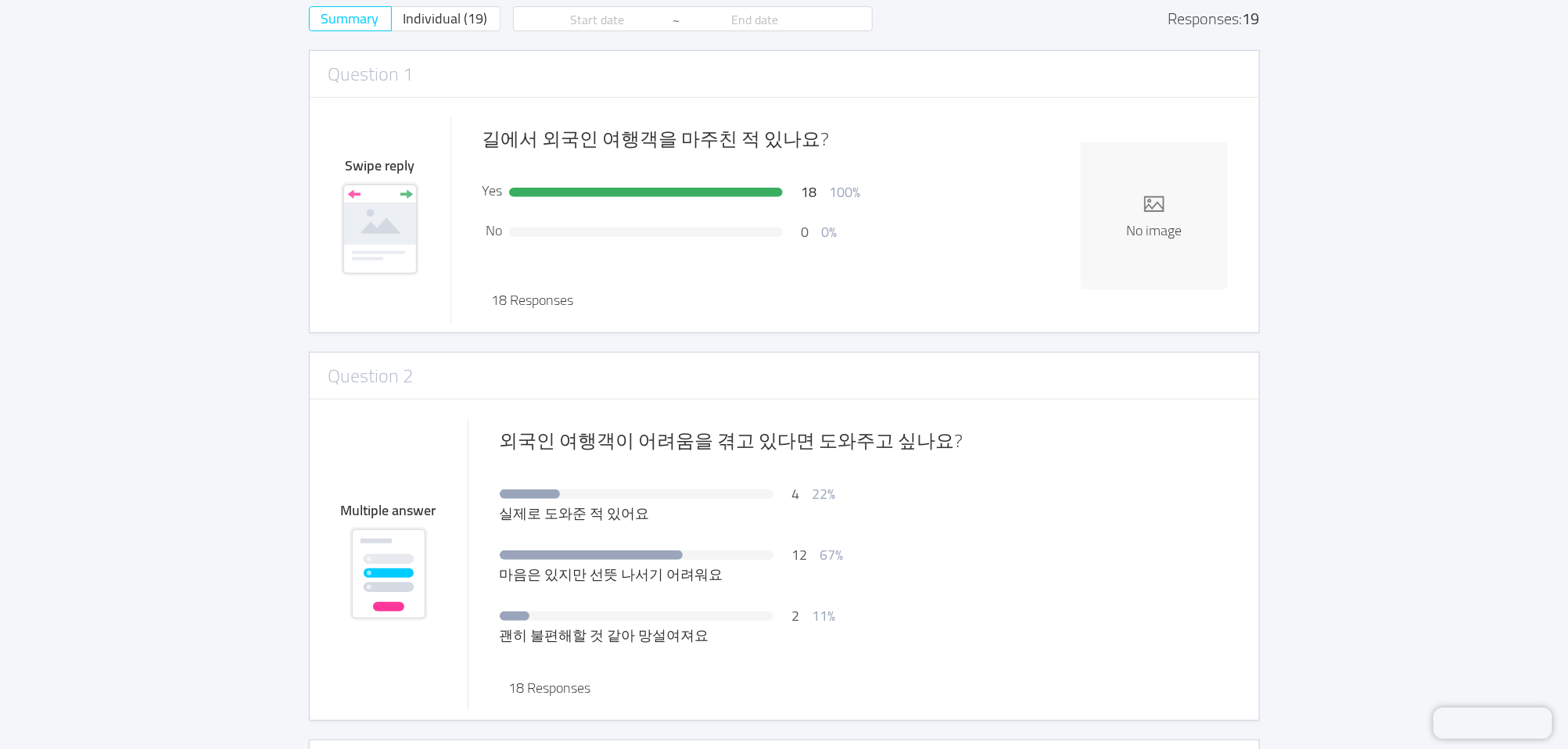 scroll, scrollTop: 202, scrollLeft: 0, axis: vertical 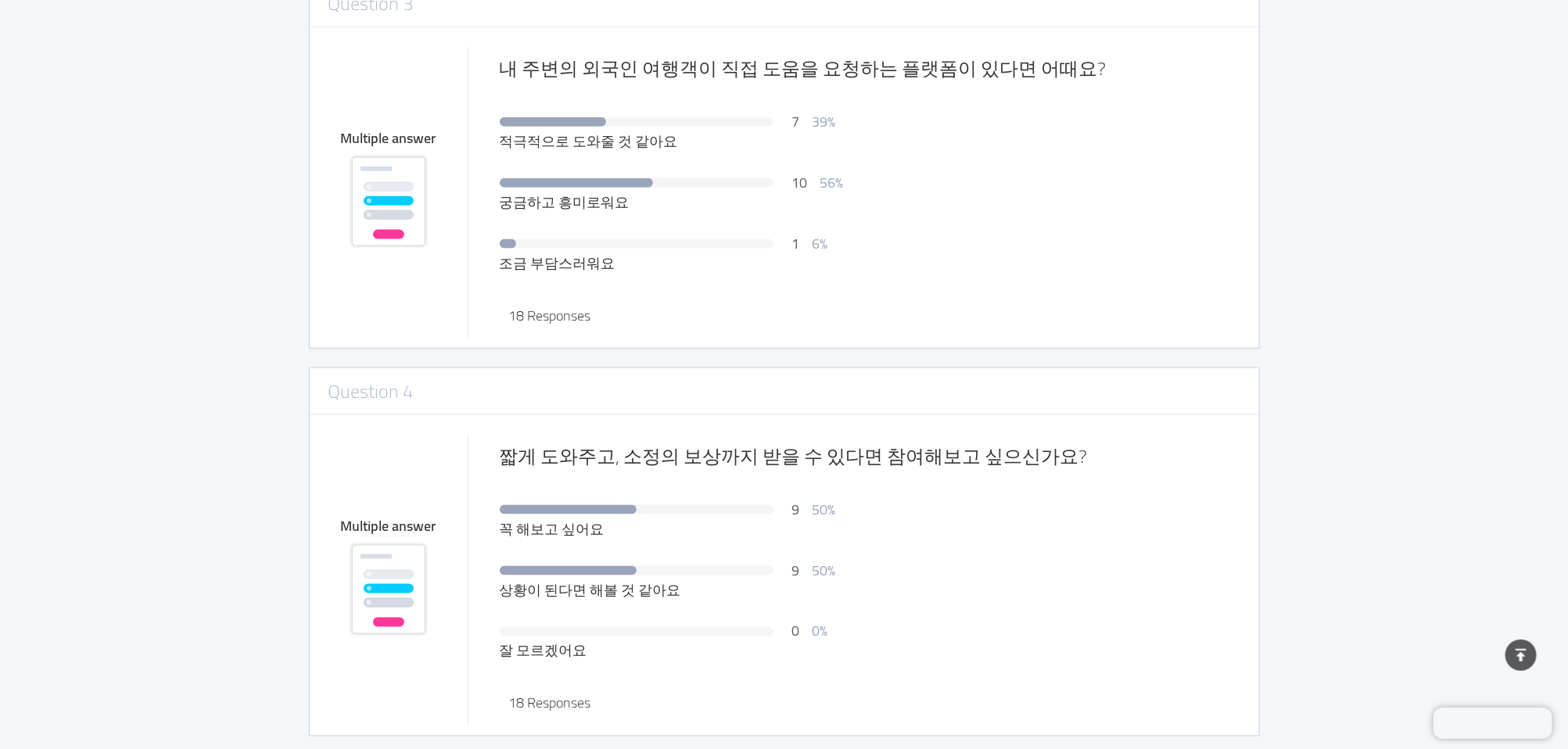 type 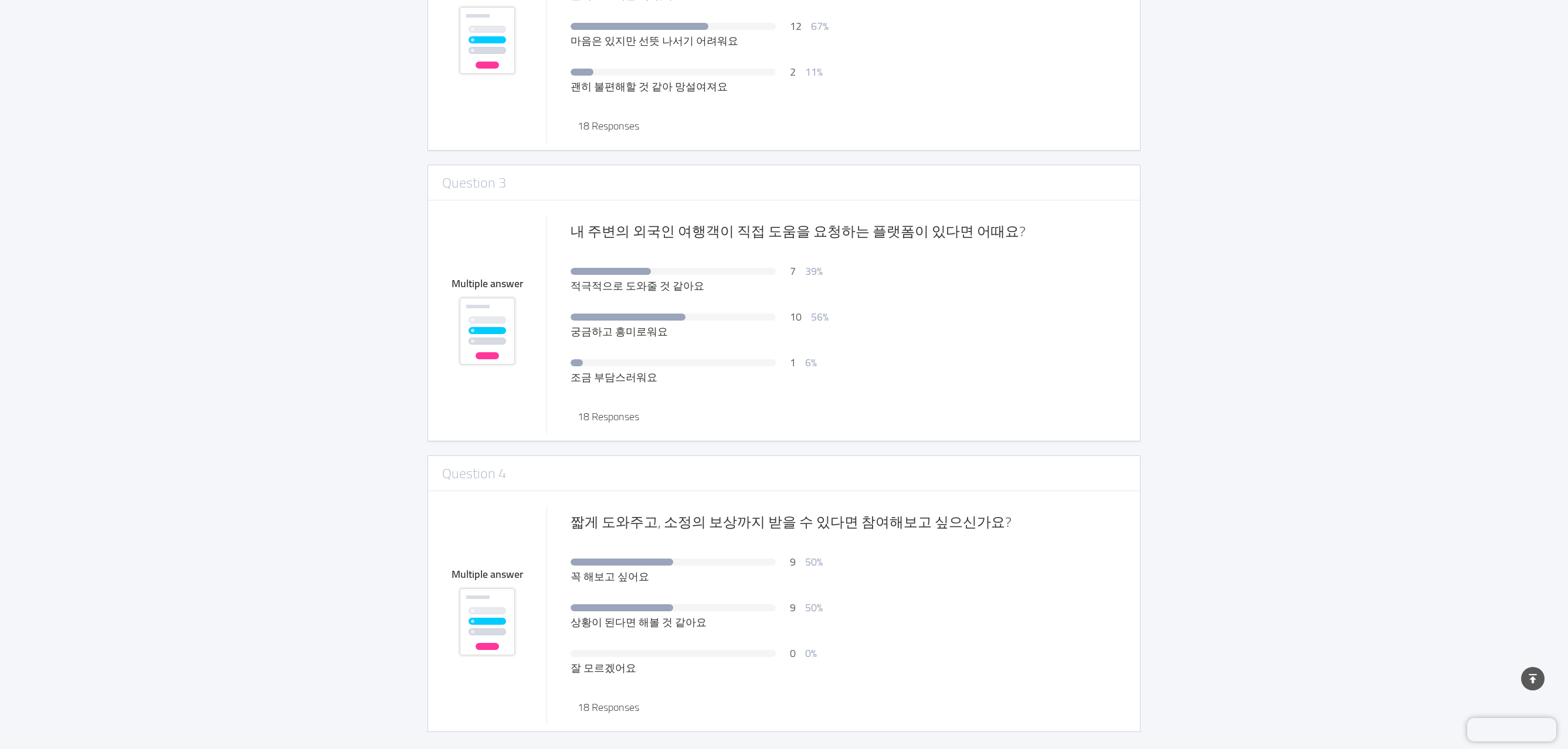 scroll, scrollTop: 543, scrollLeft: 0, axis: vertical 